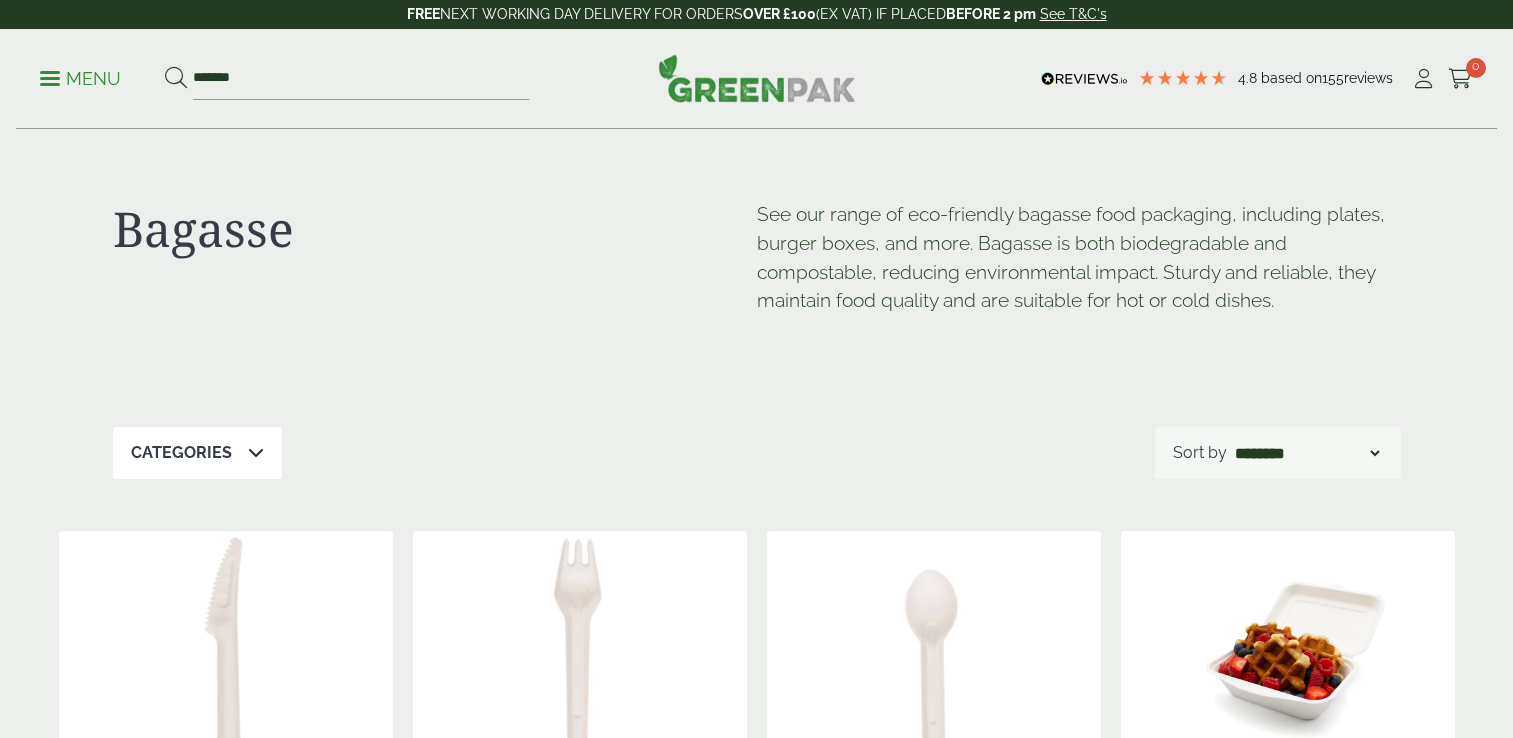 scroll, scrollTop: 0, scrollLeft: 0, axis: both 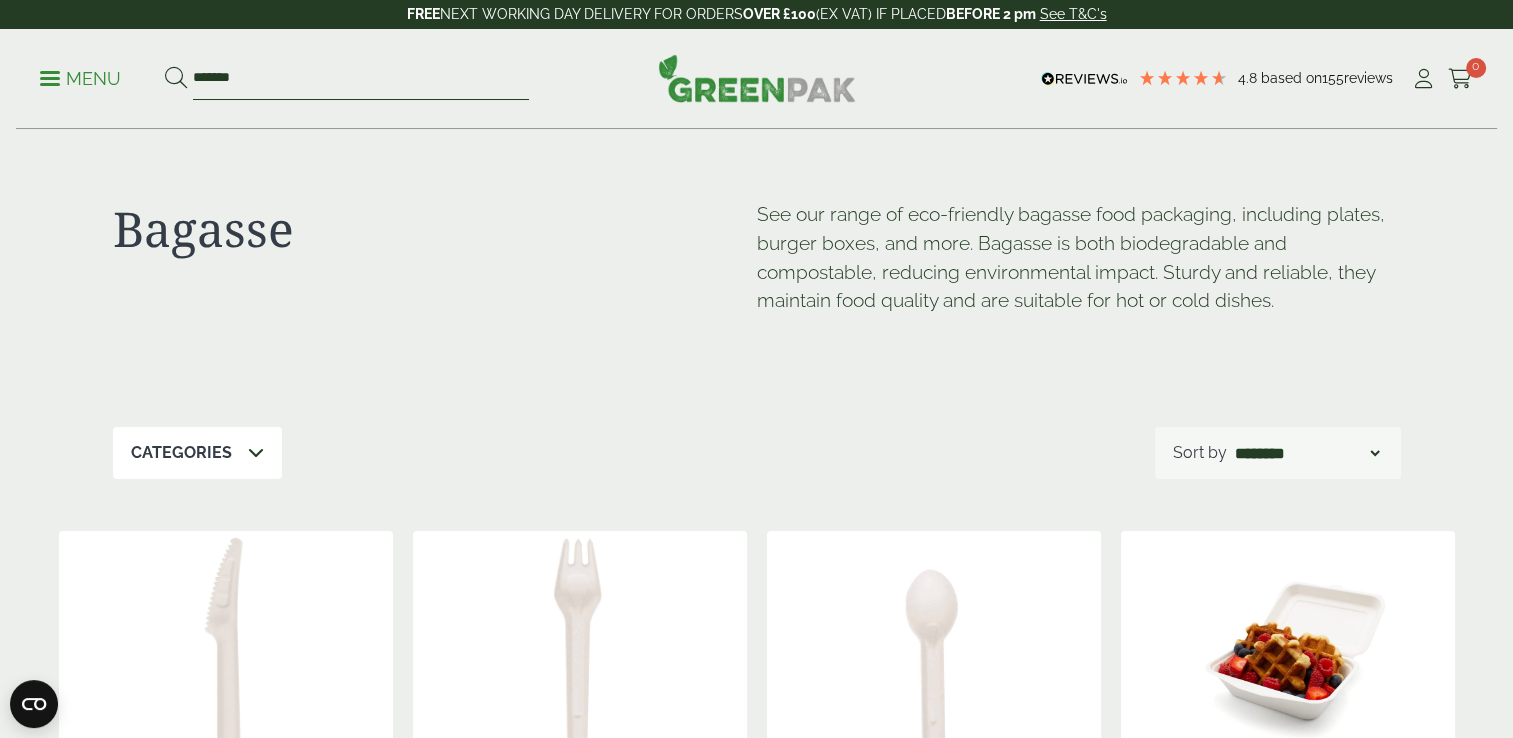 click on "*******" at bounding box center [361, 79] 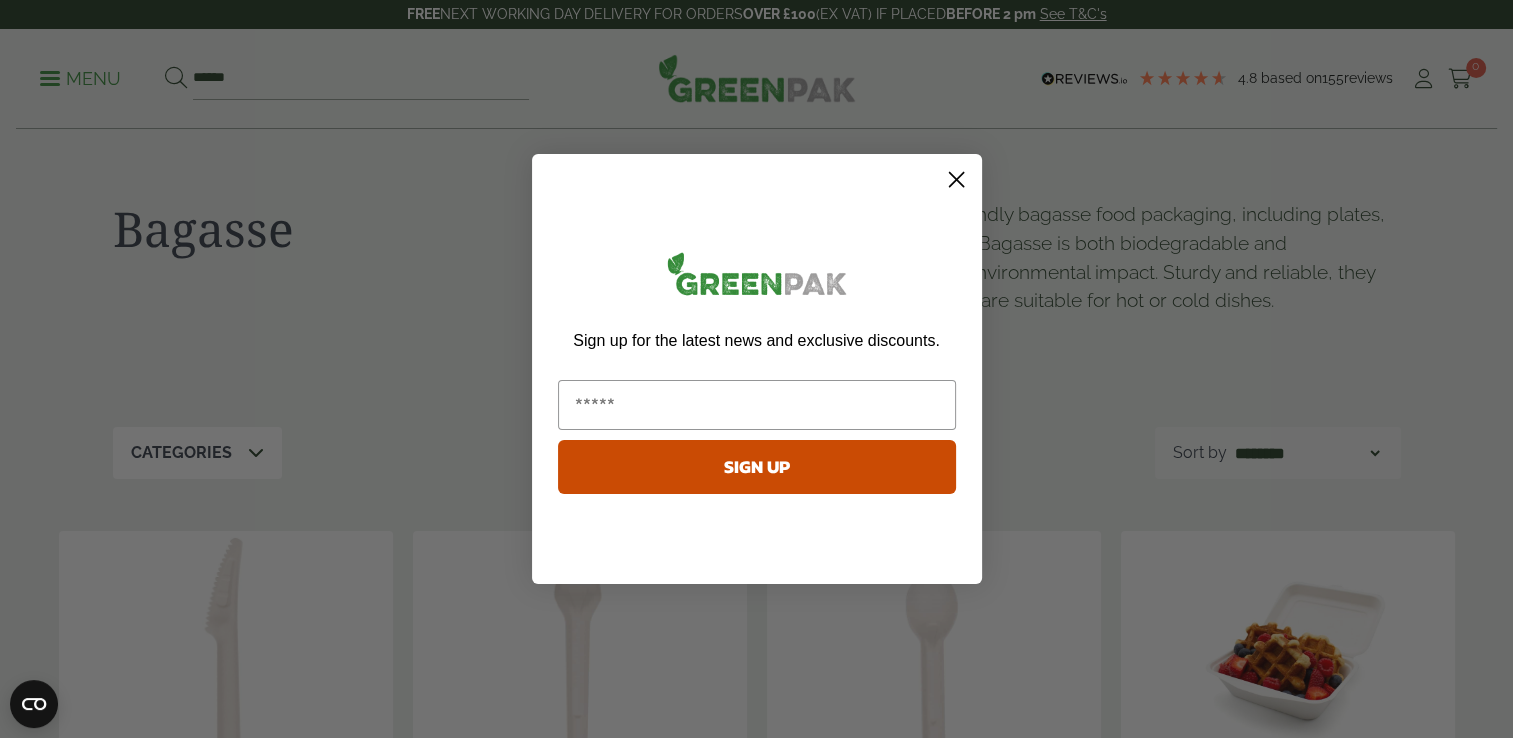 click 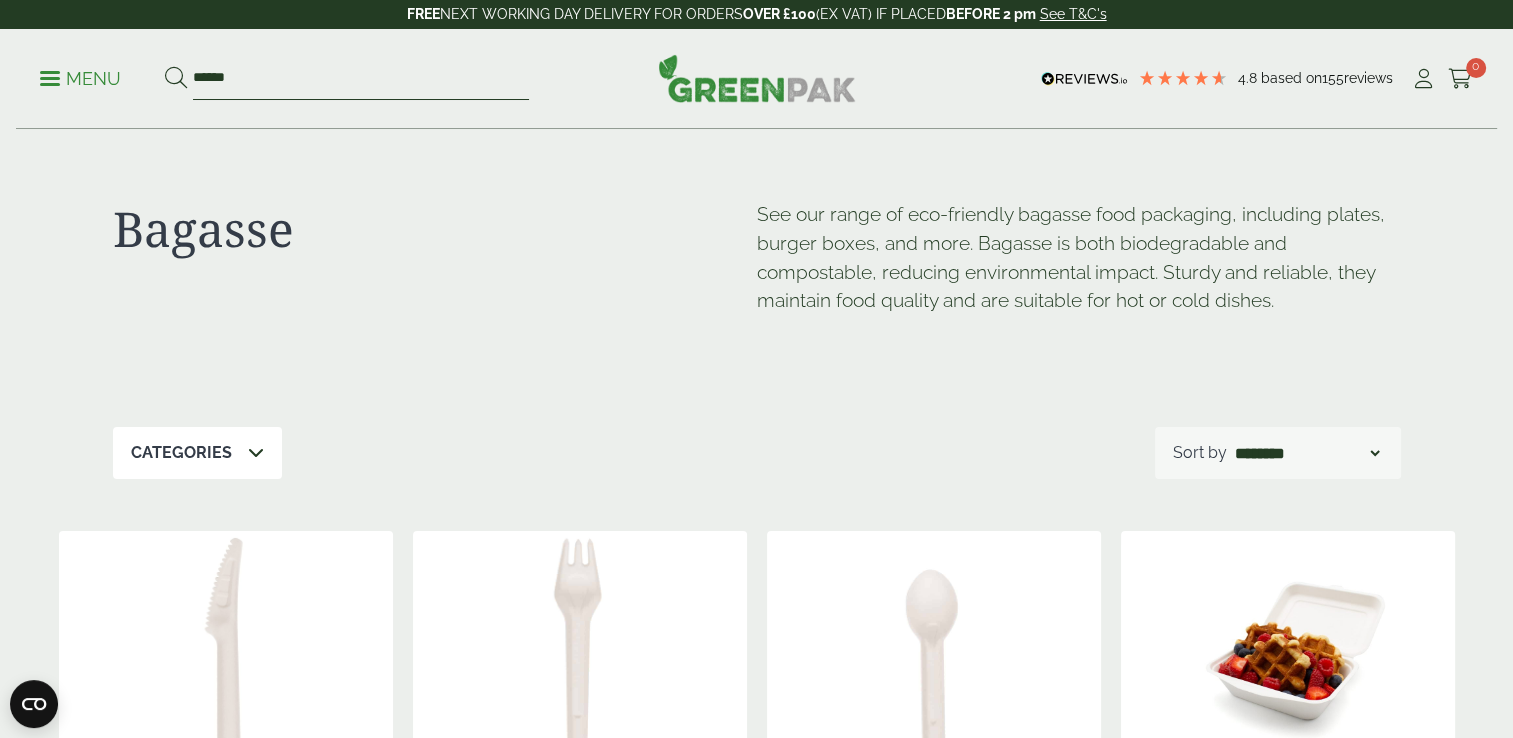 click on "******" at bounding box center [361, 79] 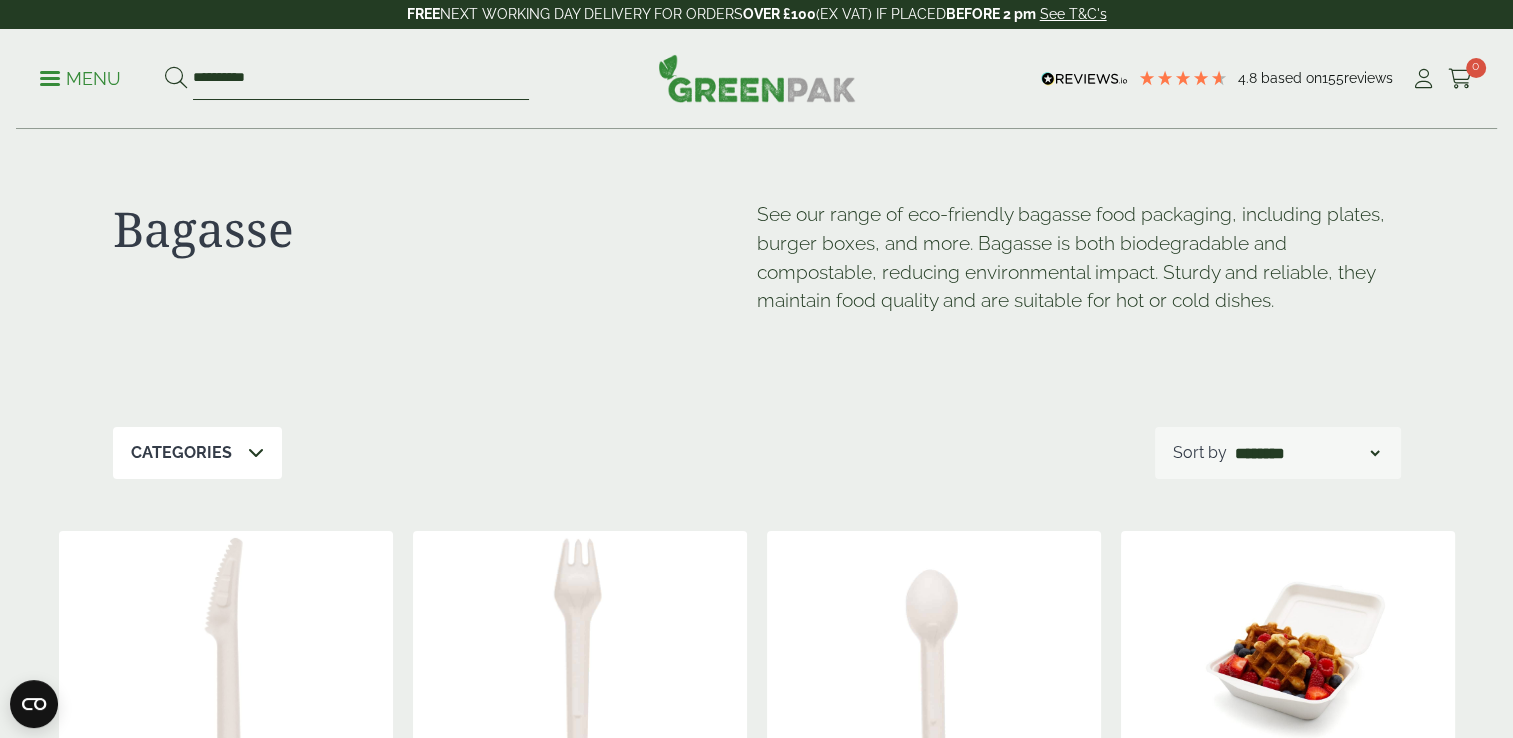 type on "**********" 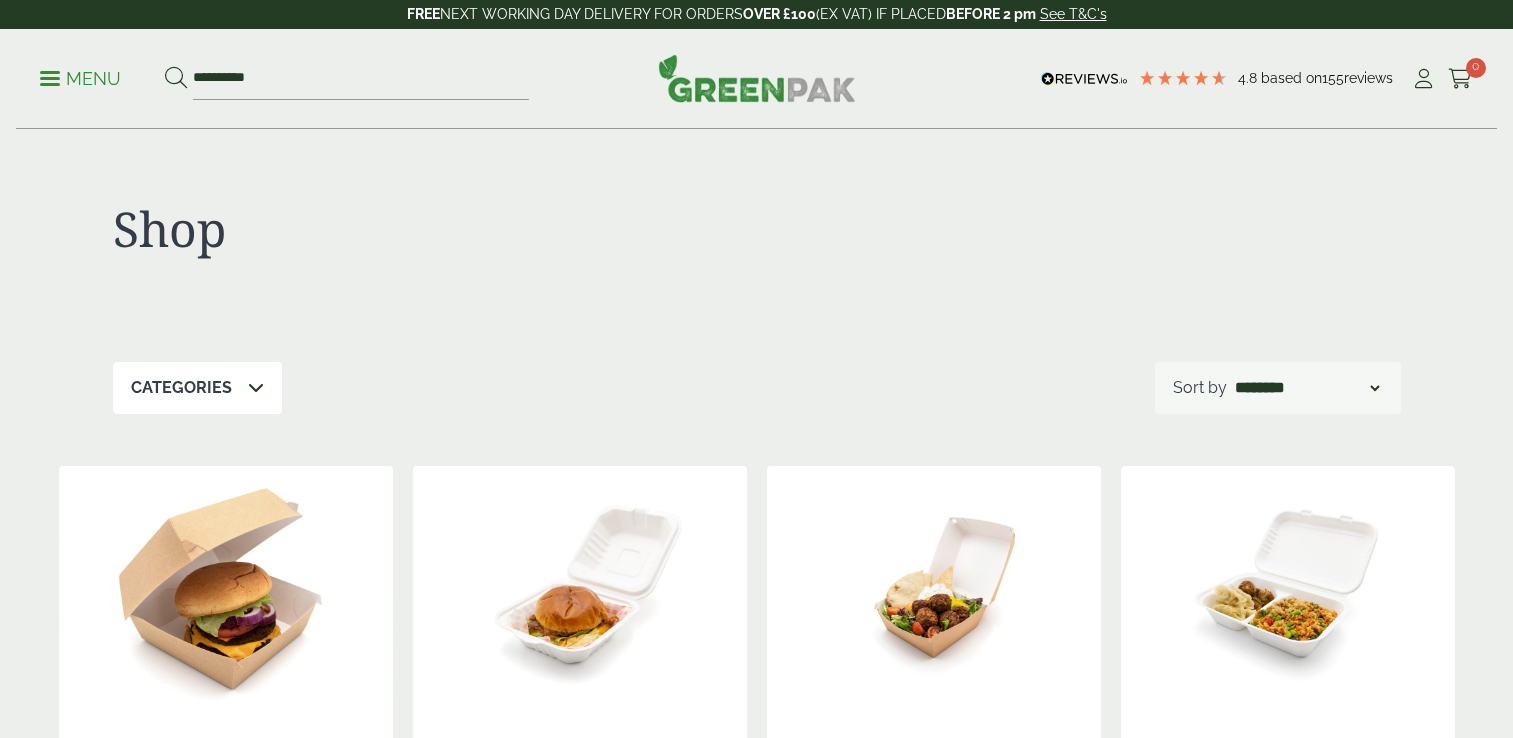 scroll, scrollTop: 0, scrollLeft: 0, axis: both 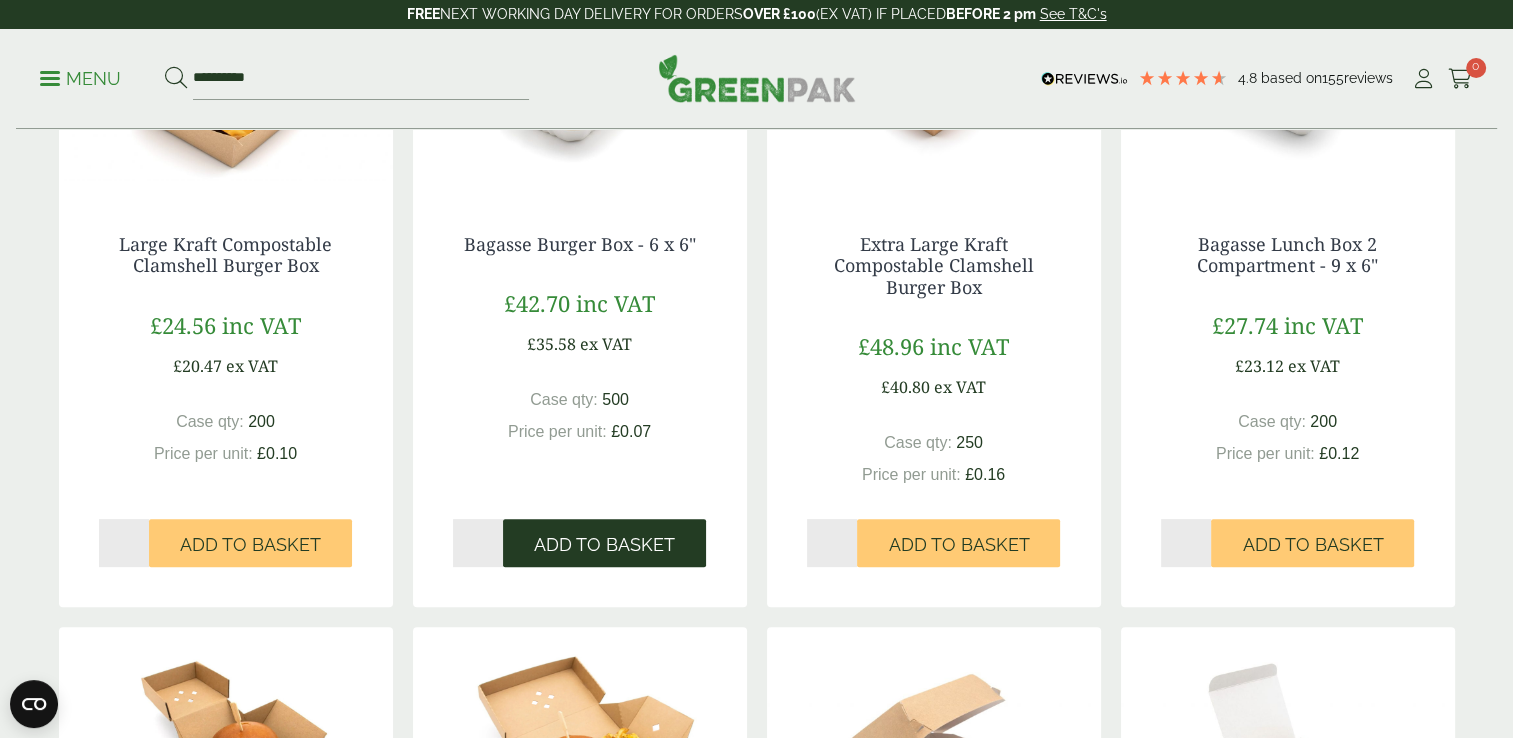click on "Add to Basket" at bounding box center (604, 545) 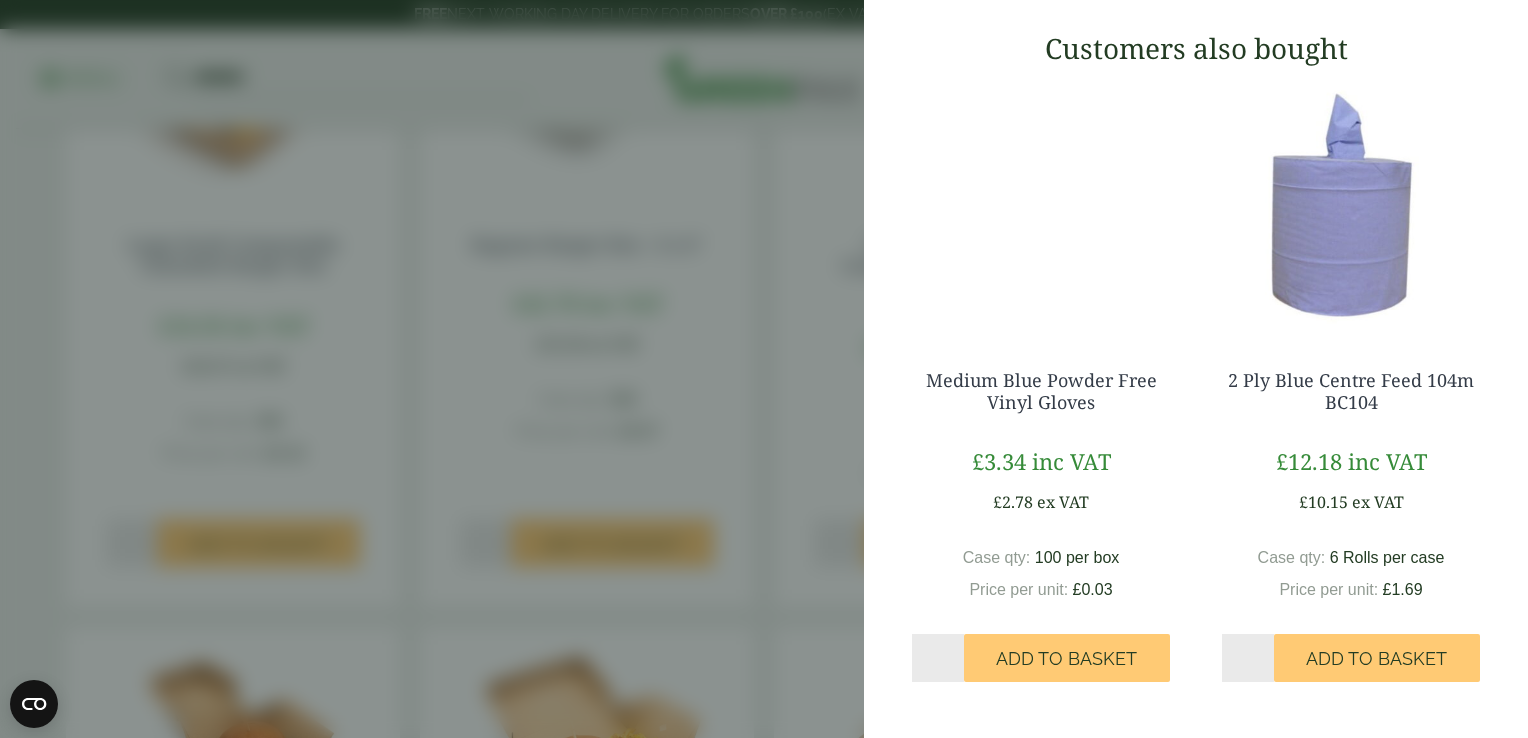 scroll, scrollTop: 0, scrollLeft: 0, axis: both 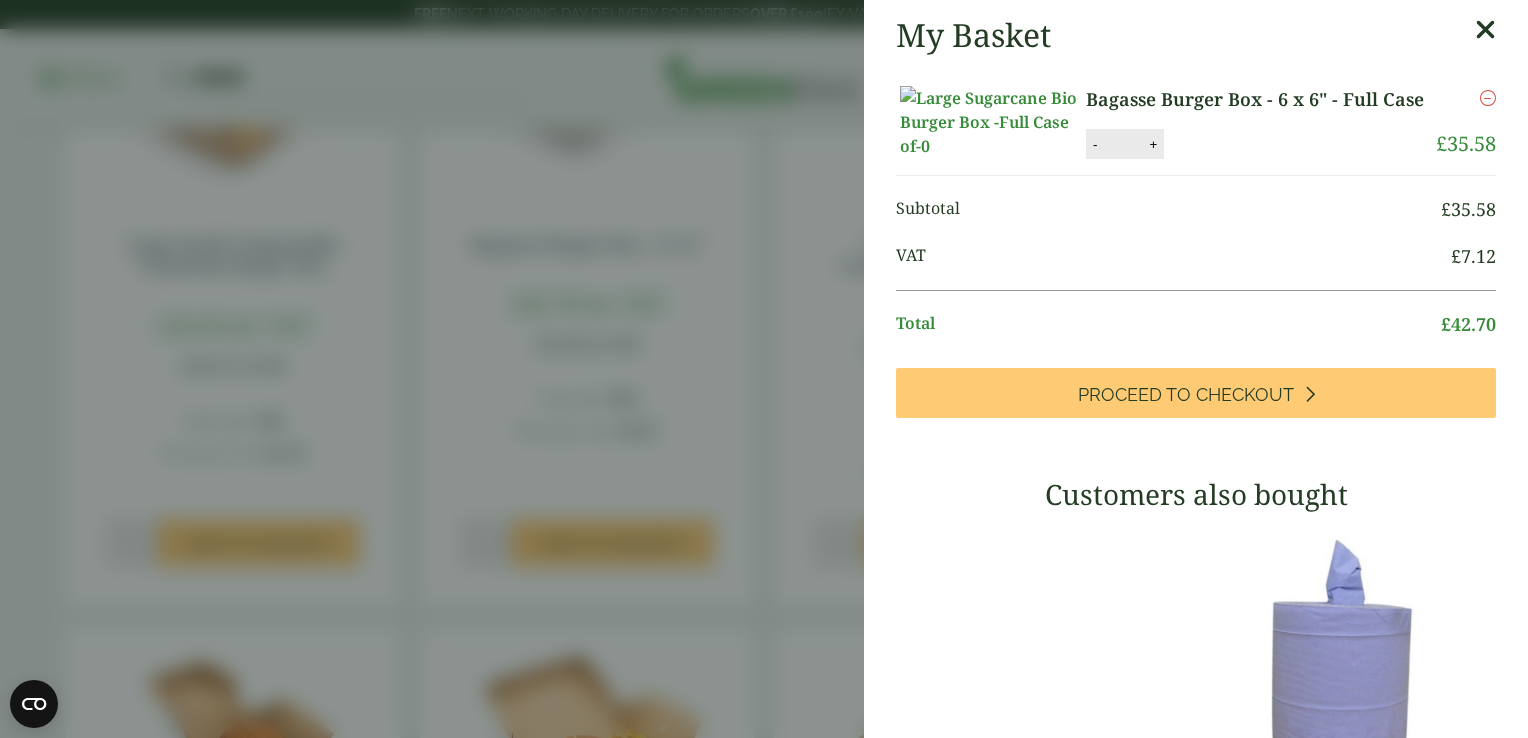 click on "Bagasse Burger Box - 6 x 6" - Full Case" at bounding box center (1258, 99) 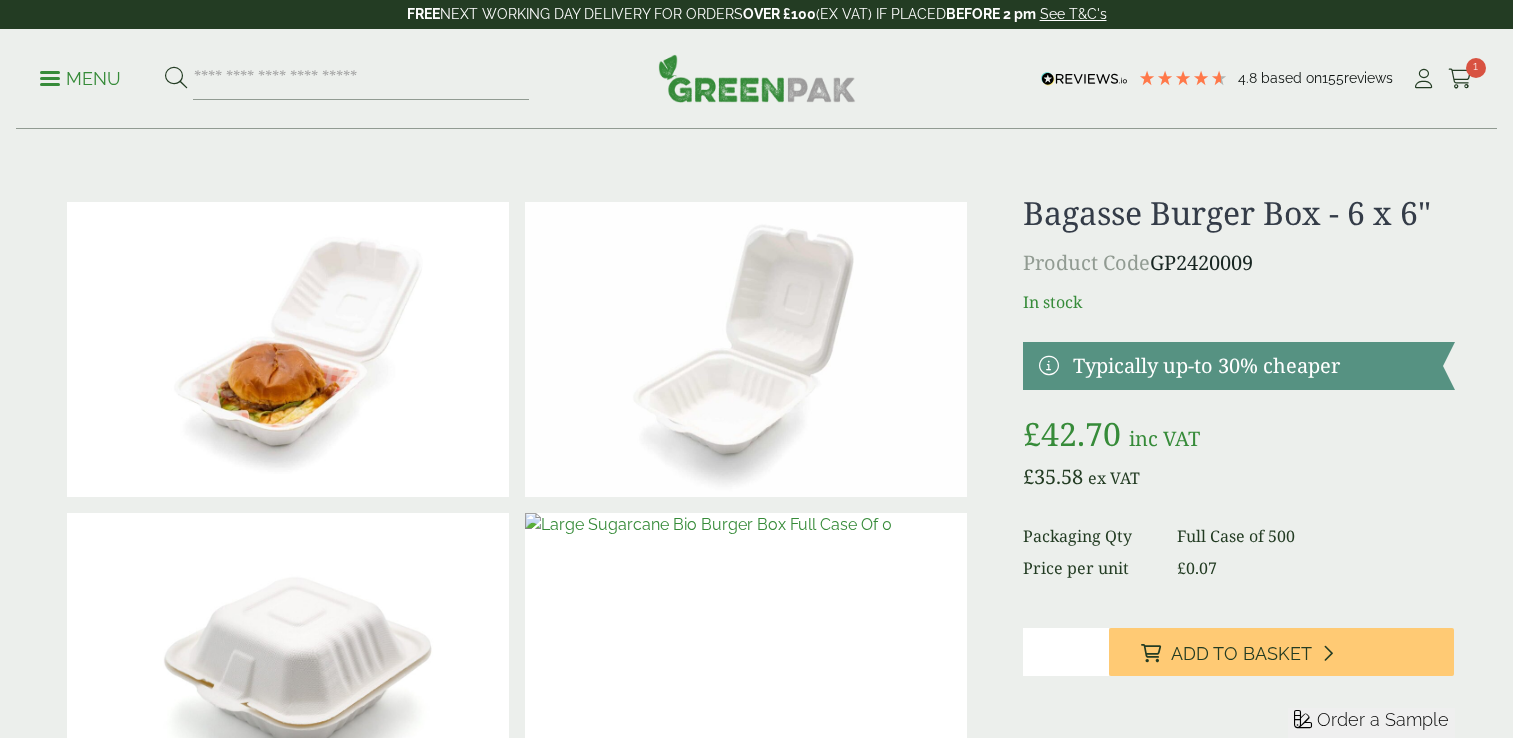 scroll, scrollTop: 0, scrollLeft: 0, axis: both 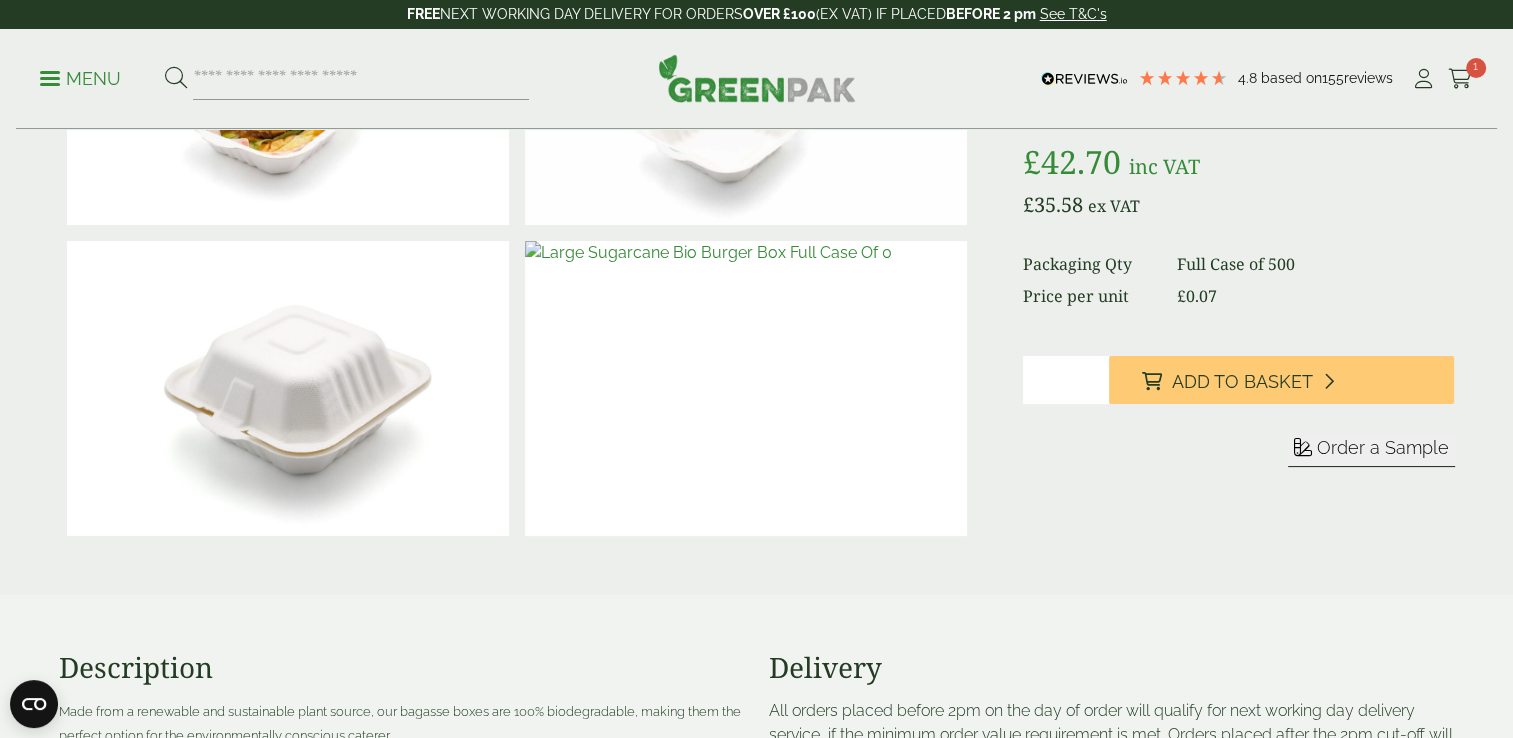 click on "Order a Sample" at bounding box center (1383, 447) 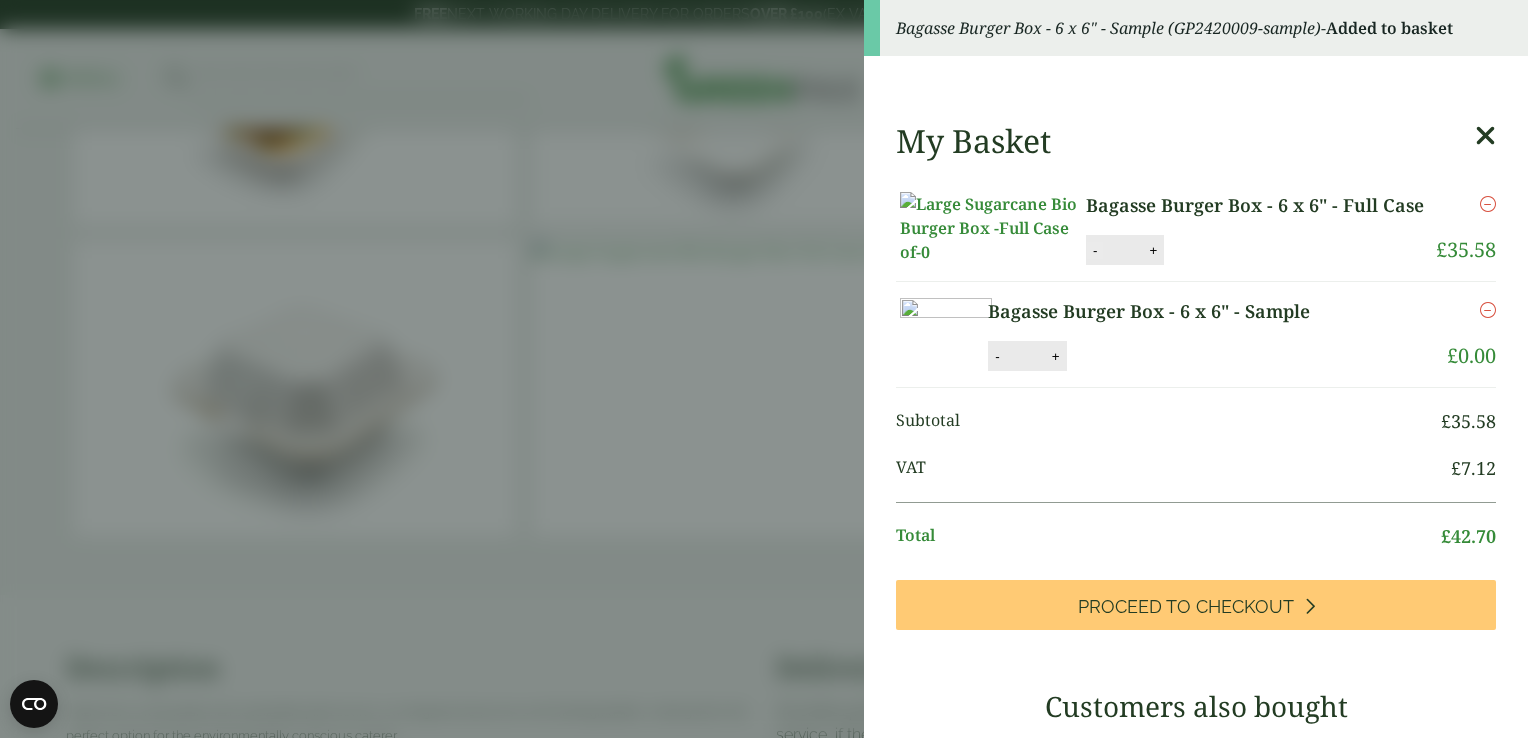 click on "-" at bounding box center [1095, 250] 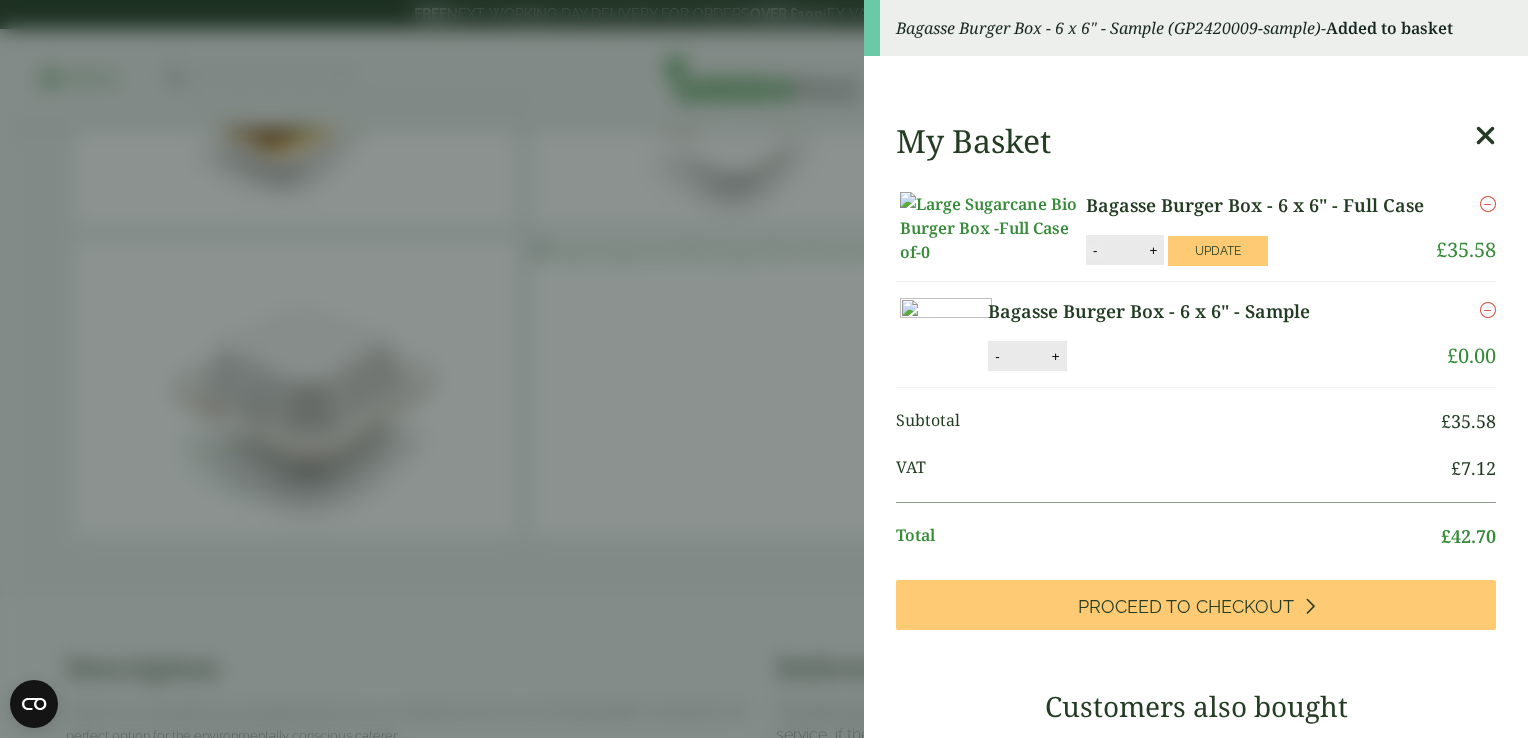 click on "-" at bounding box center [1095, 250] 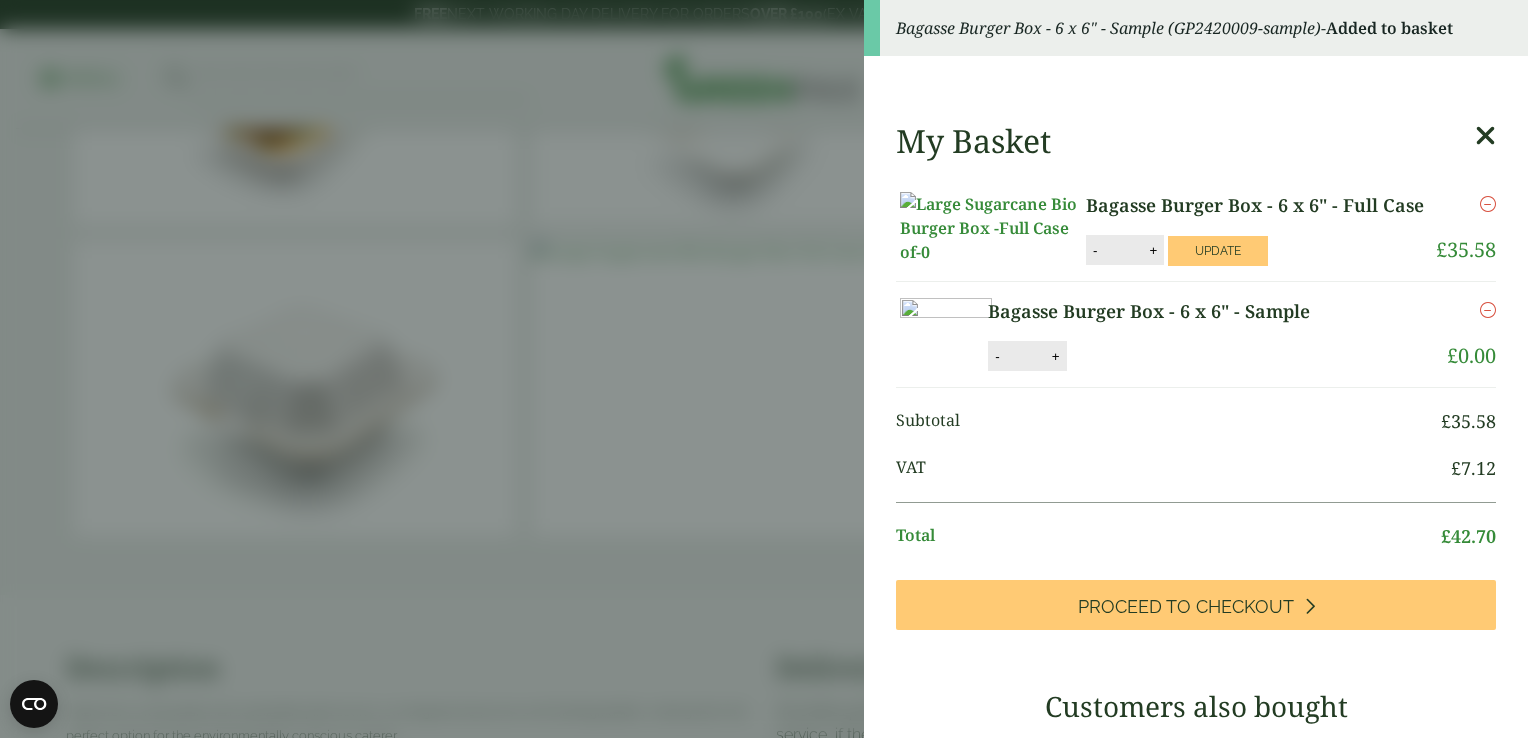 click on "Remove" at bounding box center [1463, 213] 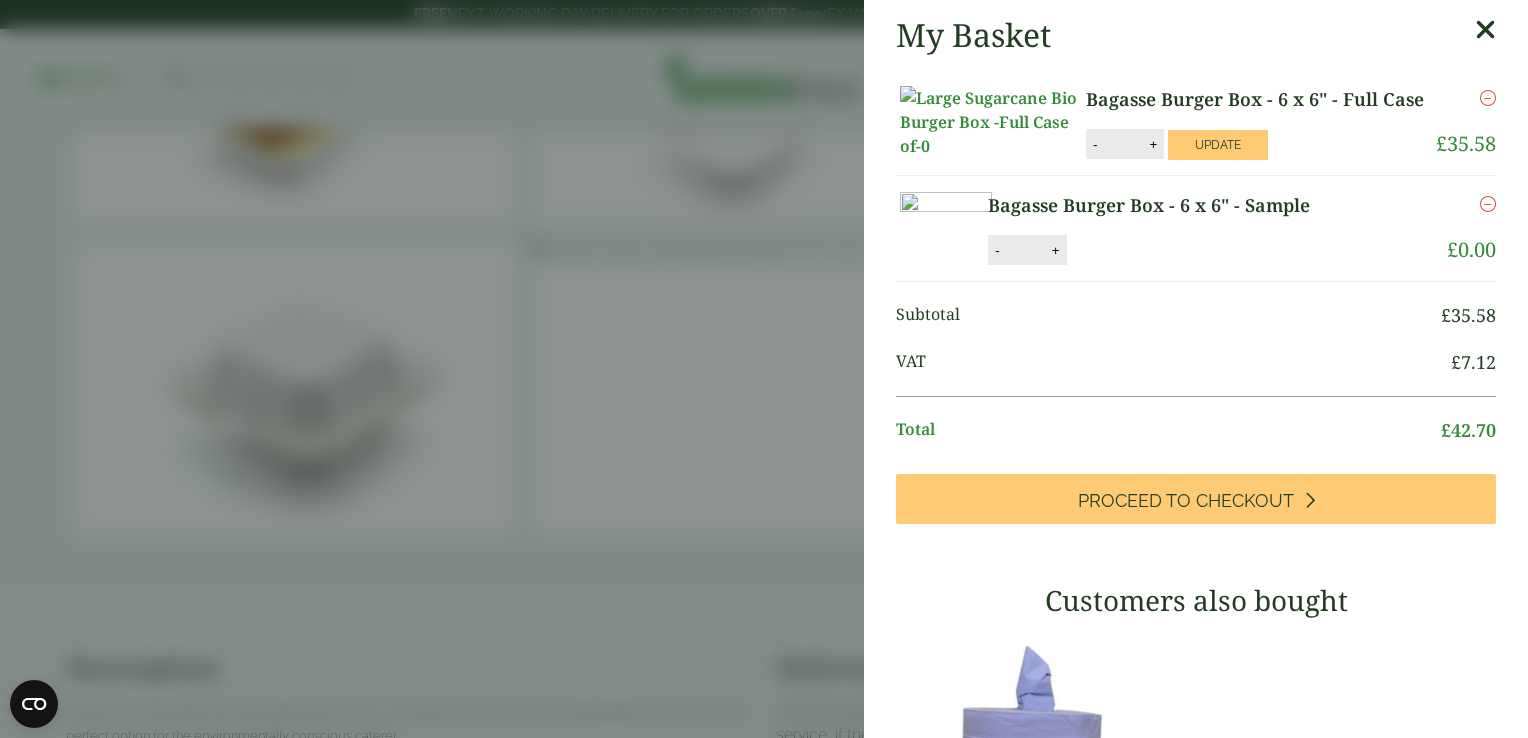 click at bounding box center (1488, 98) 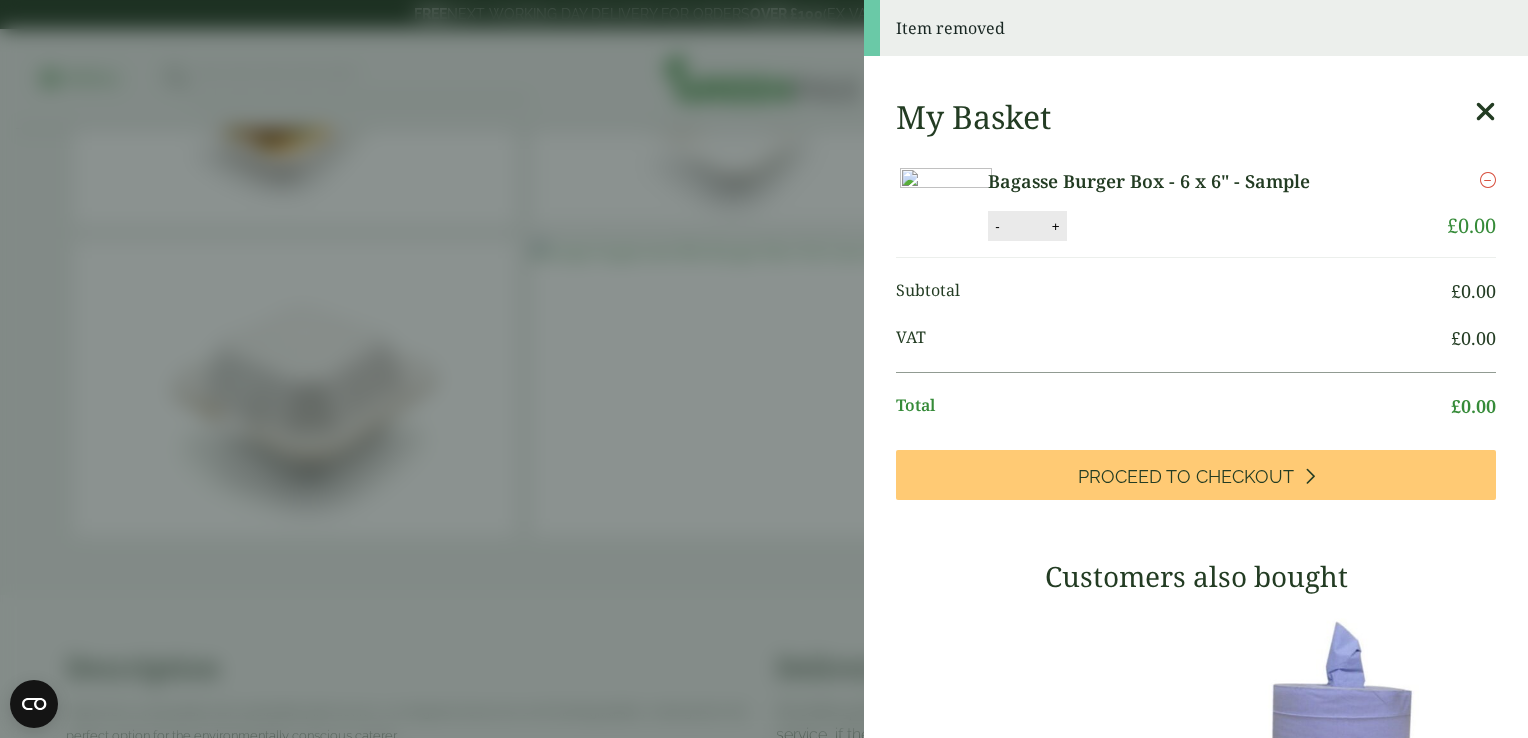 click at bounding box center [1485, 112] 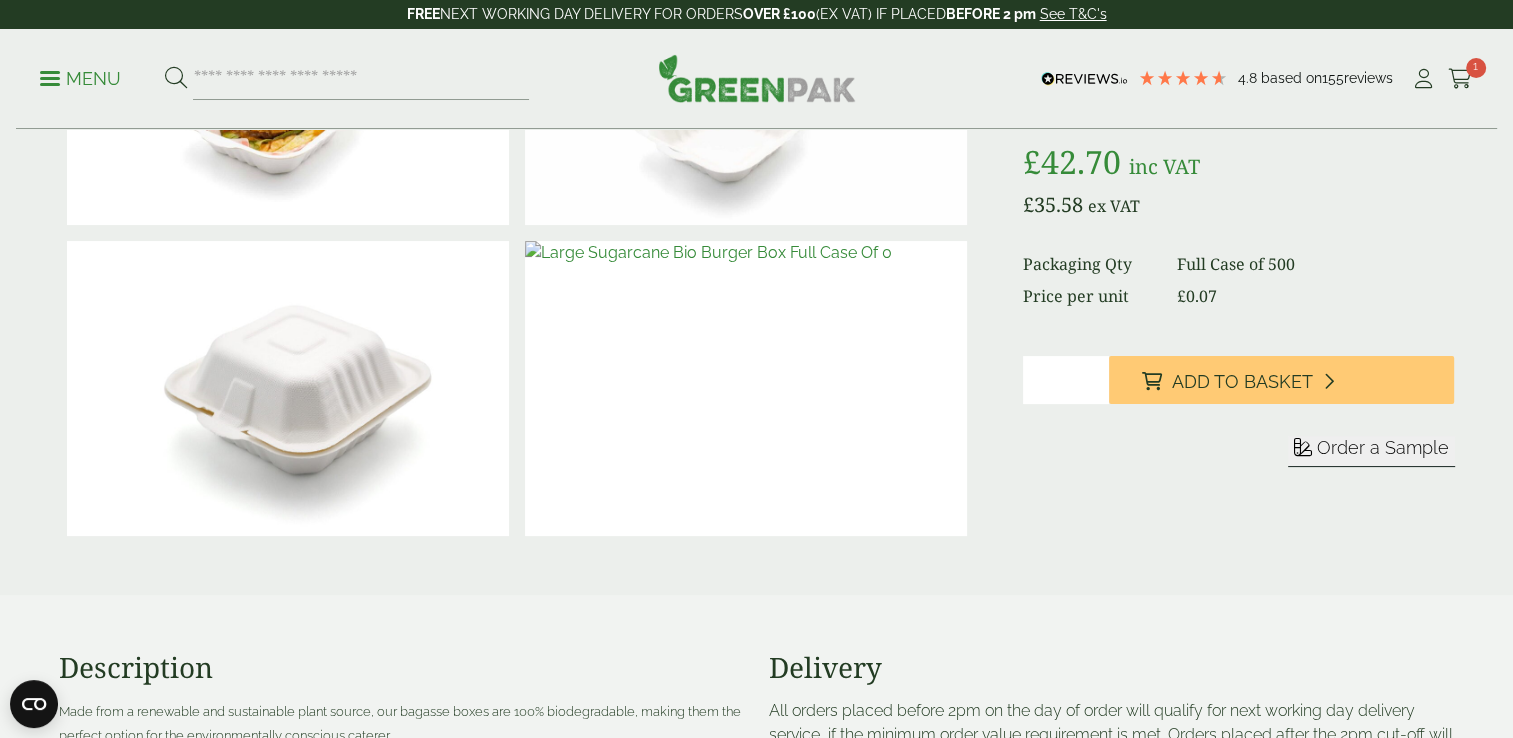scroll, scrollTop: 0, scrollLeft: 0, axis: both 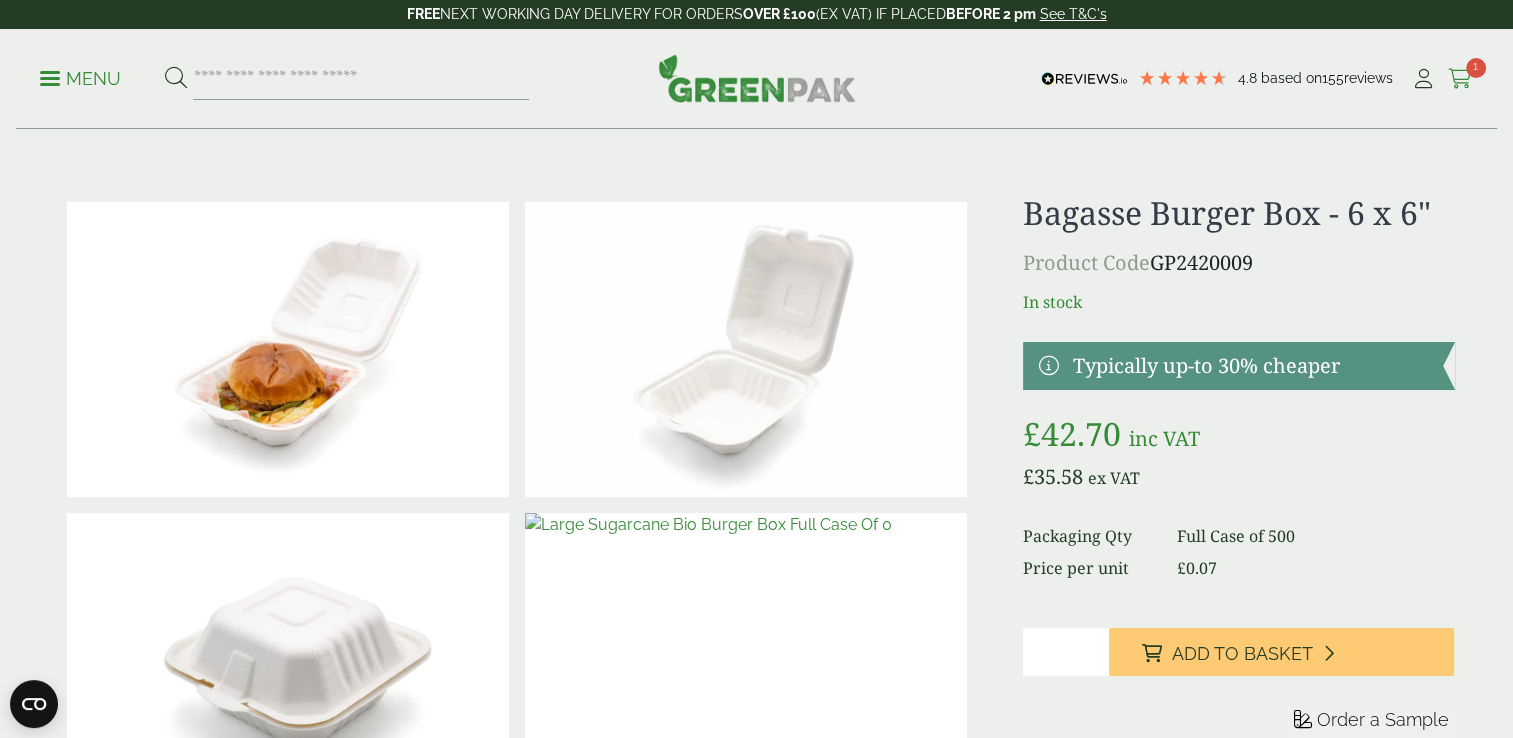 click on "1" at bounding box center (1476, 68) 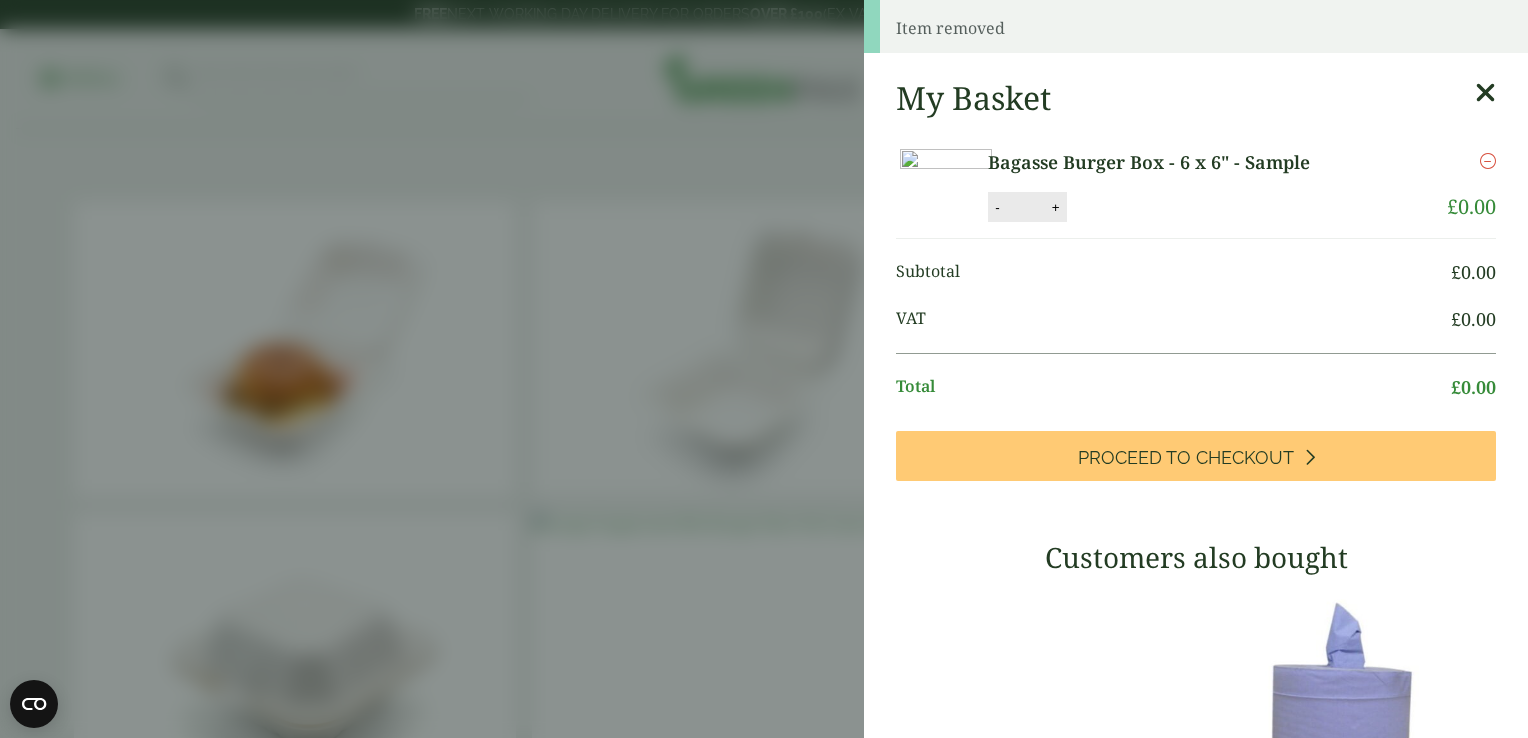 click on "Remove" at bounding box center [1437, 170] 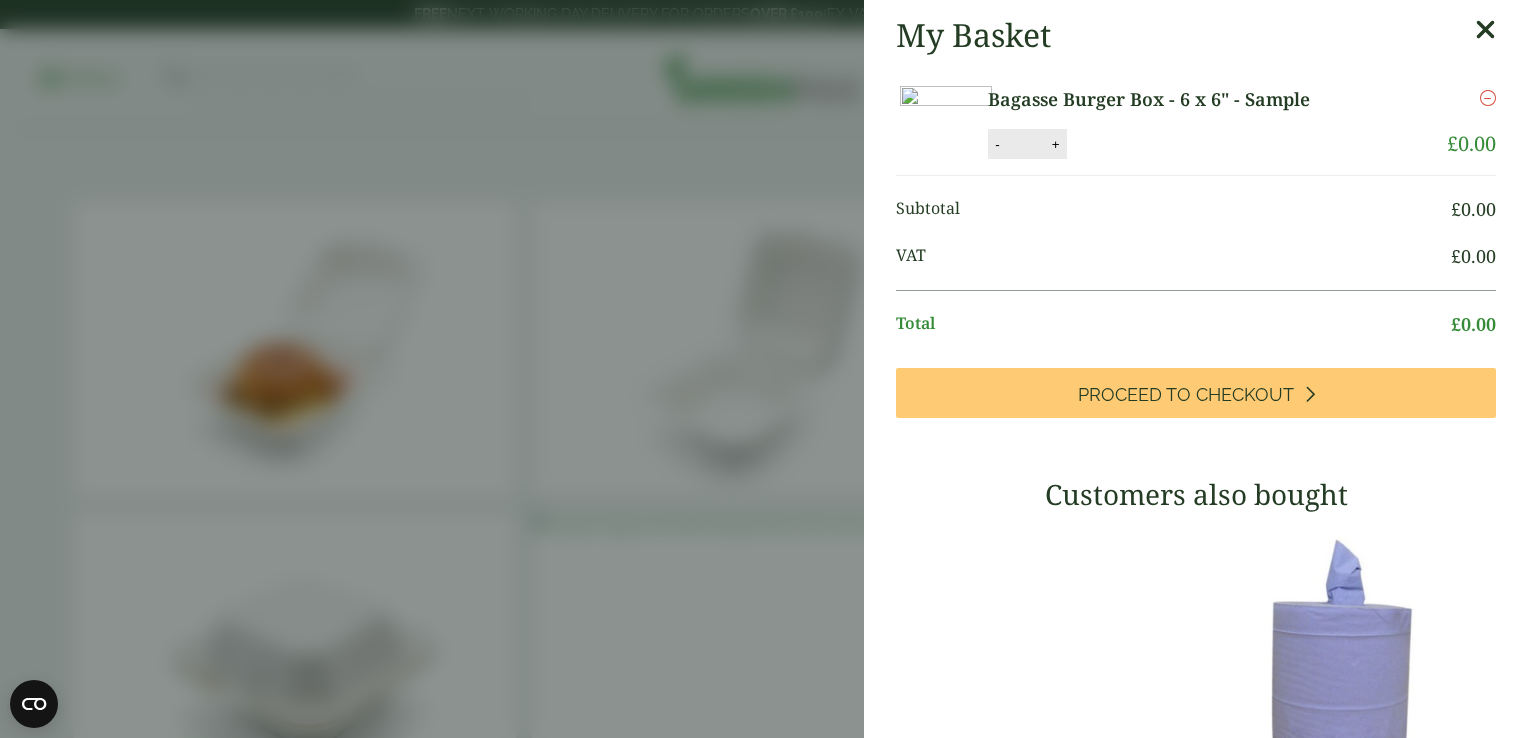 click at bounding box center [1488, 98] 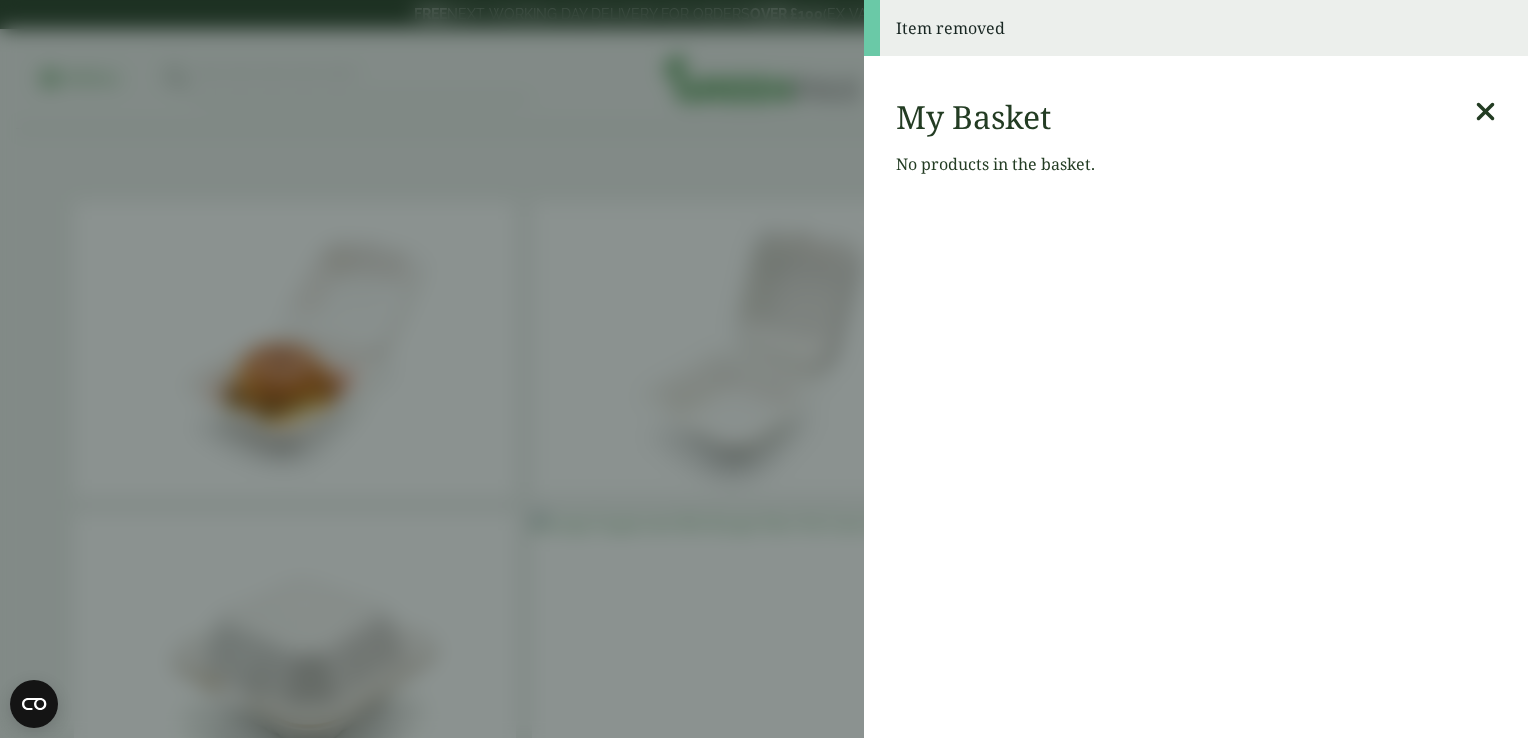 click at bounding box center (1485, 112) 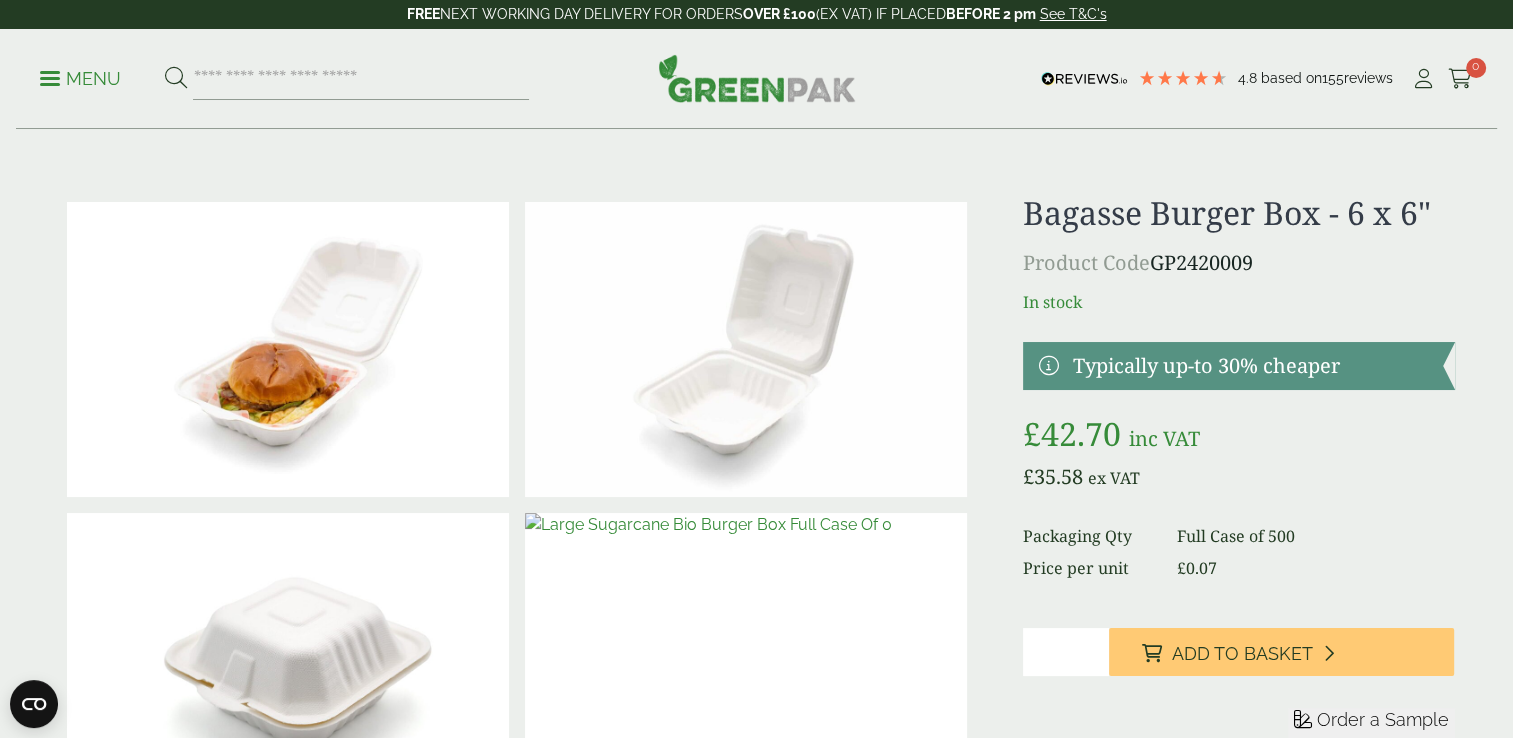 scroll, scrollTop: 645, scrollLeft: 0, axis: vertical 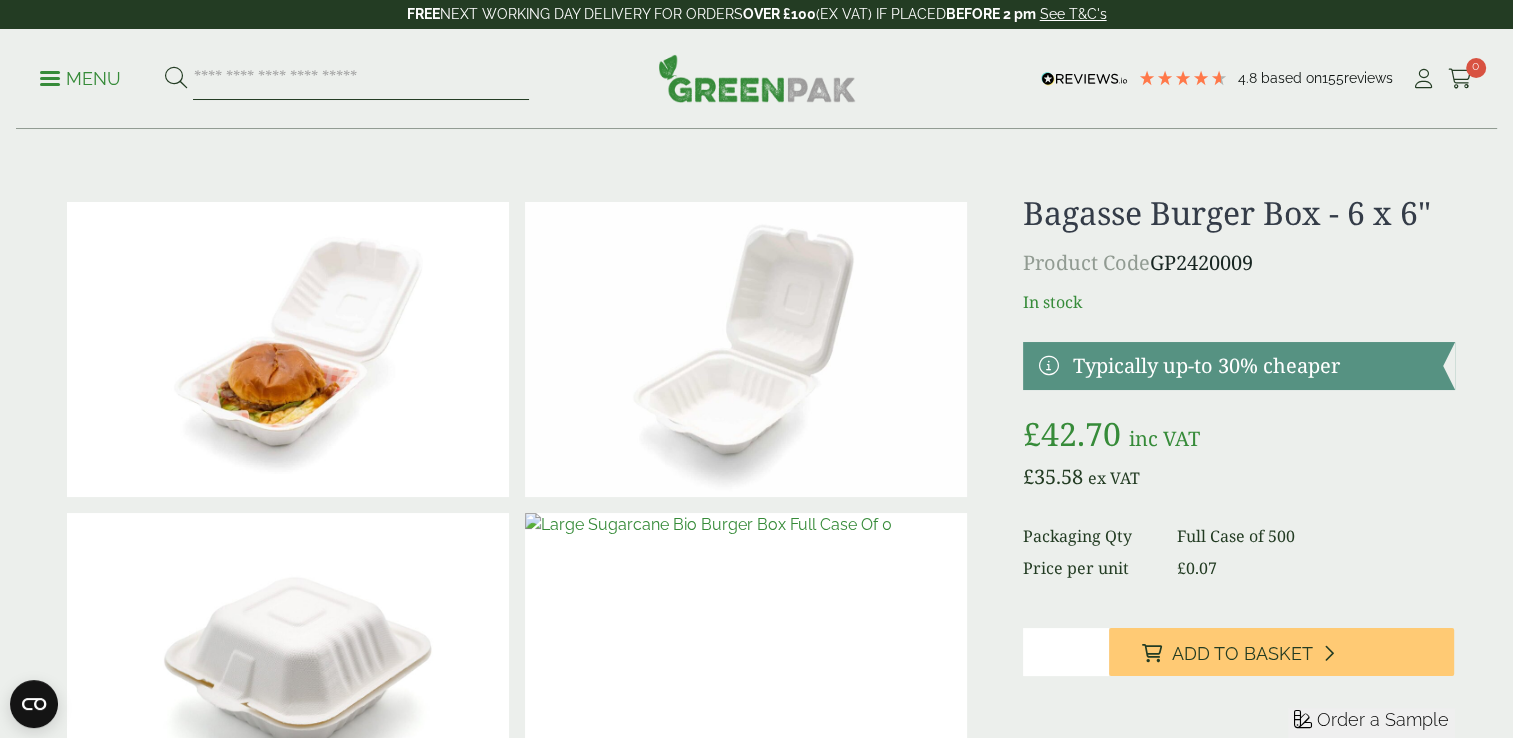 click at bounding box center [361, 79] 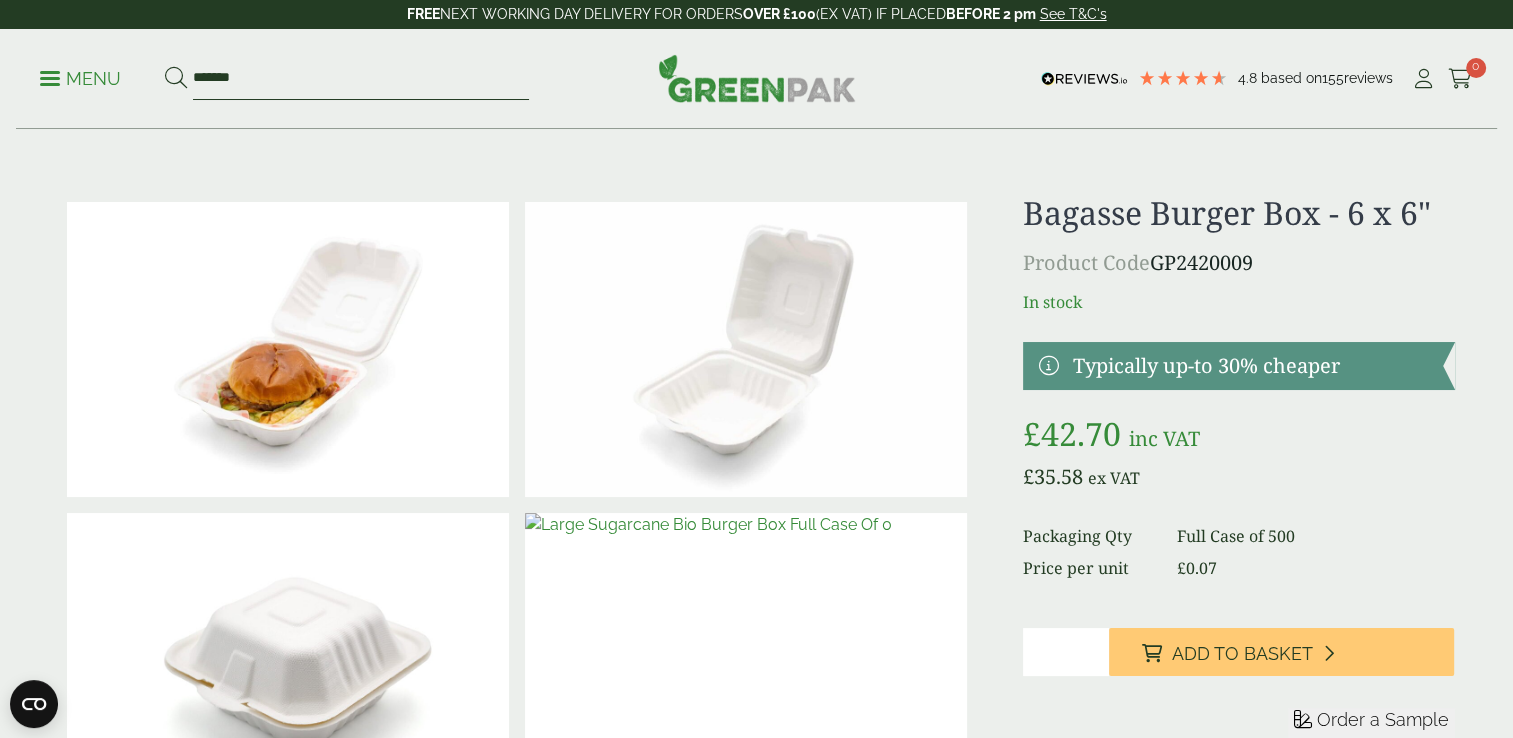 type on "*******" 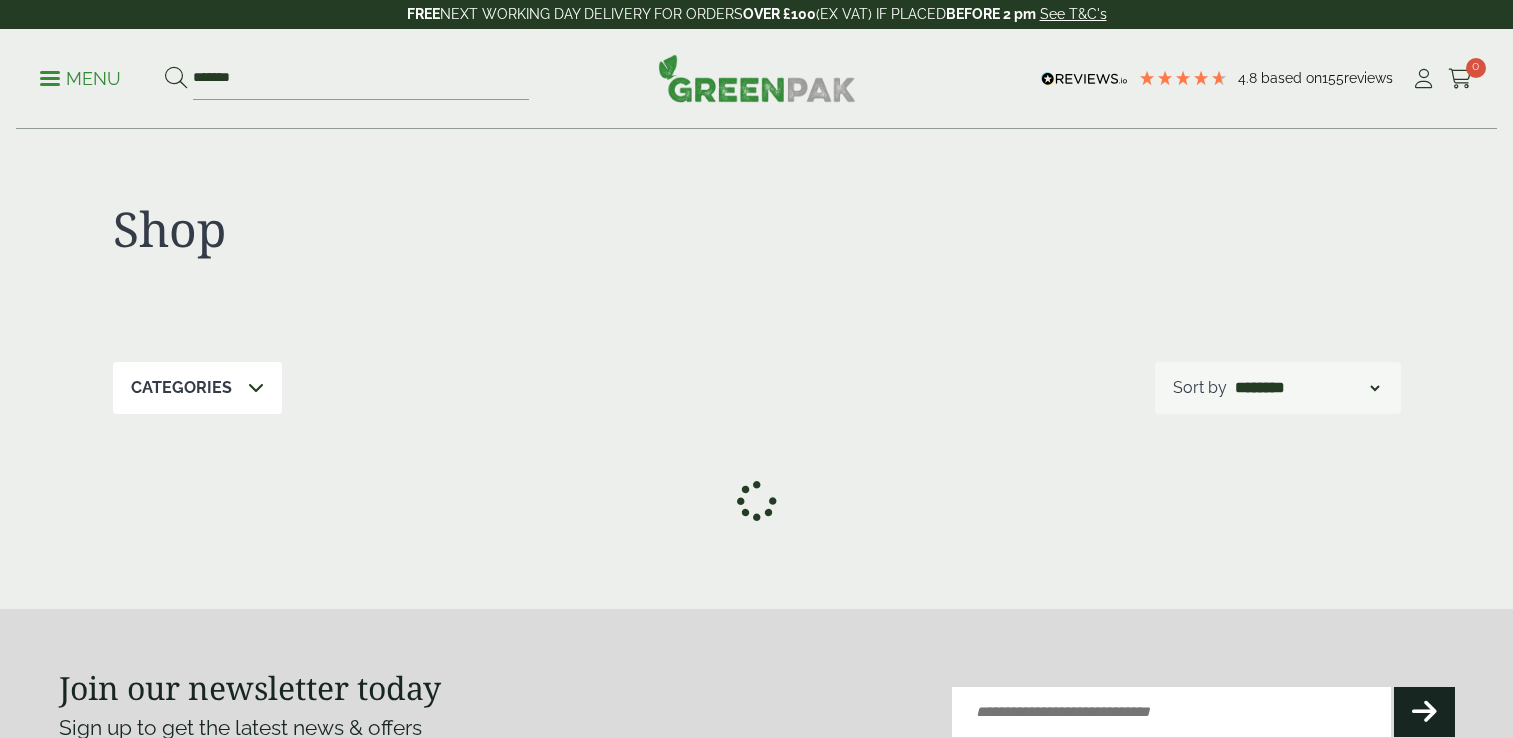 scroll, scrollTop: 0, scrollLeft: 0, axis: both 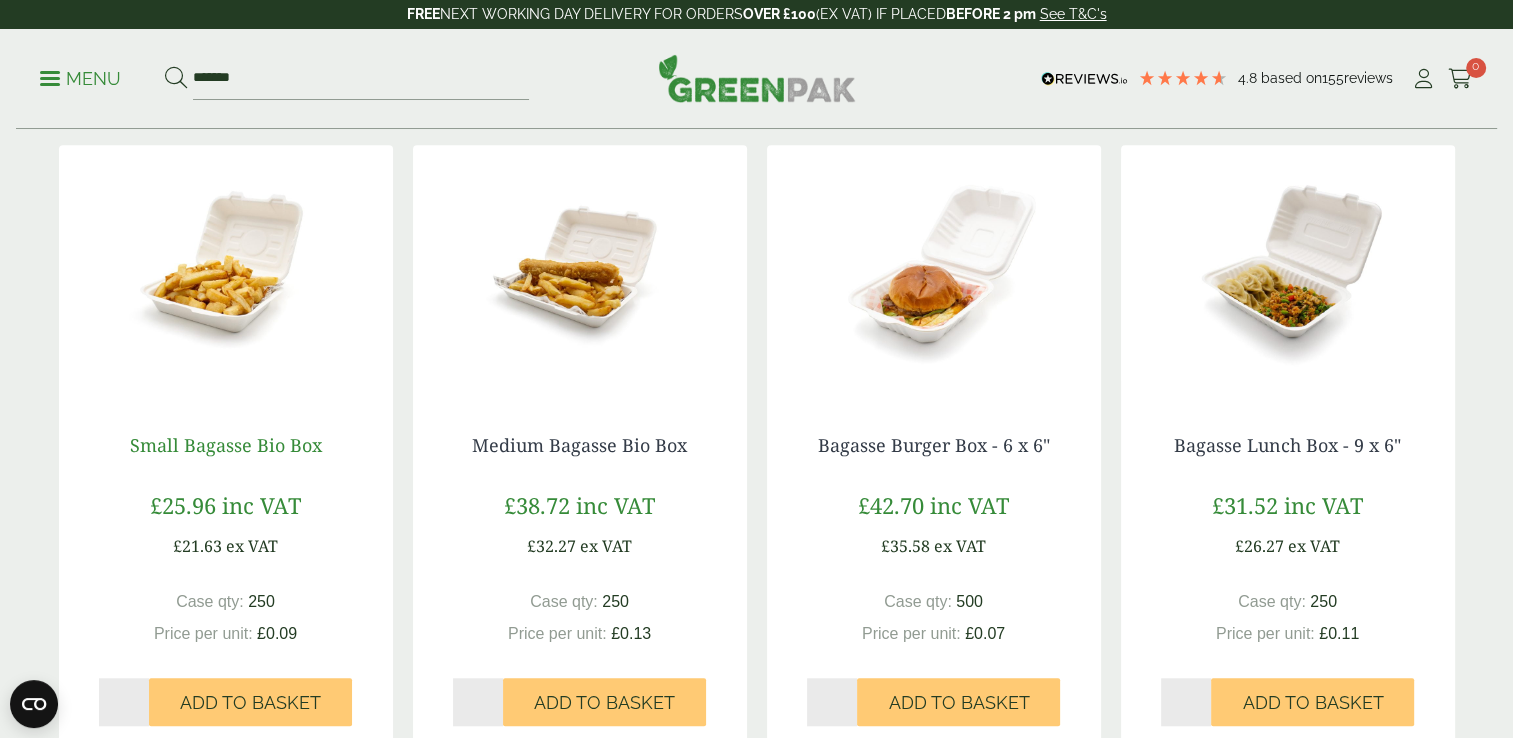 click on "Small Bagasse Bio Box" at bounding box center [226, 445] 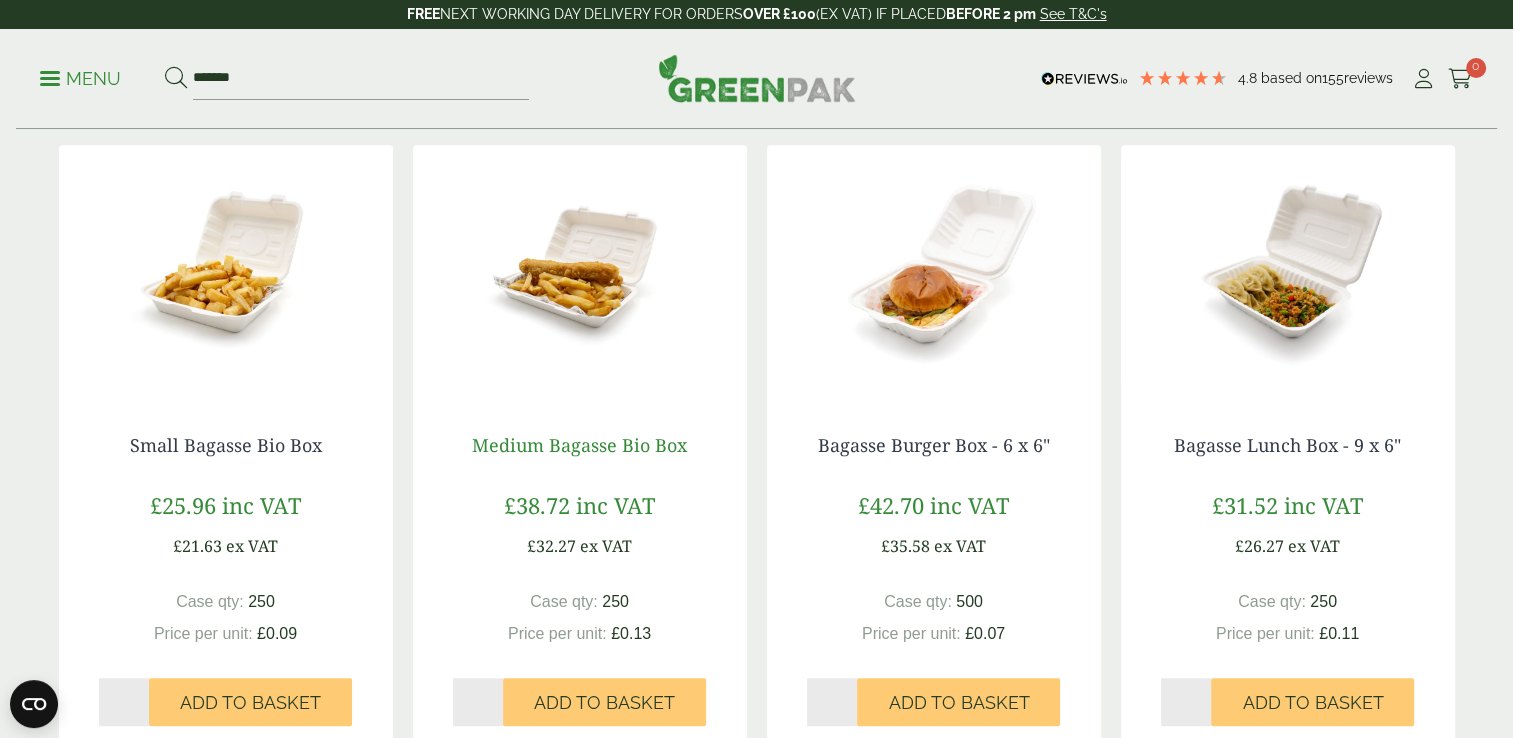 click on "Medium Bagasse Bio Box" at bounding box center (579, 445) 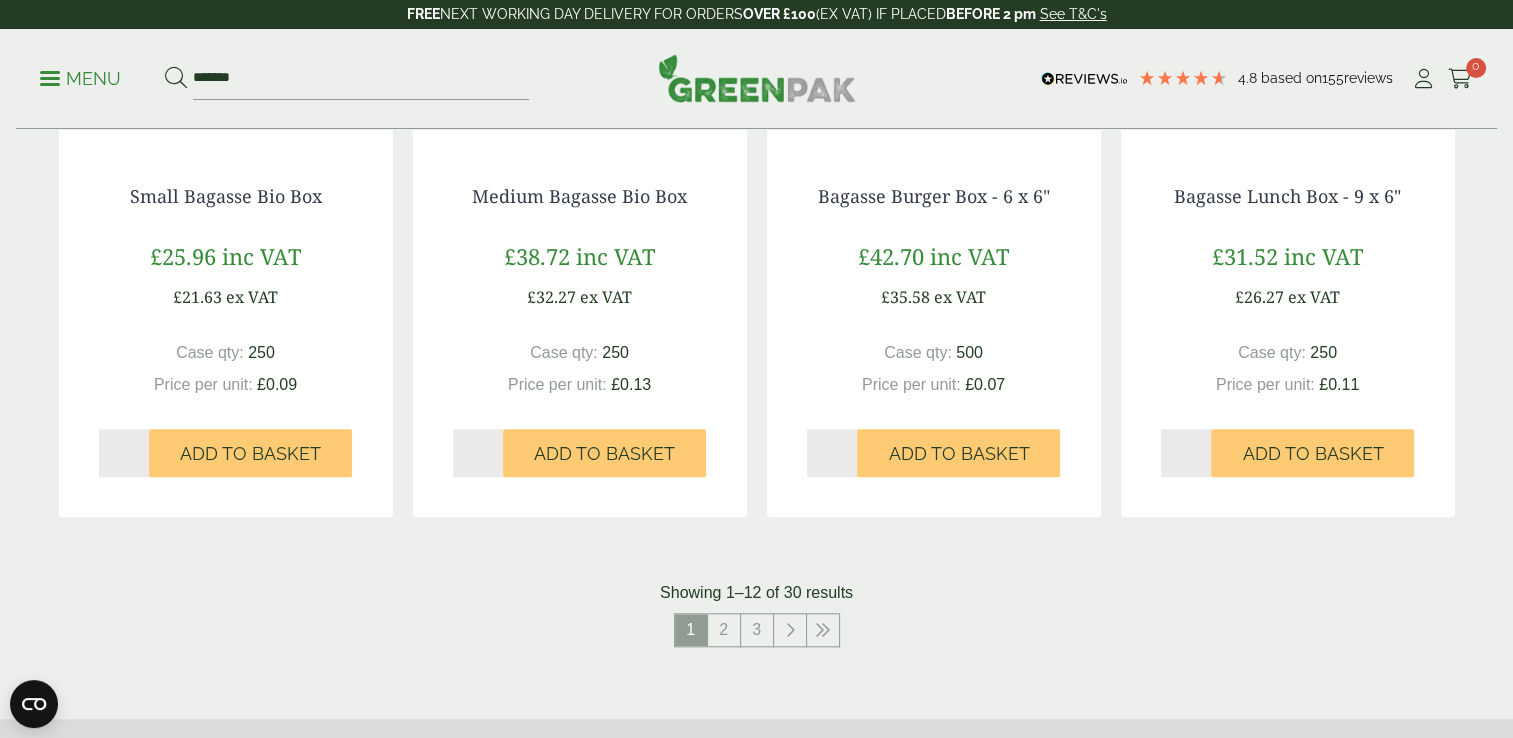 scroll, scrollTop: 1864, scrollLeft: 0, axis: vertical 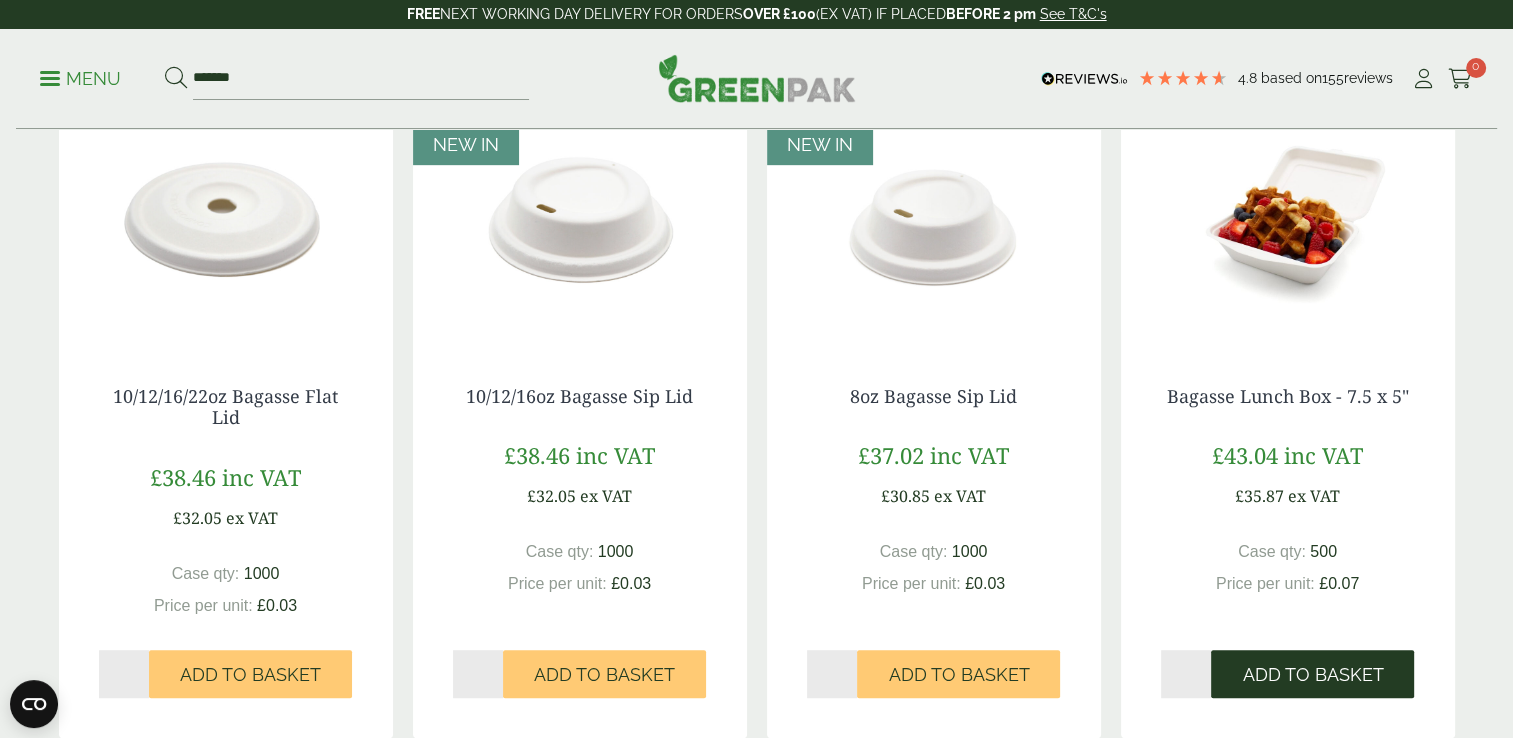 click on "Add to Basket" at bounding box center (1312, 675) 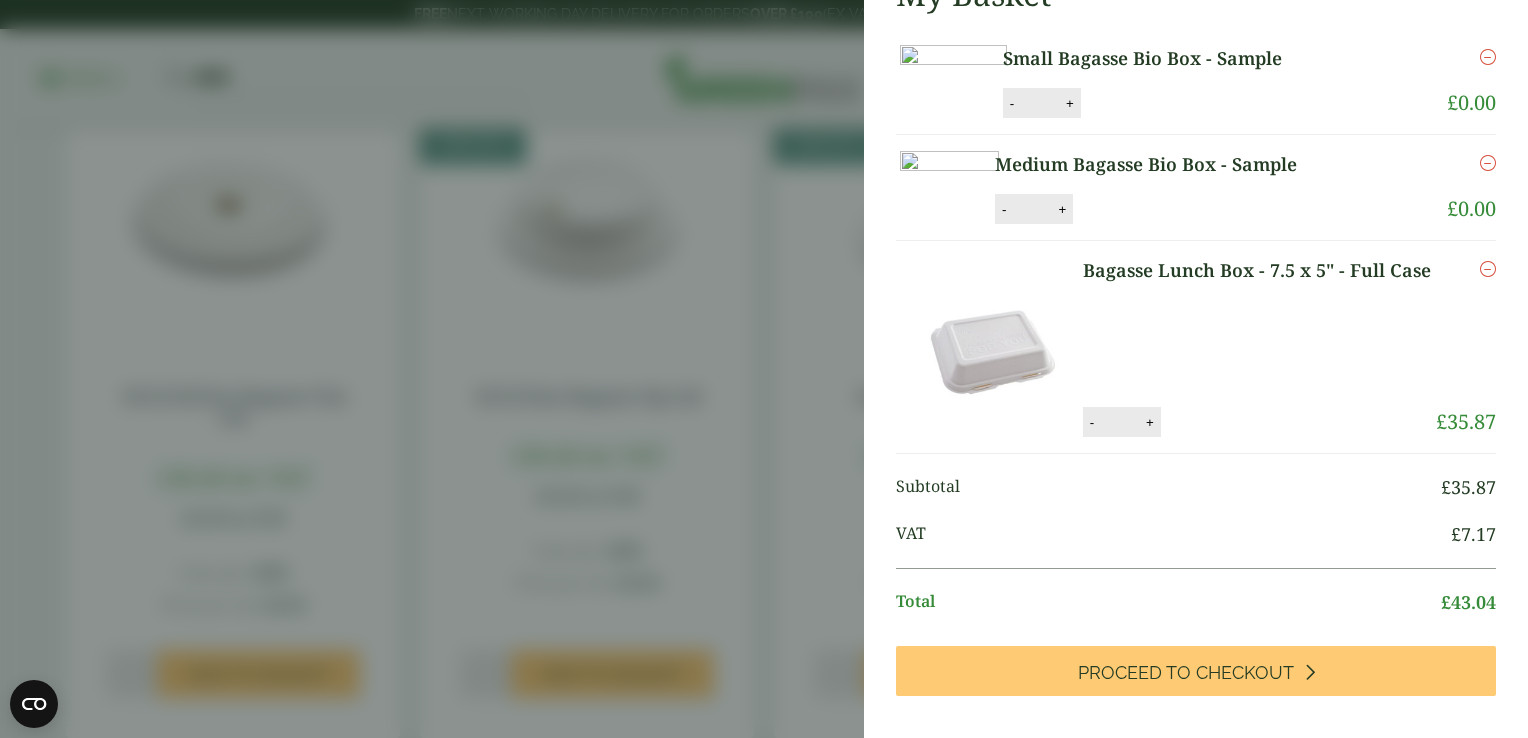 scroll, scrollTop: 123, scrollLeft: 0, axis: vertical 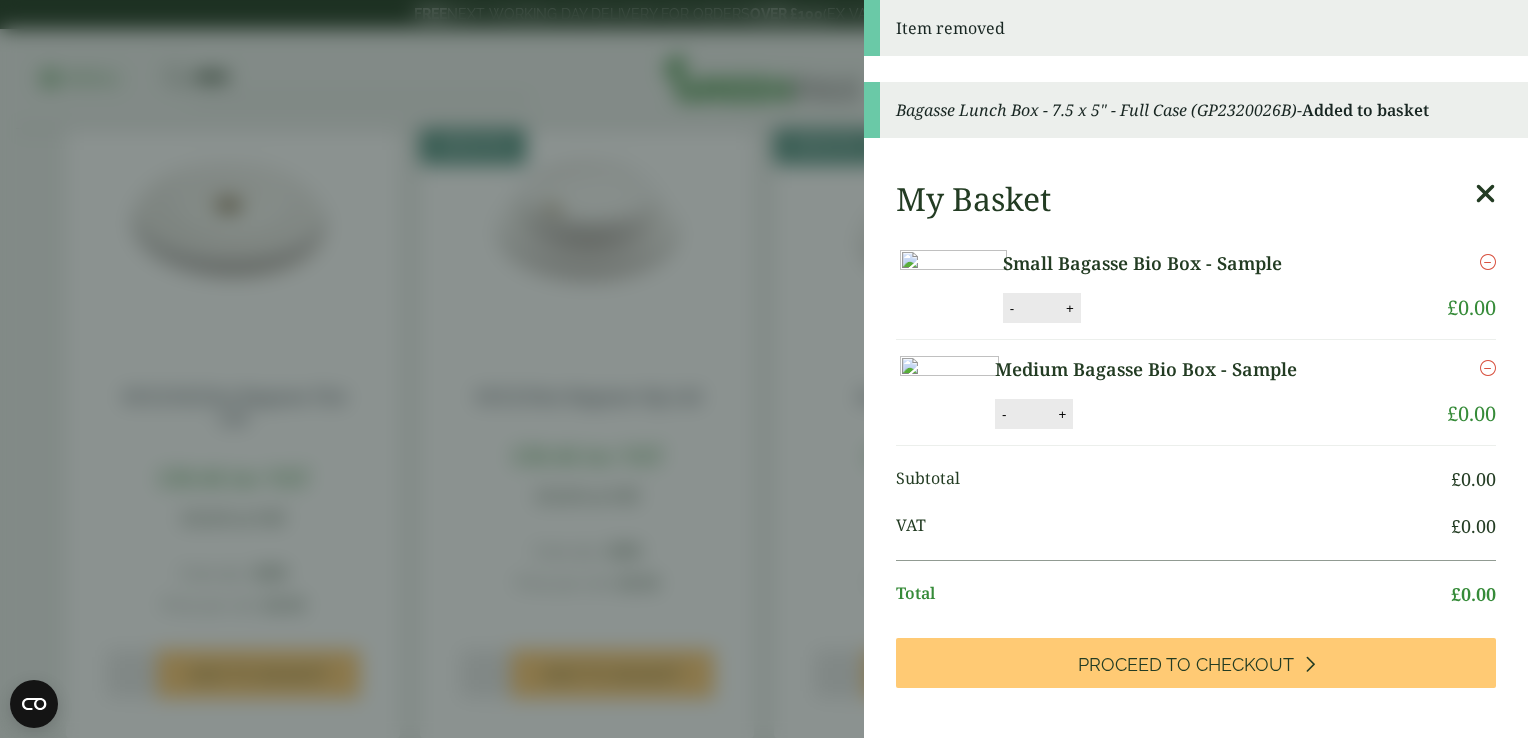 click at bounding box center [1485, 194] 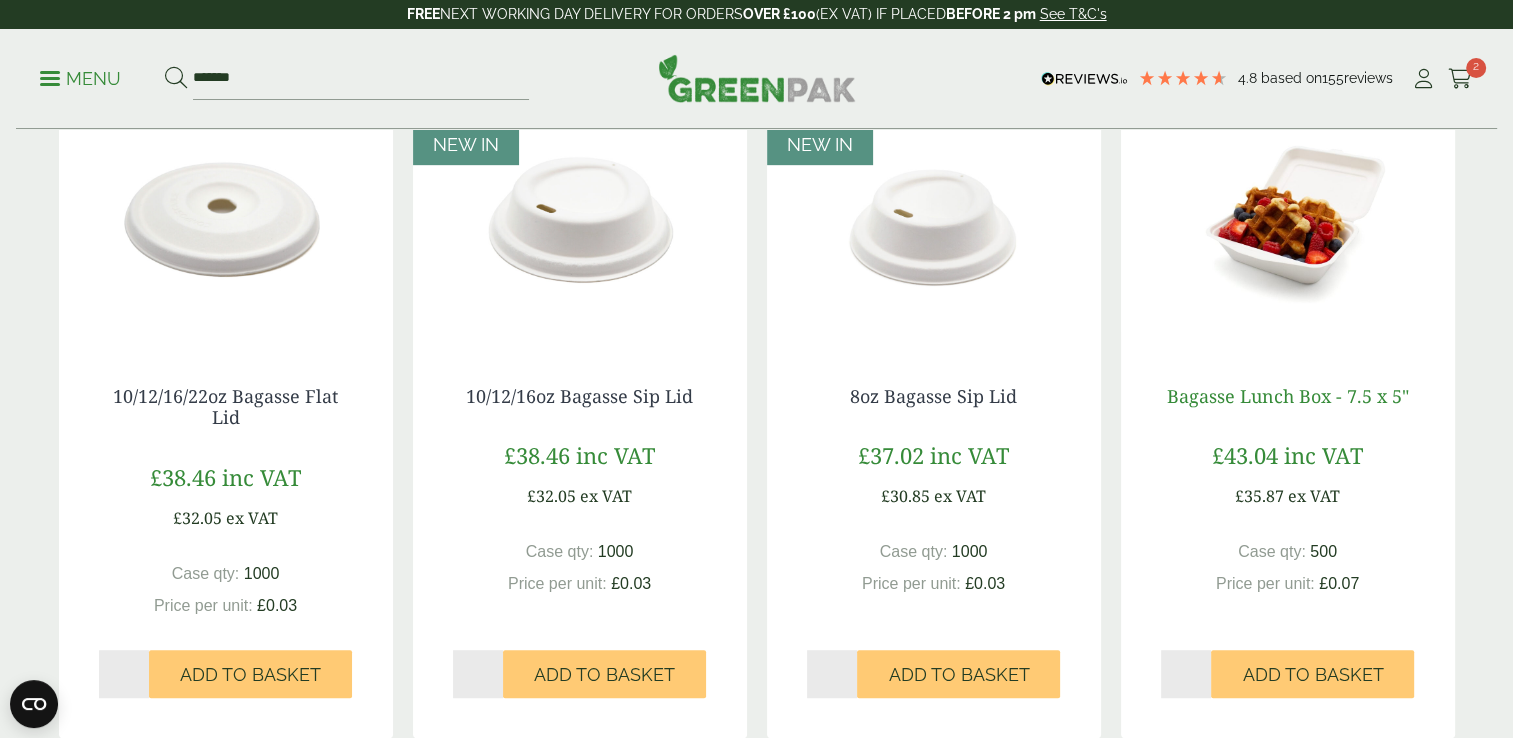 click on "Bagasse Lunch Box - 7.5 x 5"" at bounding box center (1288, 396) 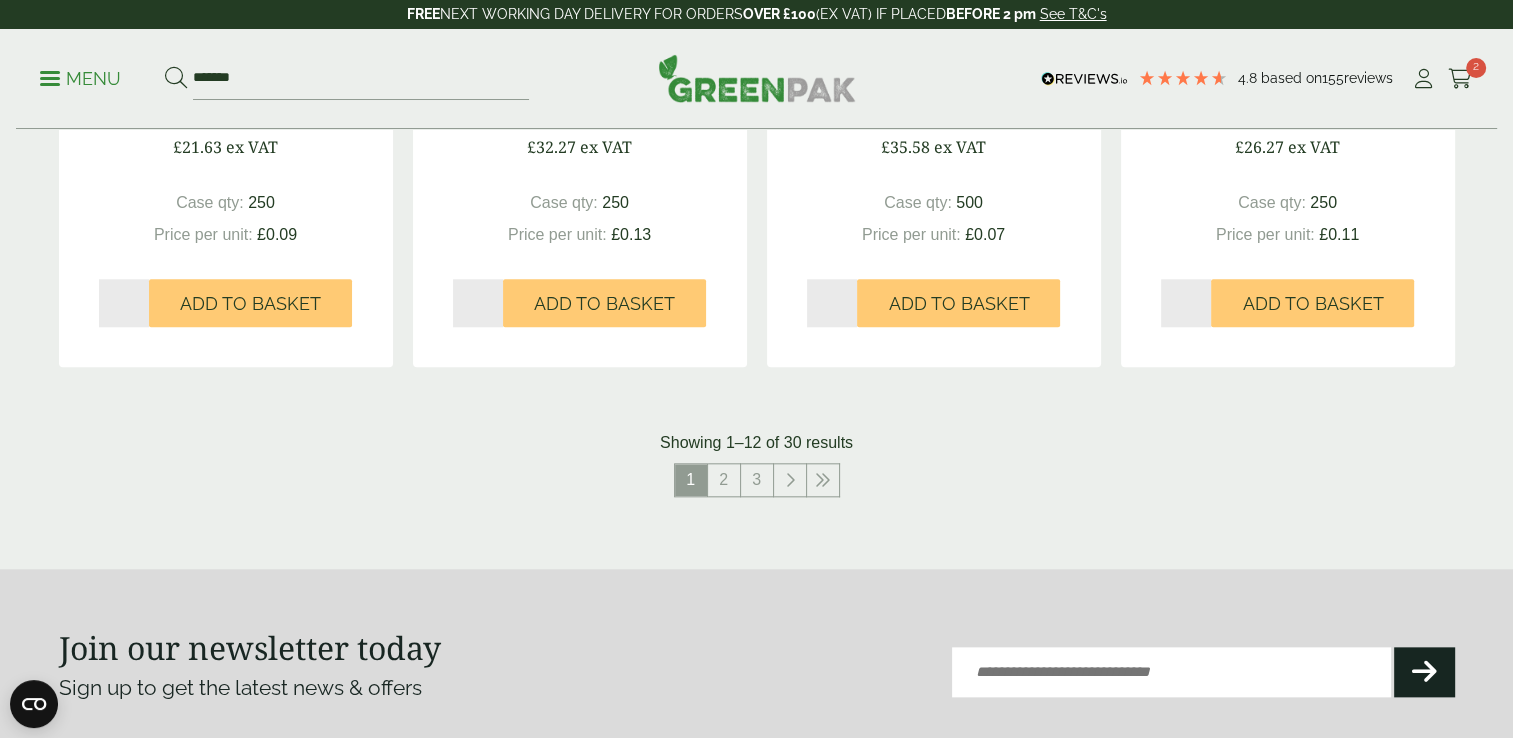 scroll, scrollTop: 2041, scrollLeft: 0, axis: vertical 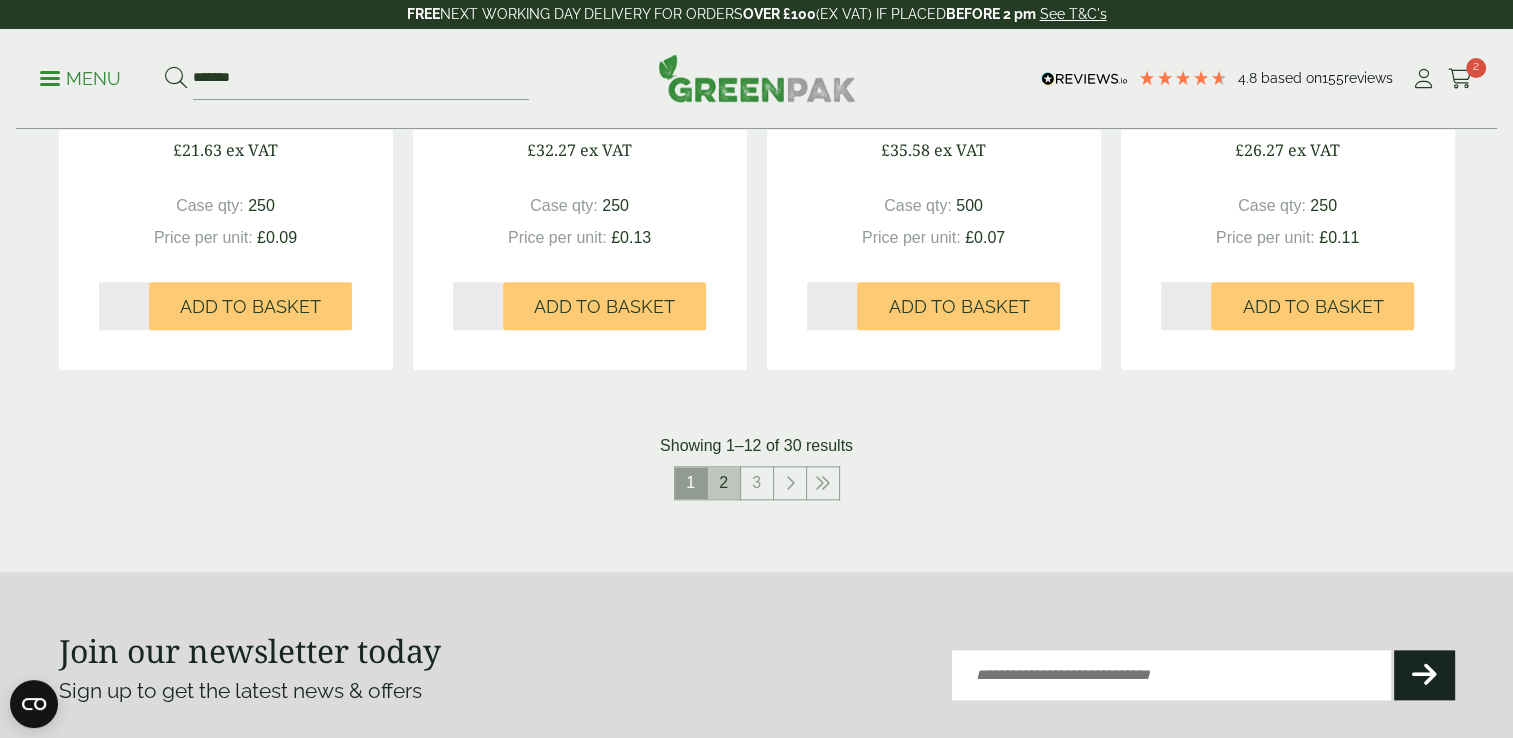 click on "2" at bounding box center (724, 483) 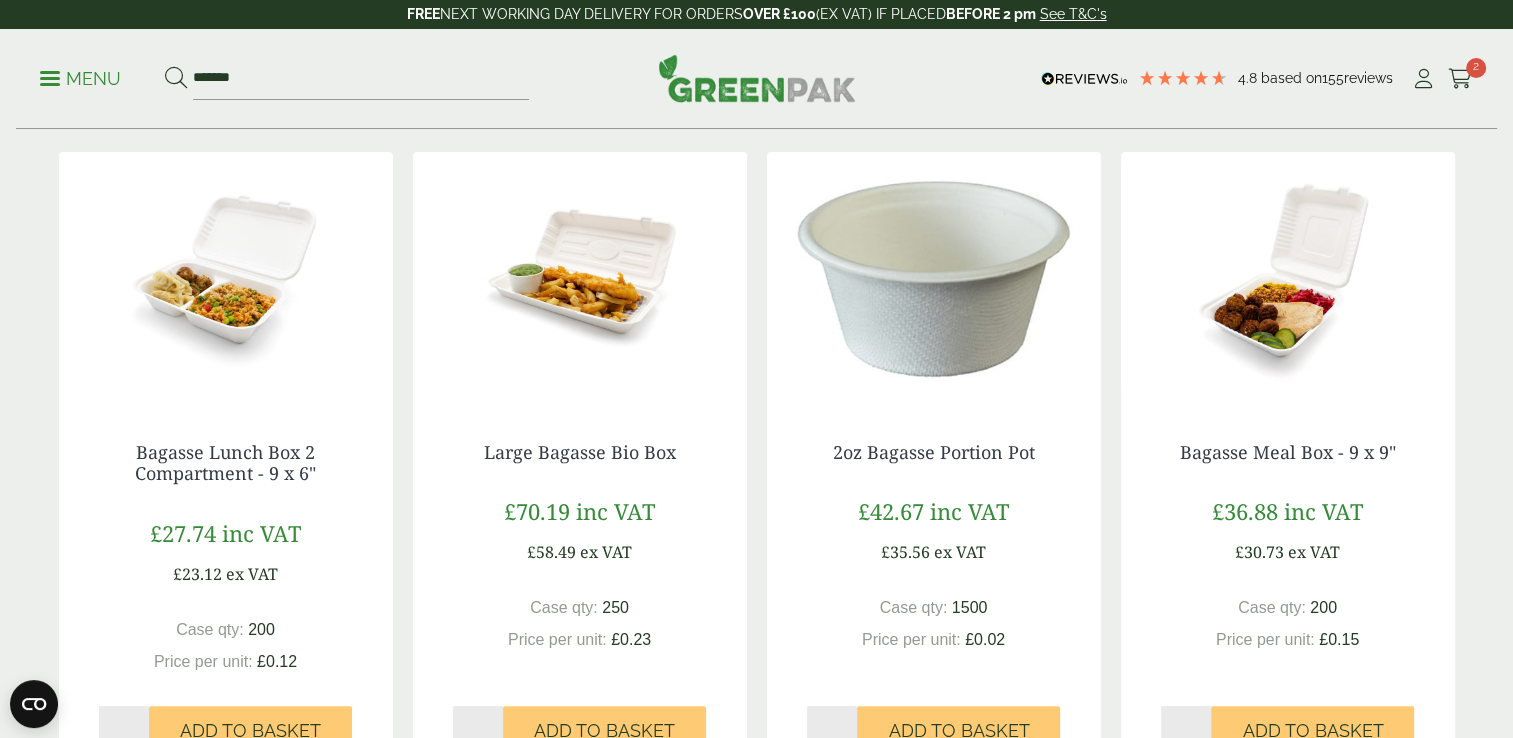 scroll, scrollTop: 310, scrollLeft: 0, axis: vertical 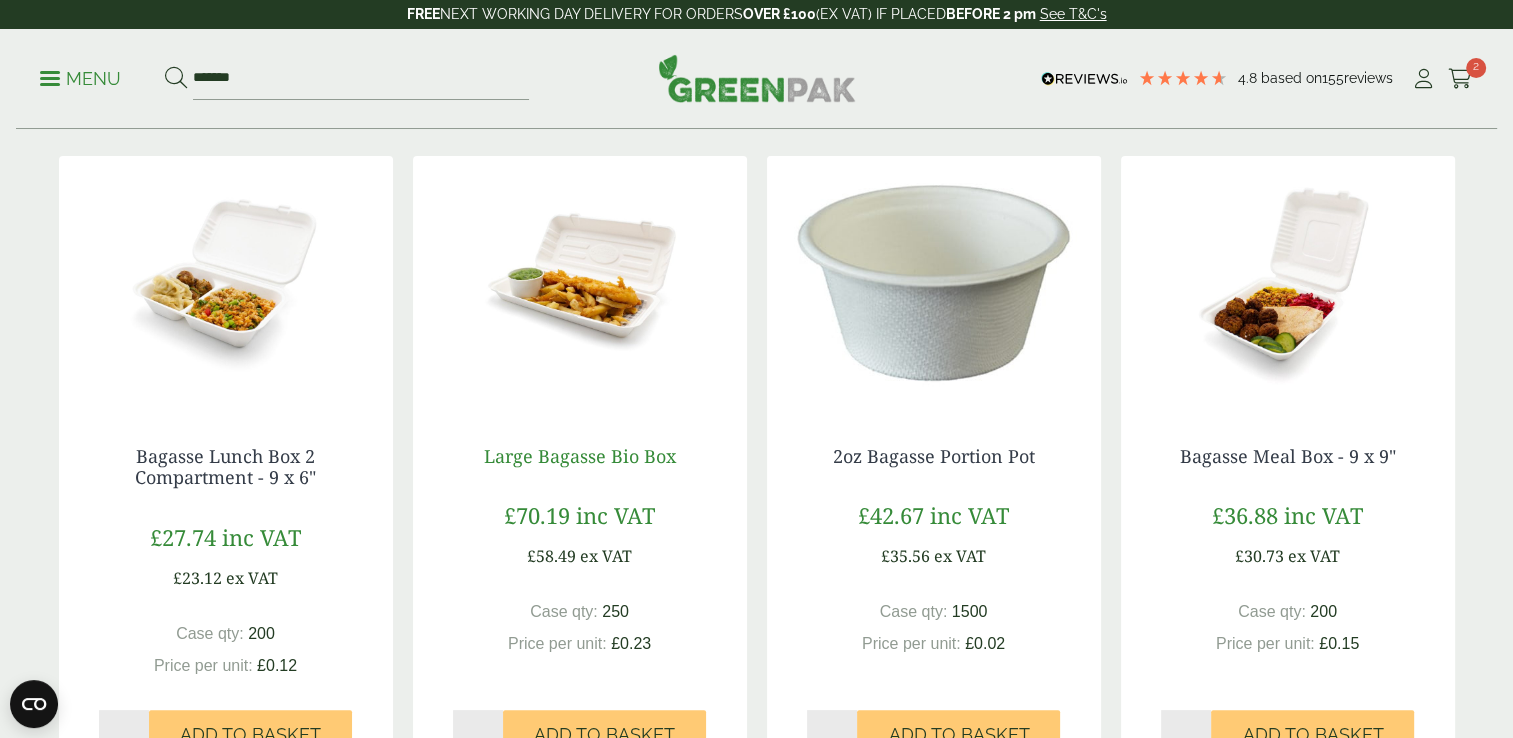 click on "Large Bagasse Bio Box" at bounding box center (580, 456) 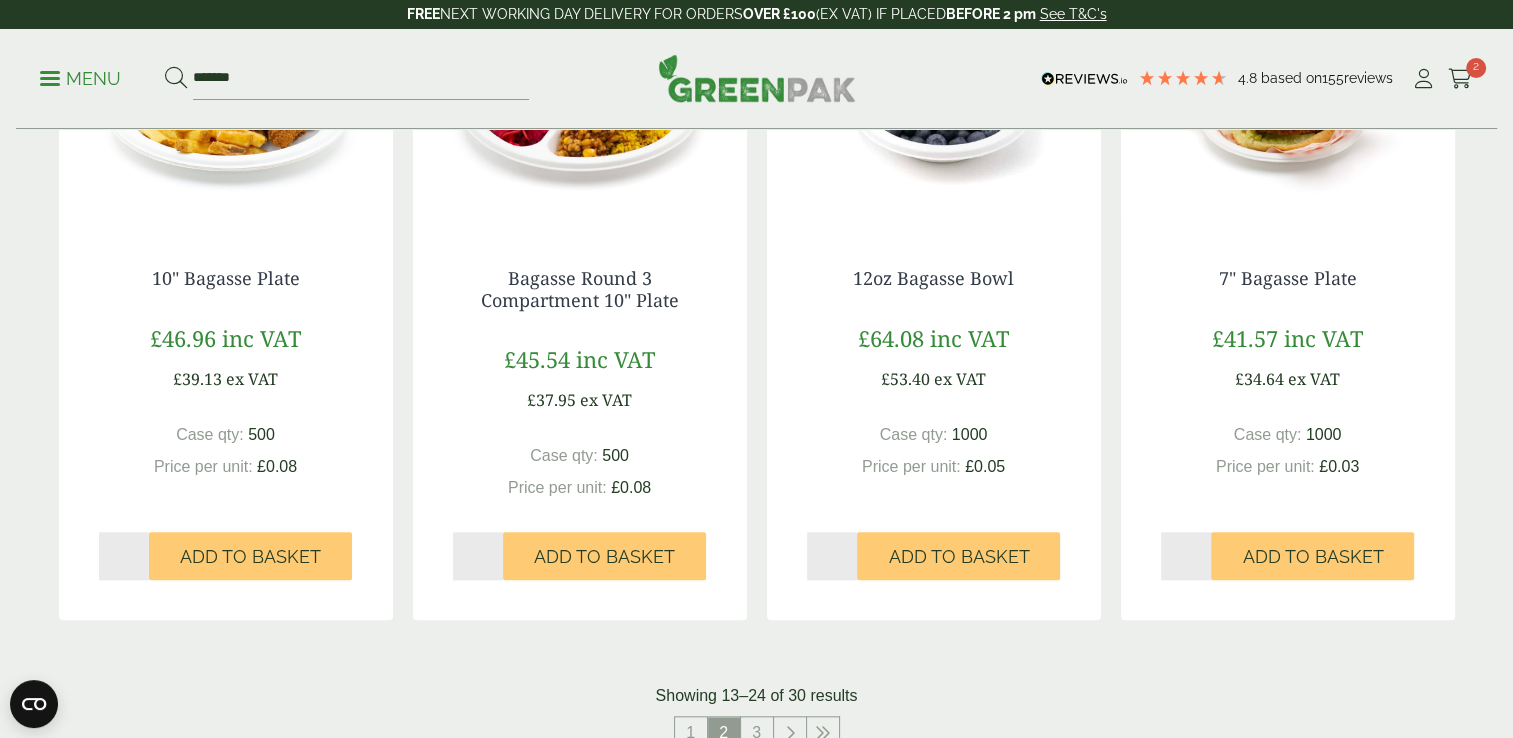 scroll, scrollTop: 1960, scrollLeft: 0, axis: vertical 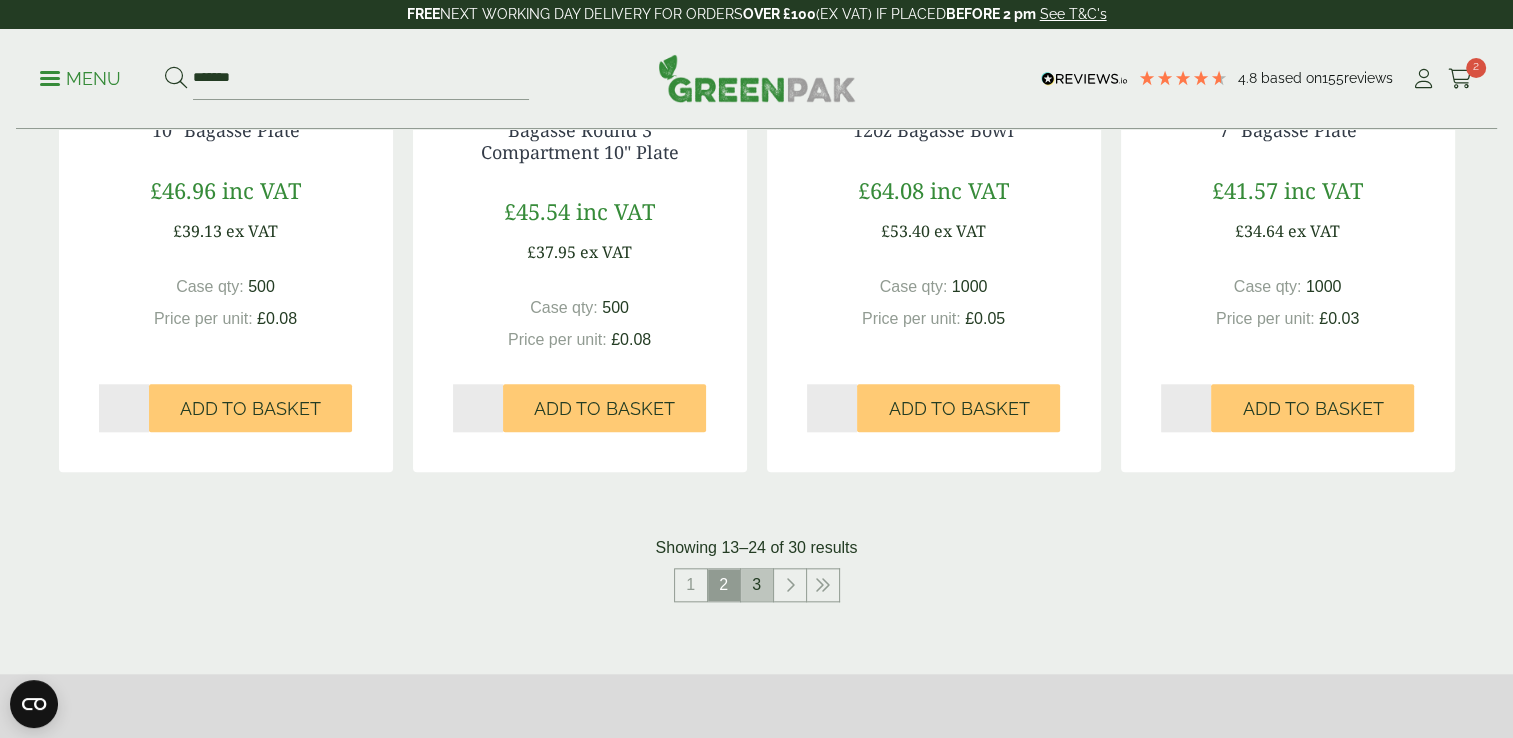 click on "3" at bounding box center (757, 585) 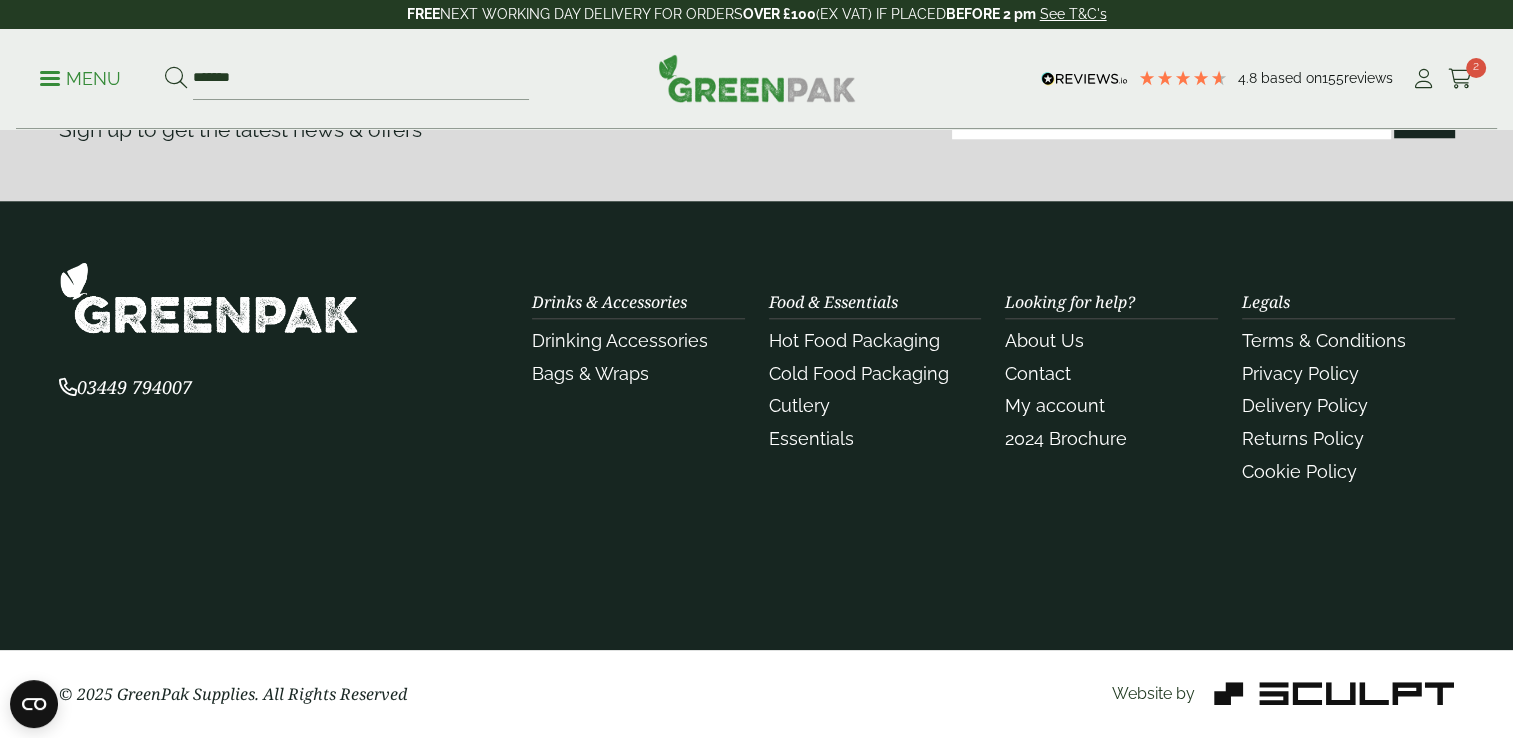 scroll, scrollTop: 1932, scrollLeft: 0, axis: vertical 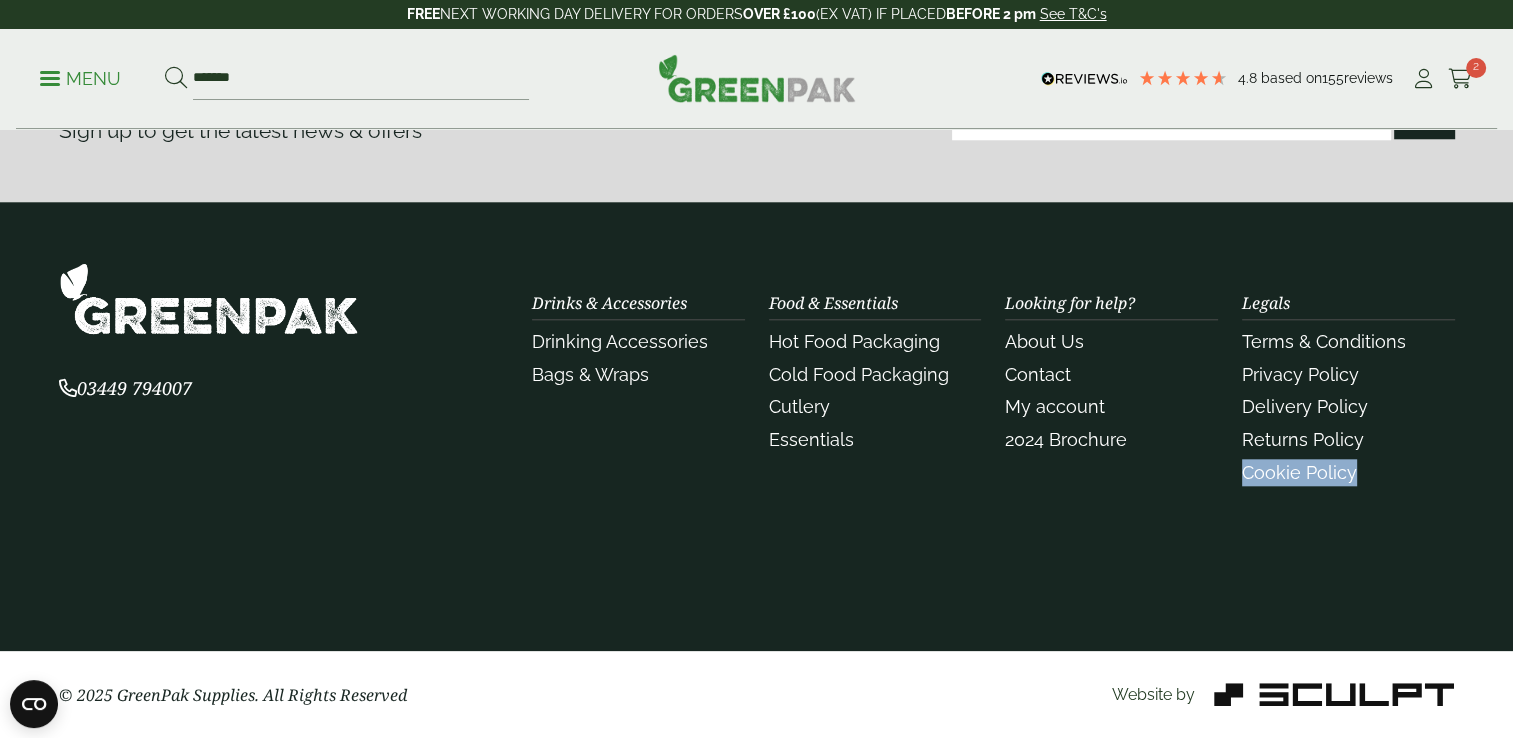 drag, startPoint x: 1505, startPoint y: 634, endPoint x: 1521, endPoint y: 445, distance: 189.67604 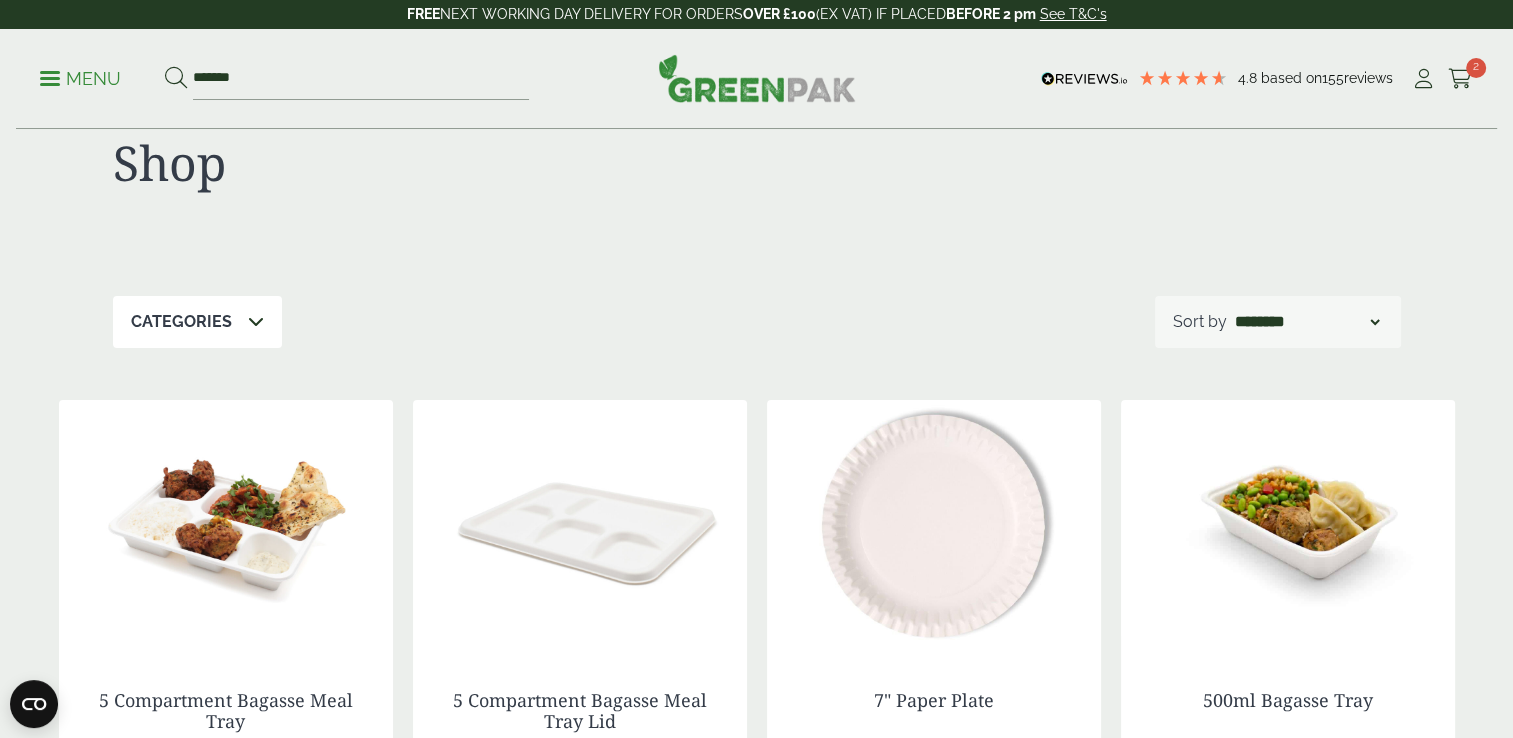 scroll, scrollTop: 0, scrollLeft: 0, axis: both 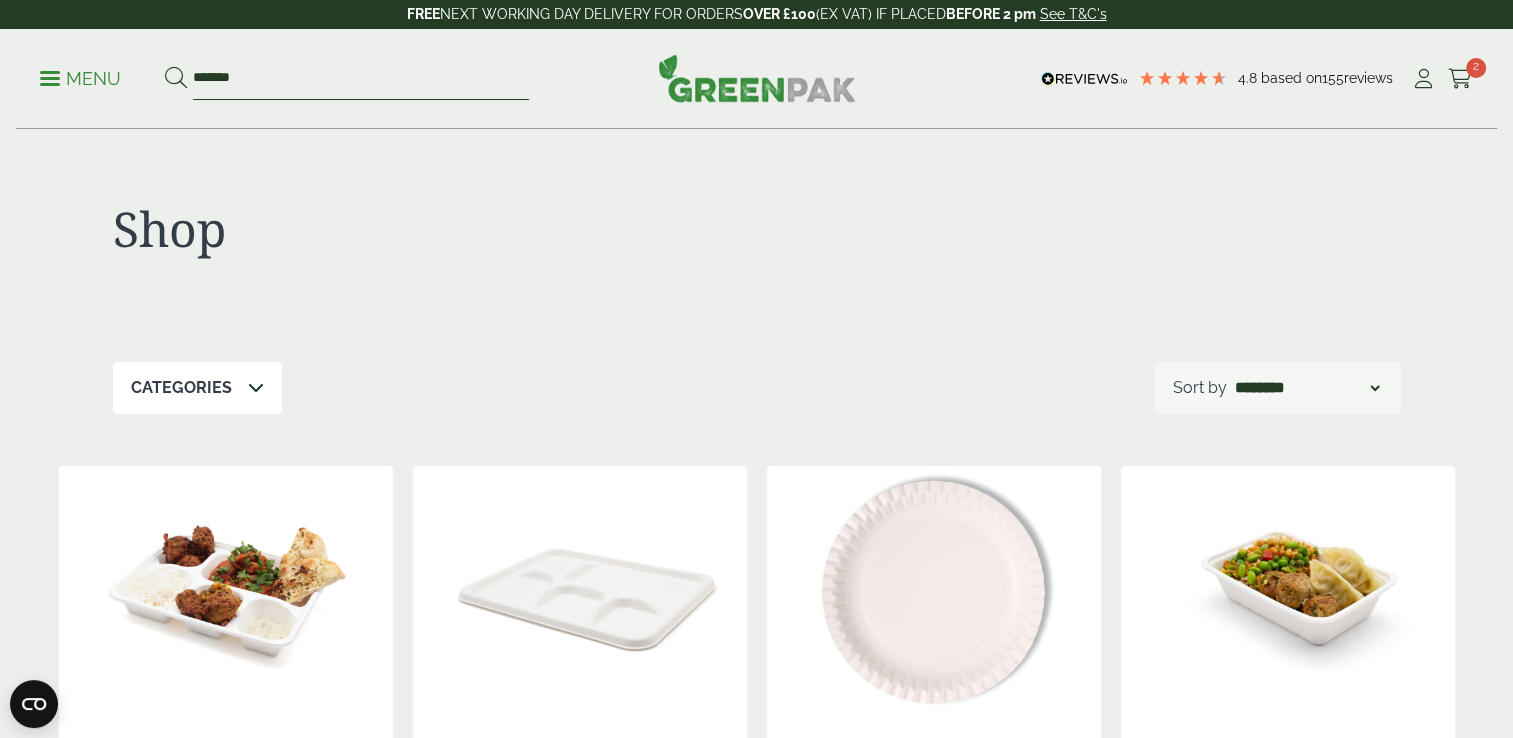 click on "*******" at bounding box center (361, 79) 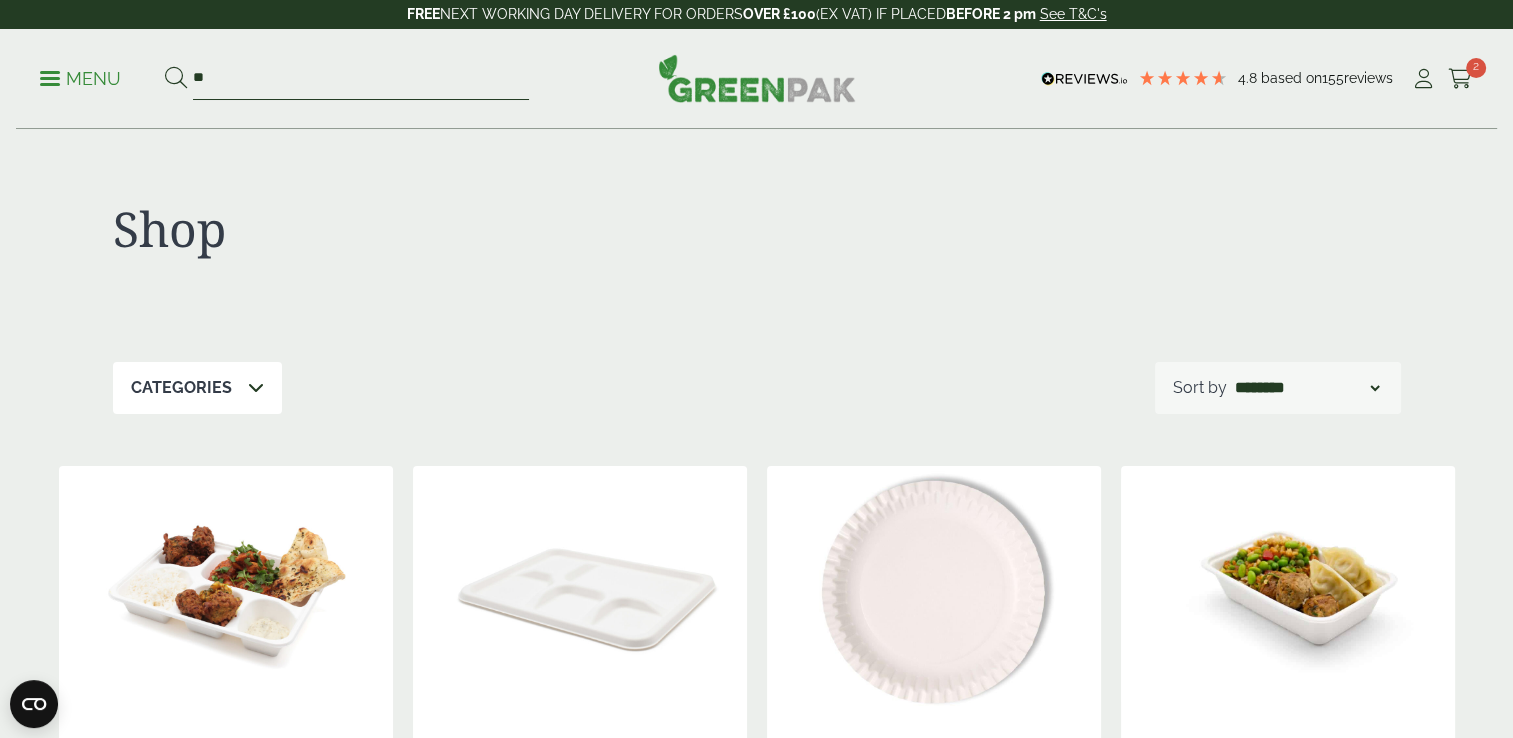 type on "*" 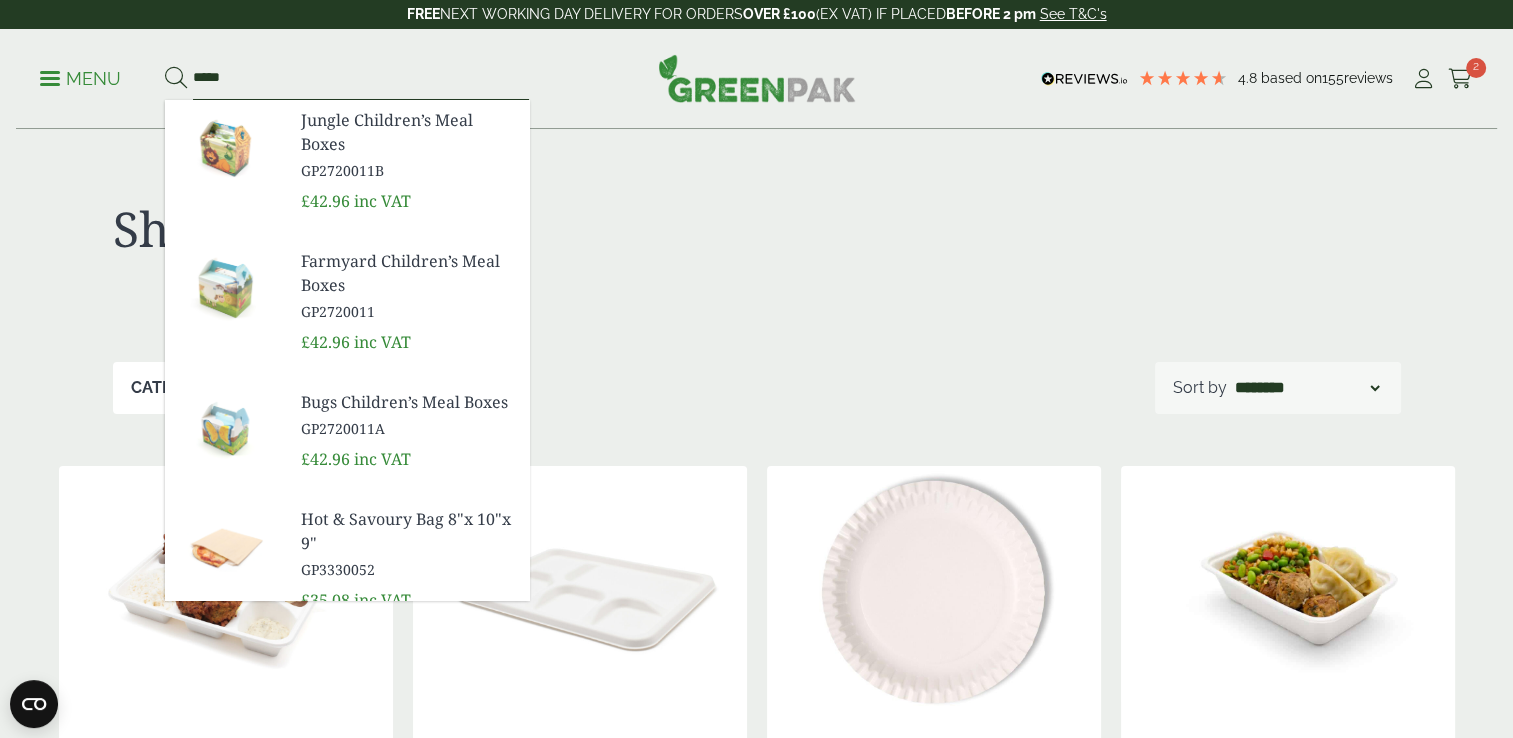 type on "*****" 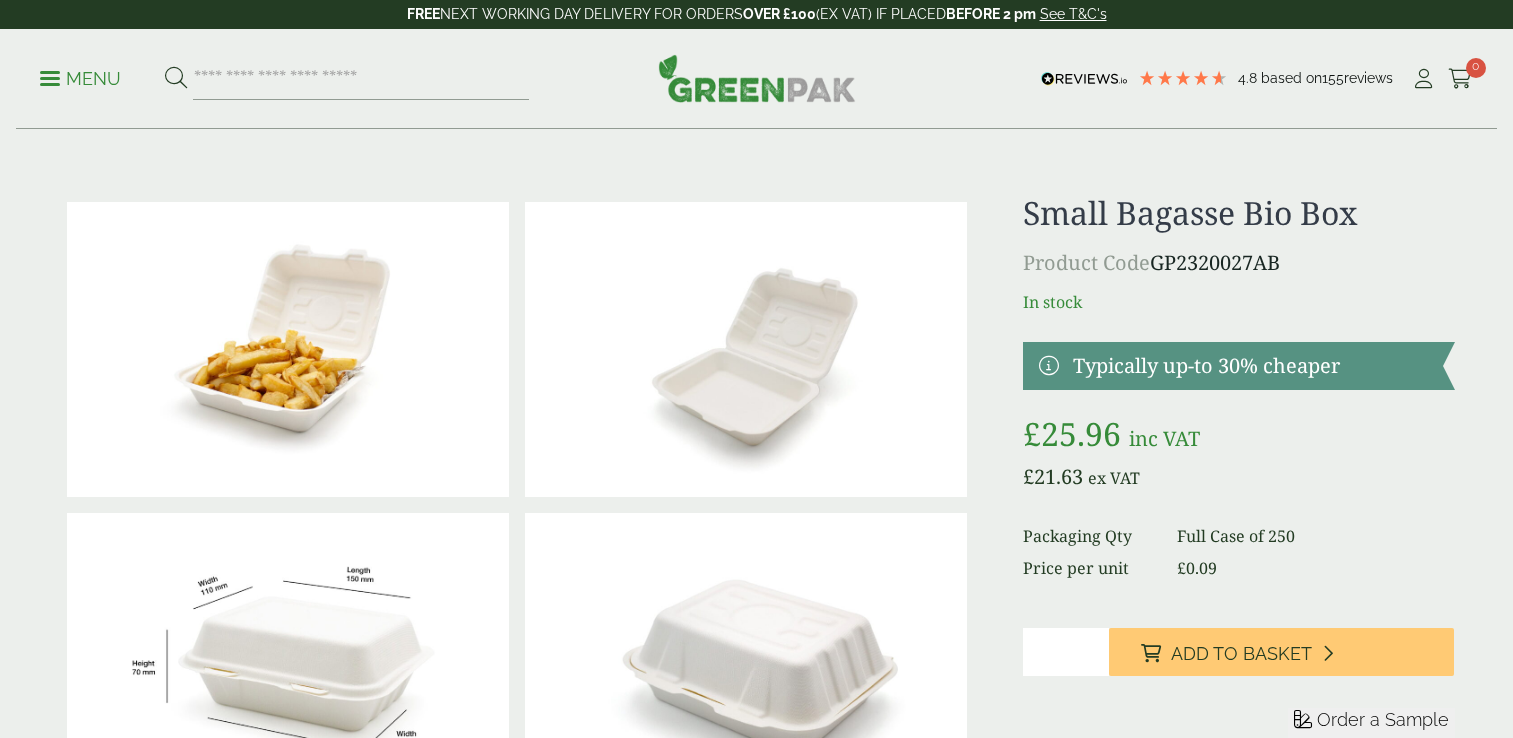 scroll, scrollTop: 0, scrollLeft: 0, axis: both 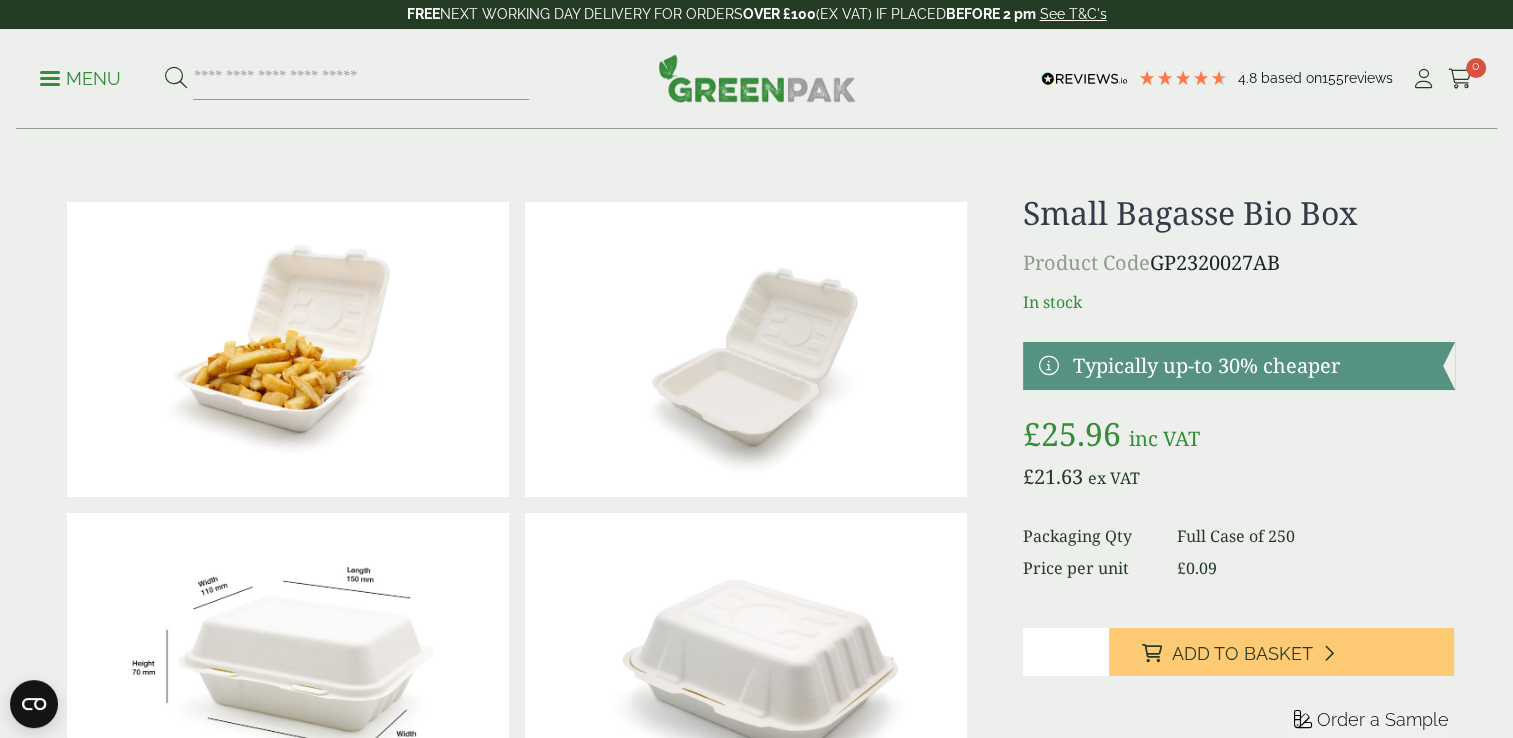 click on "Order a Sample" at bounding box center [1371, 723] 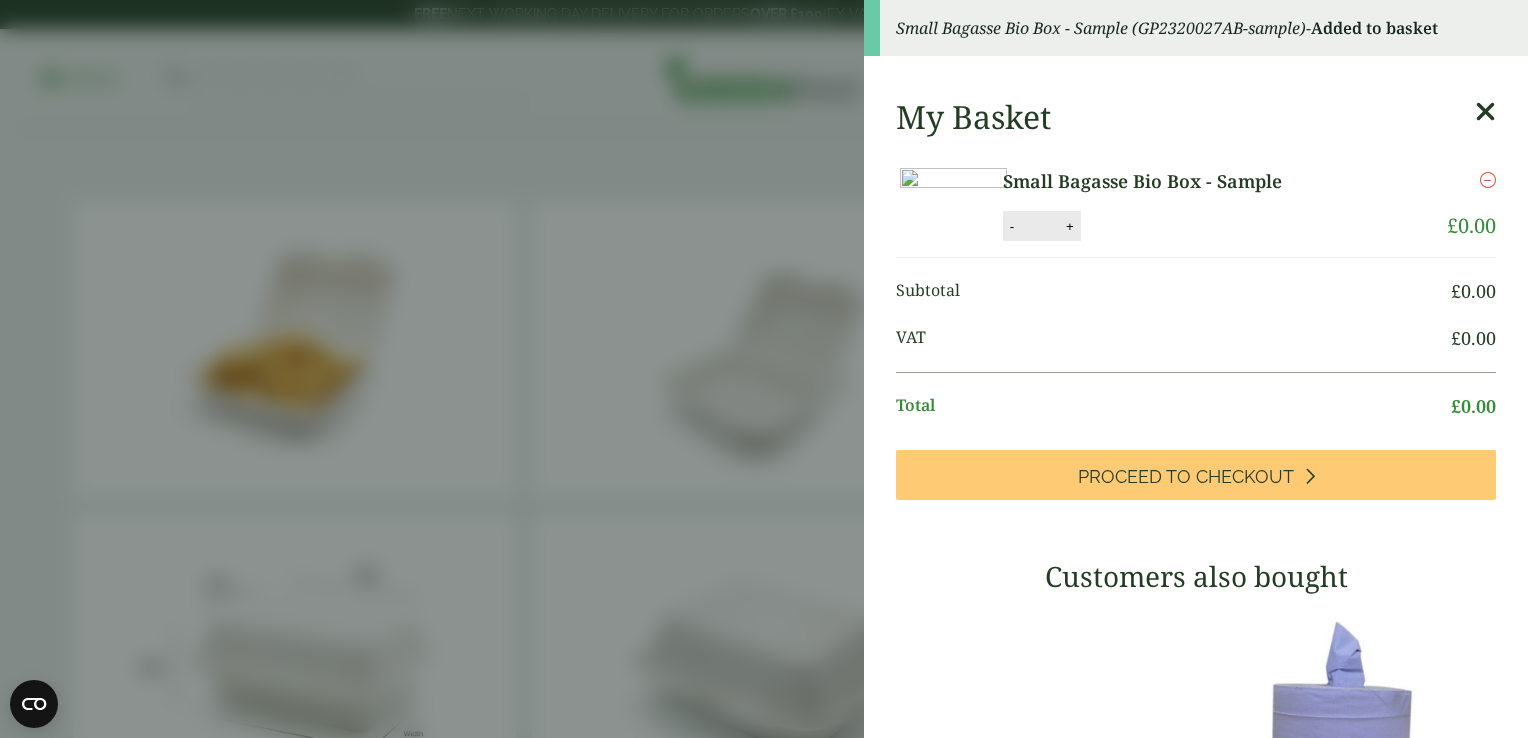 click at bounding box center (1485, 112) 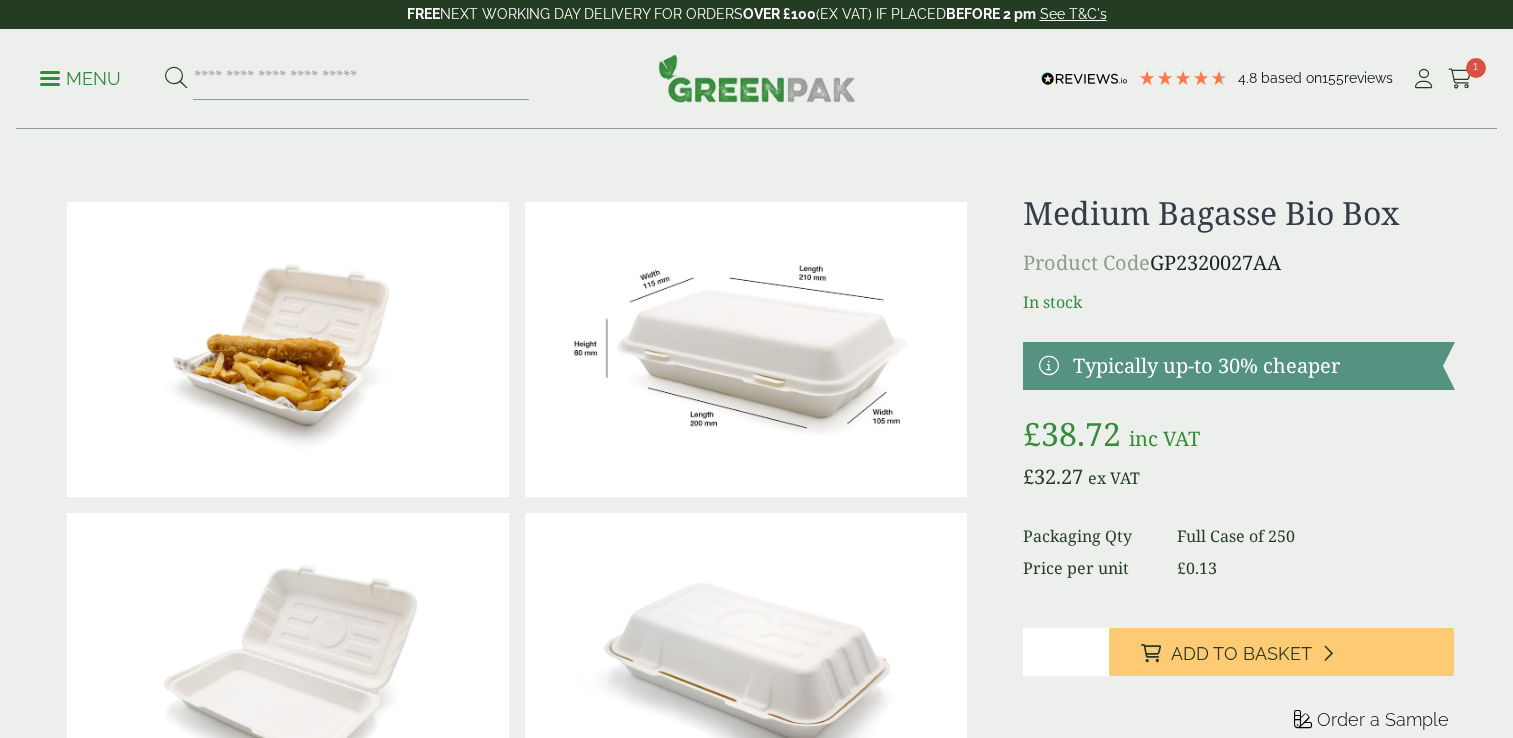 scroll, scrollTop: 0, scrollLeft: 0, axis: both 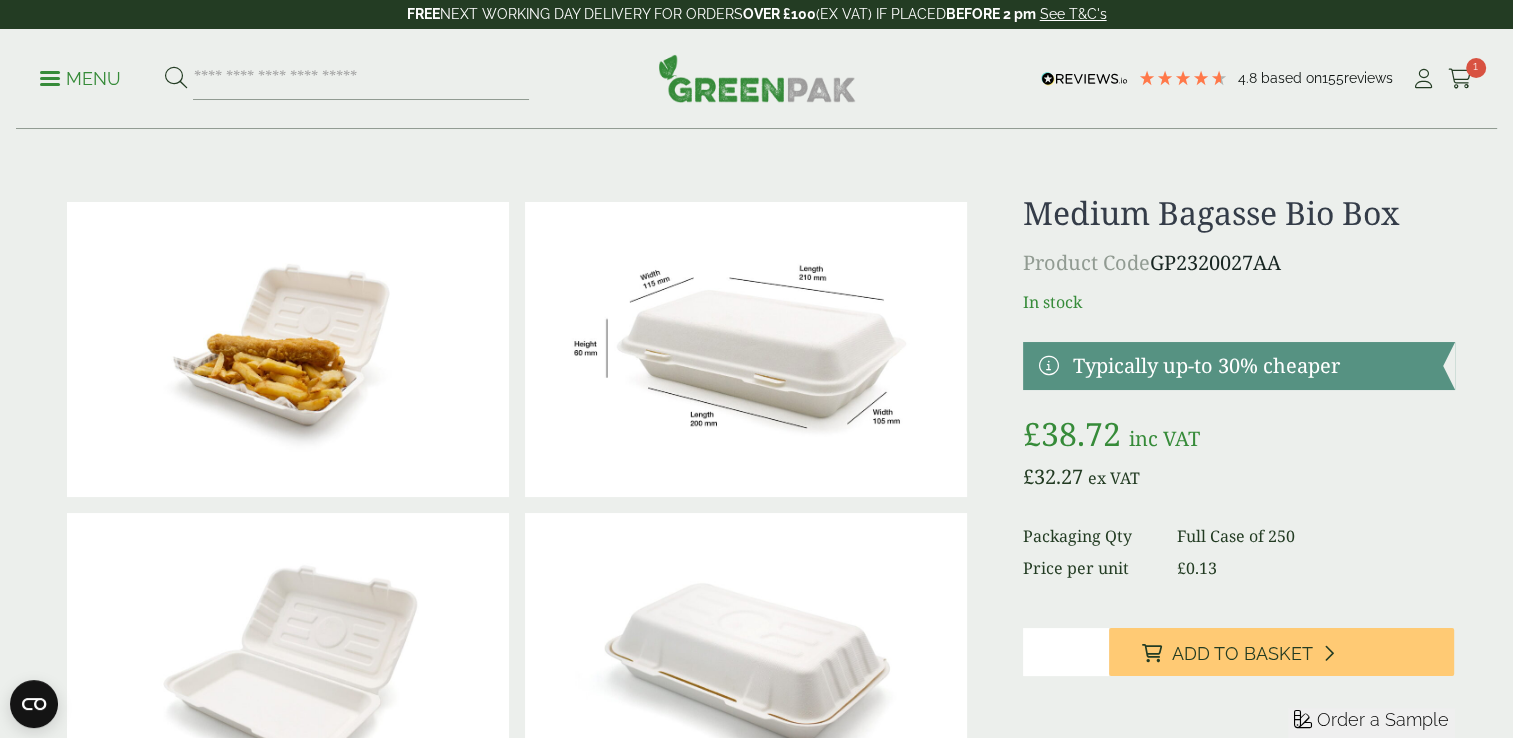 click on "Order a Sample" at bounding box center [1383, 719] 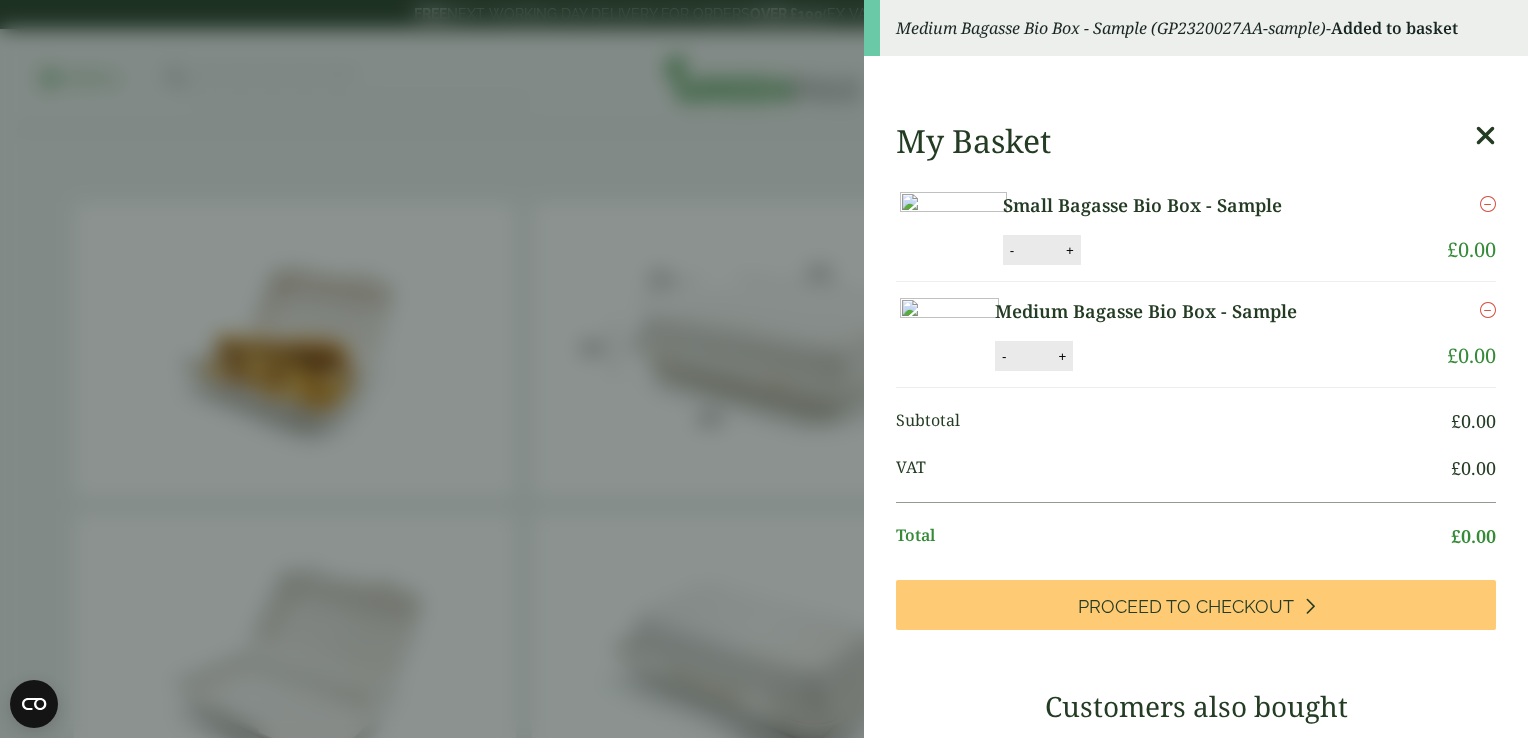 click at bounding box center (1485, 136) 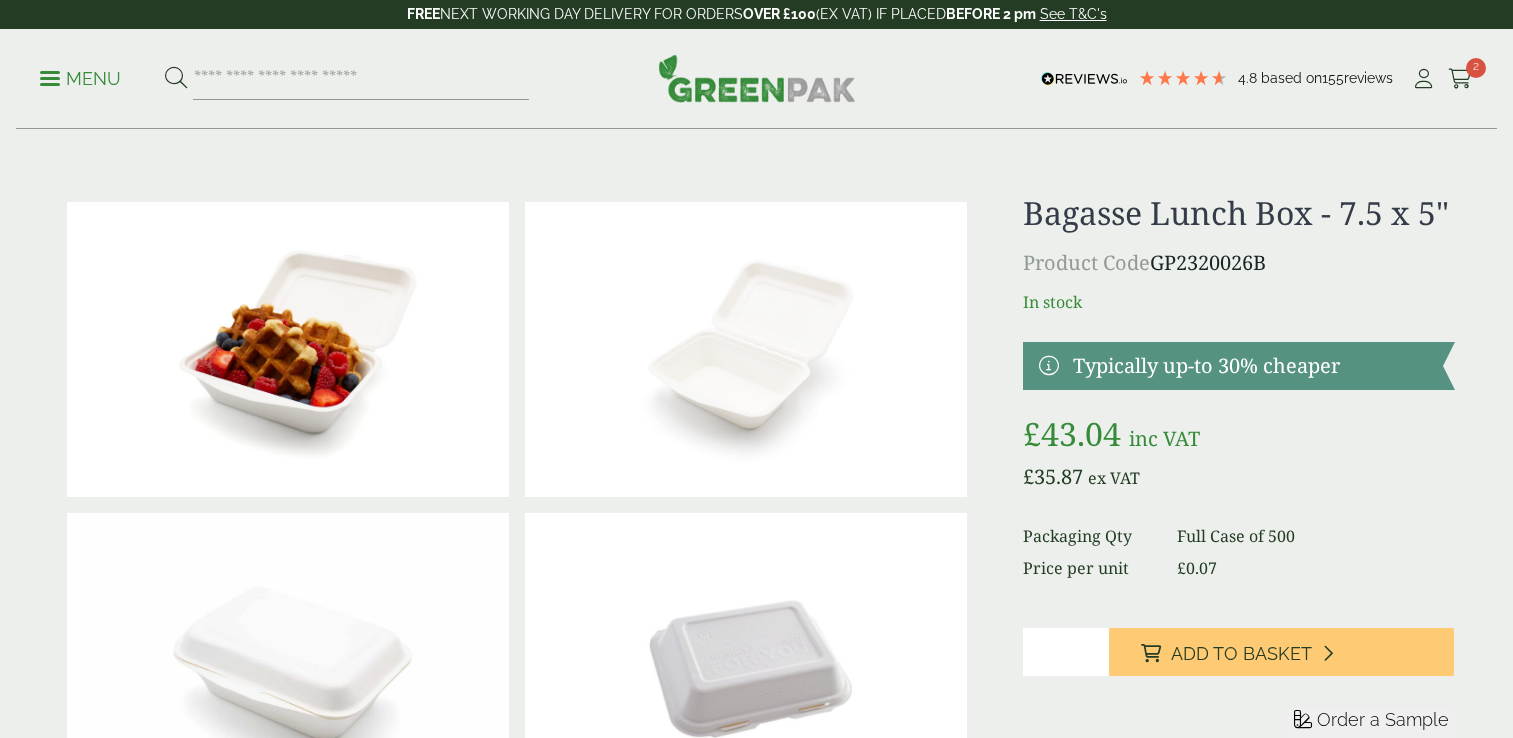 scroll, scrollTop: 645, scrollLeft: 0, axis: vertical 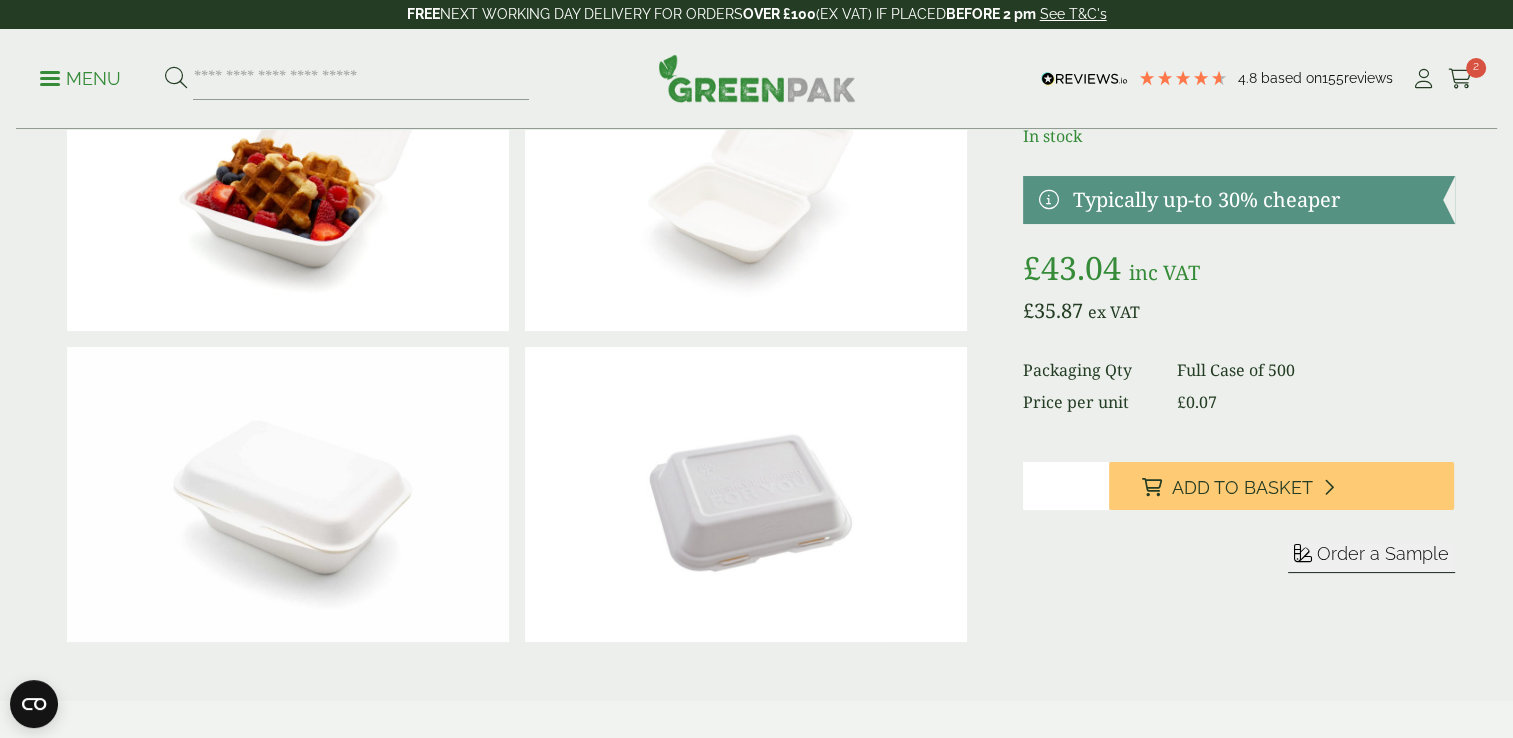 click on "Order a Sample" at bounding box center [1383, 553] 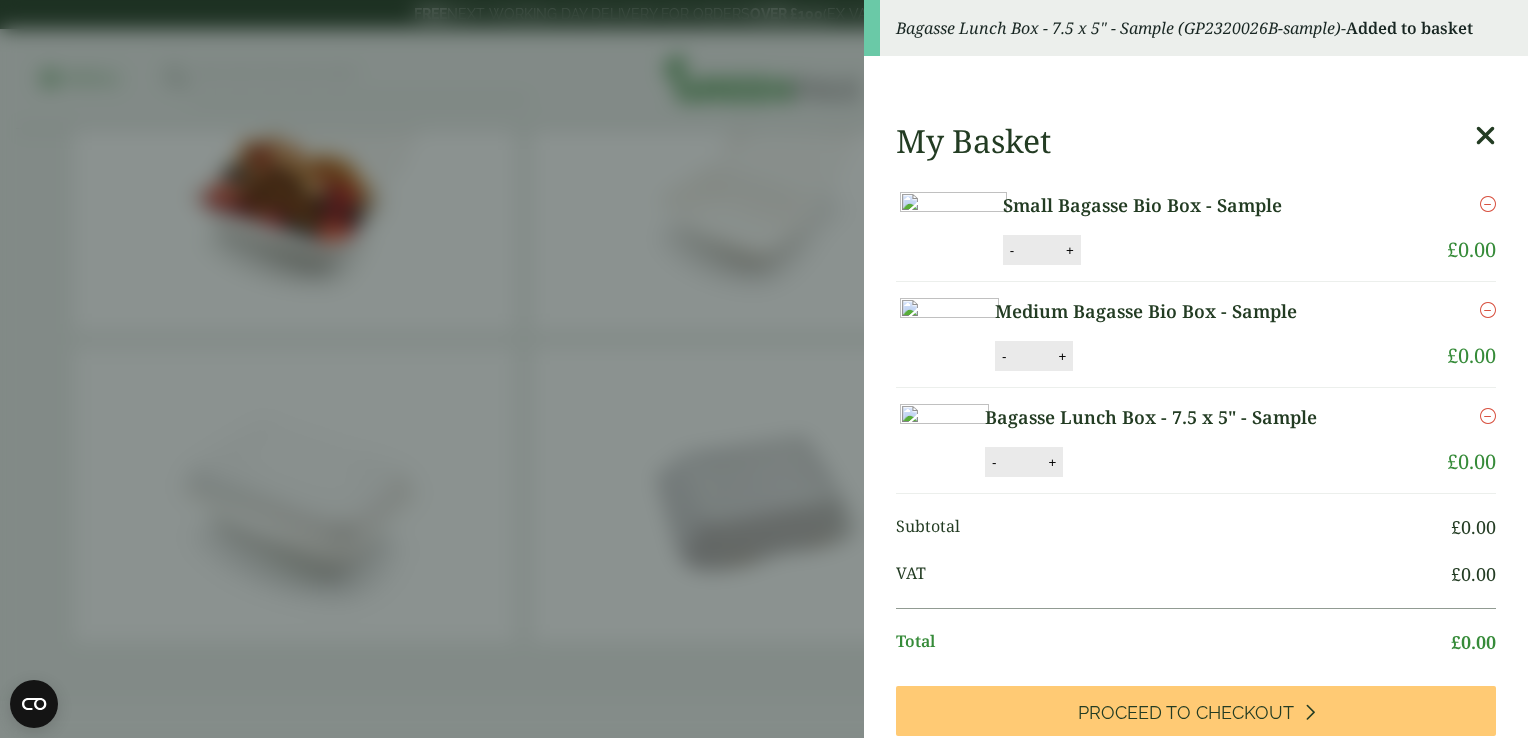 click at bounding box center [1485, 136] 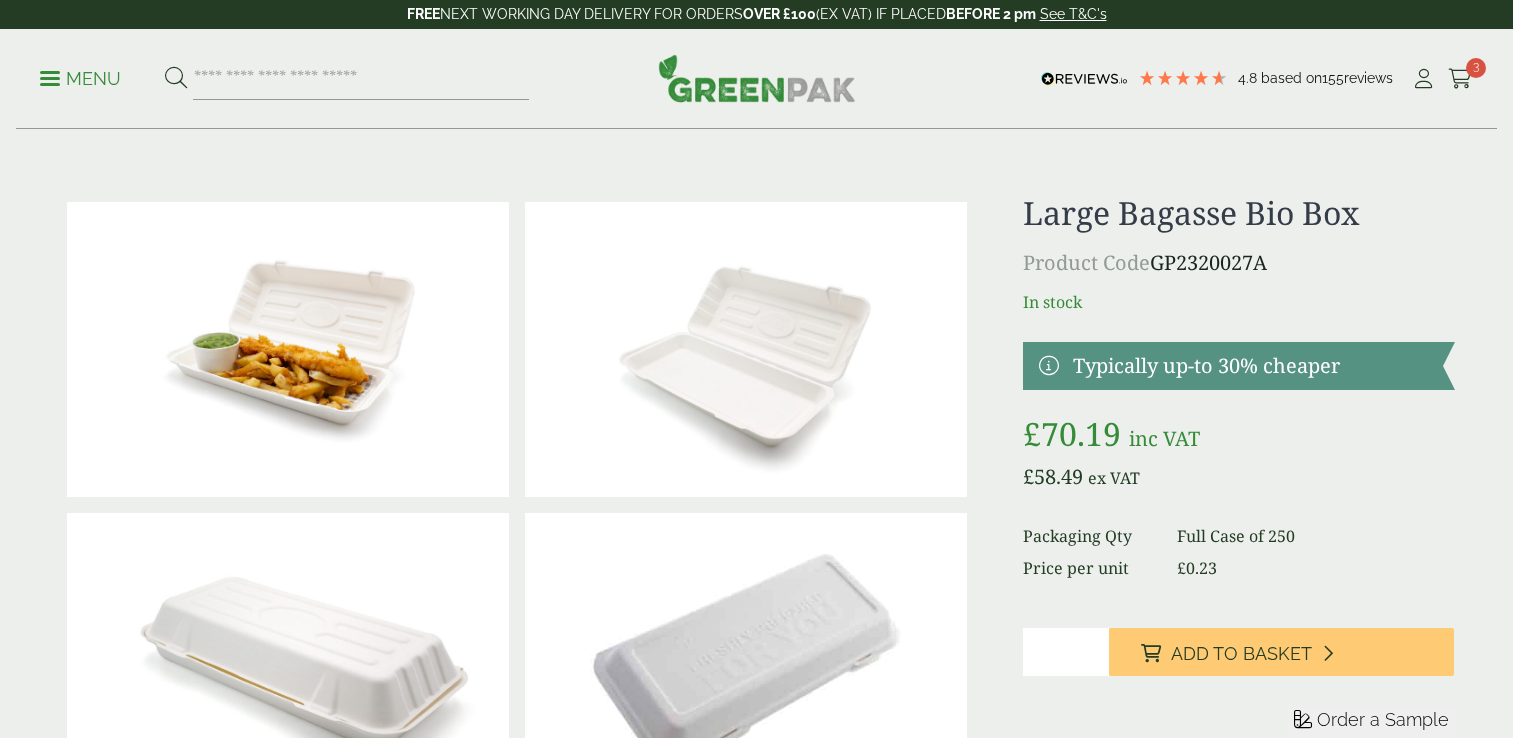 scroll, scrollTop: 0, scrollLeft: 0, axis: both 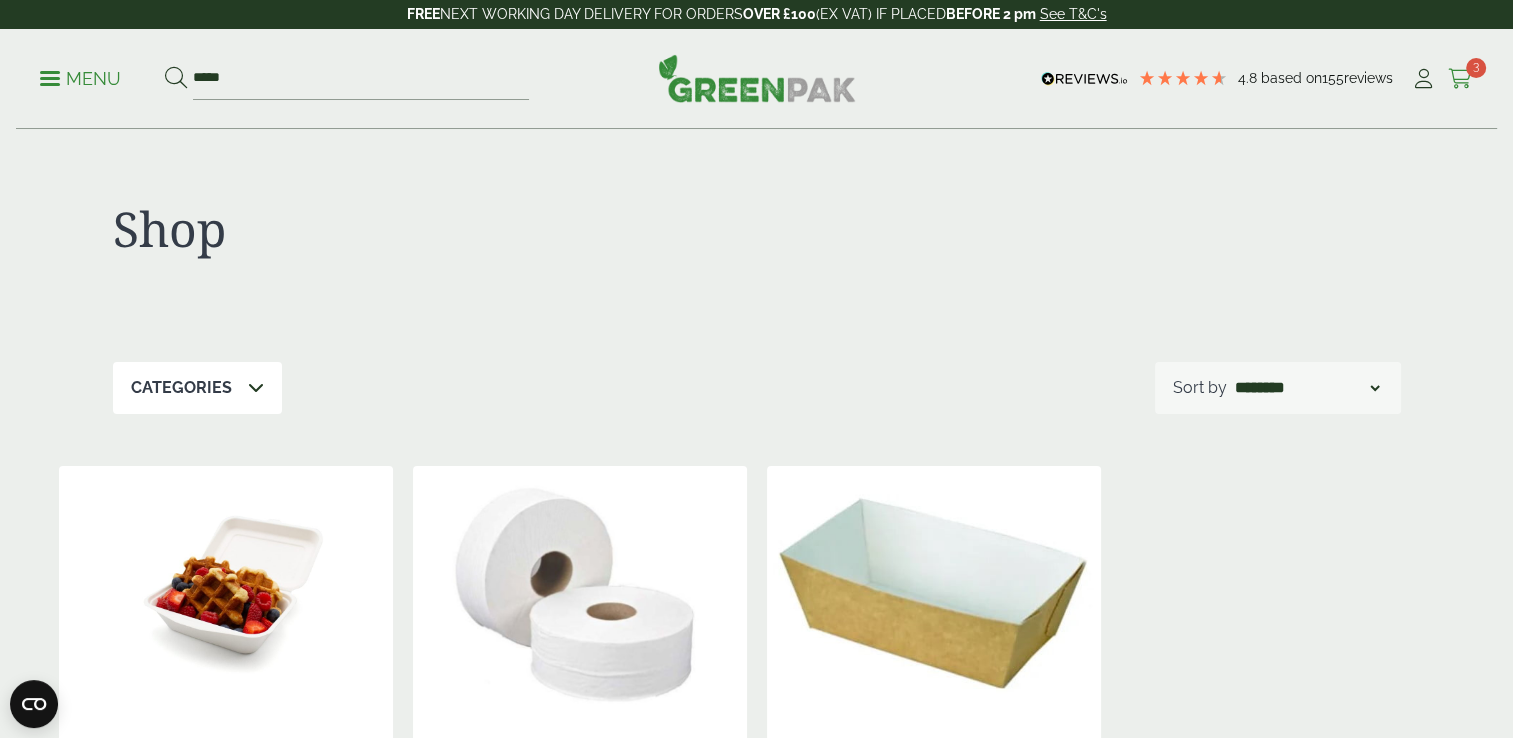 click at bounding box center [1460, 79] 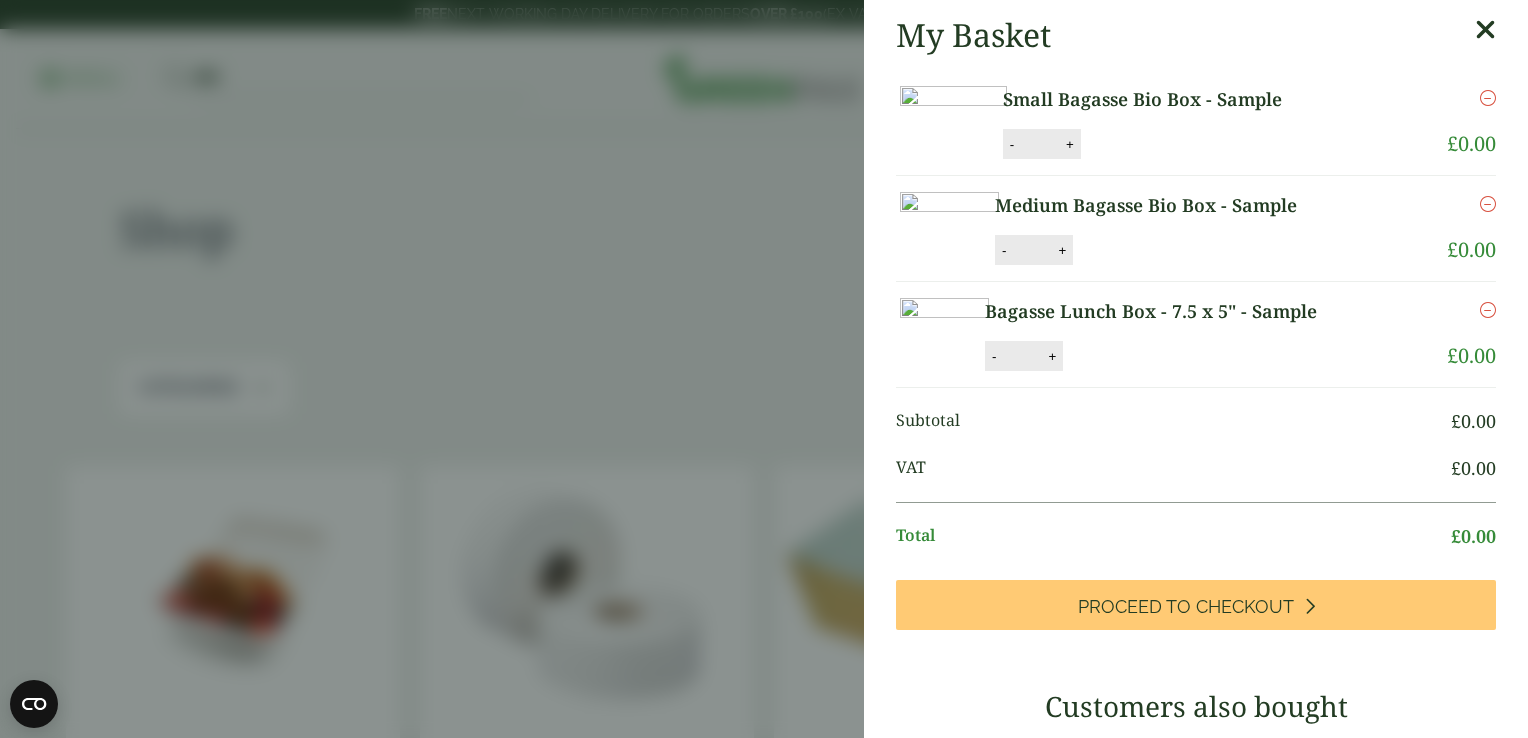 click at bounding box center [1485, 30] 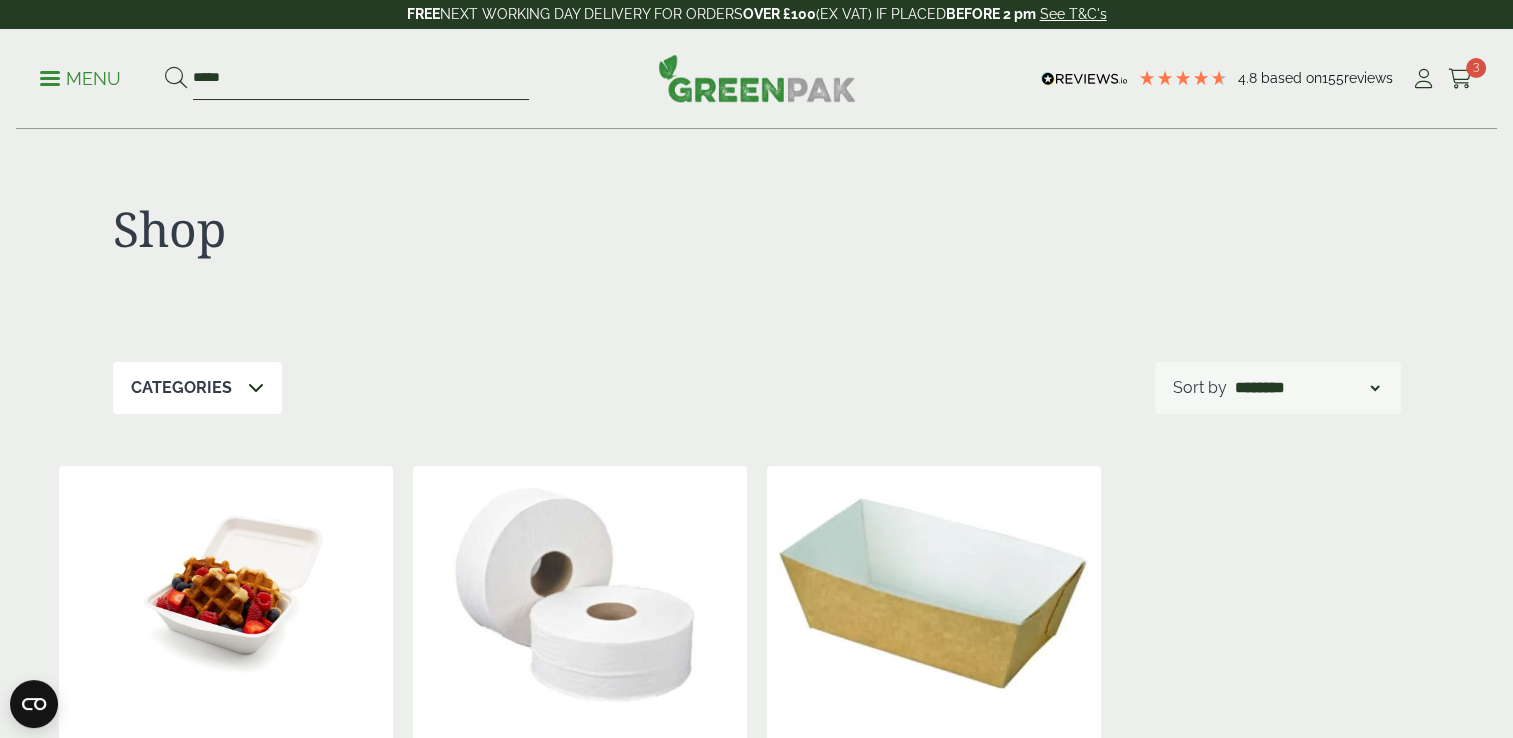 drag, startPoint x: 234, startPoint y: 84, endPoint x: 84, endPoint y: 89, distance: 150.08331 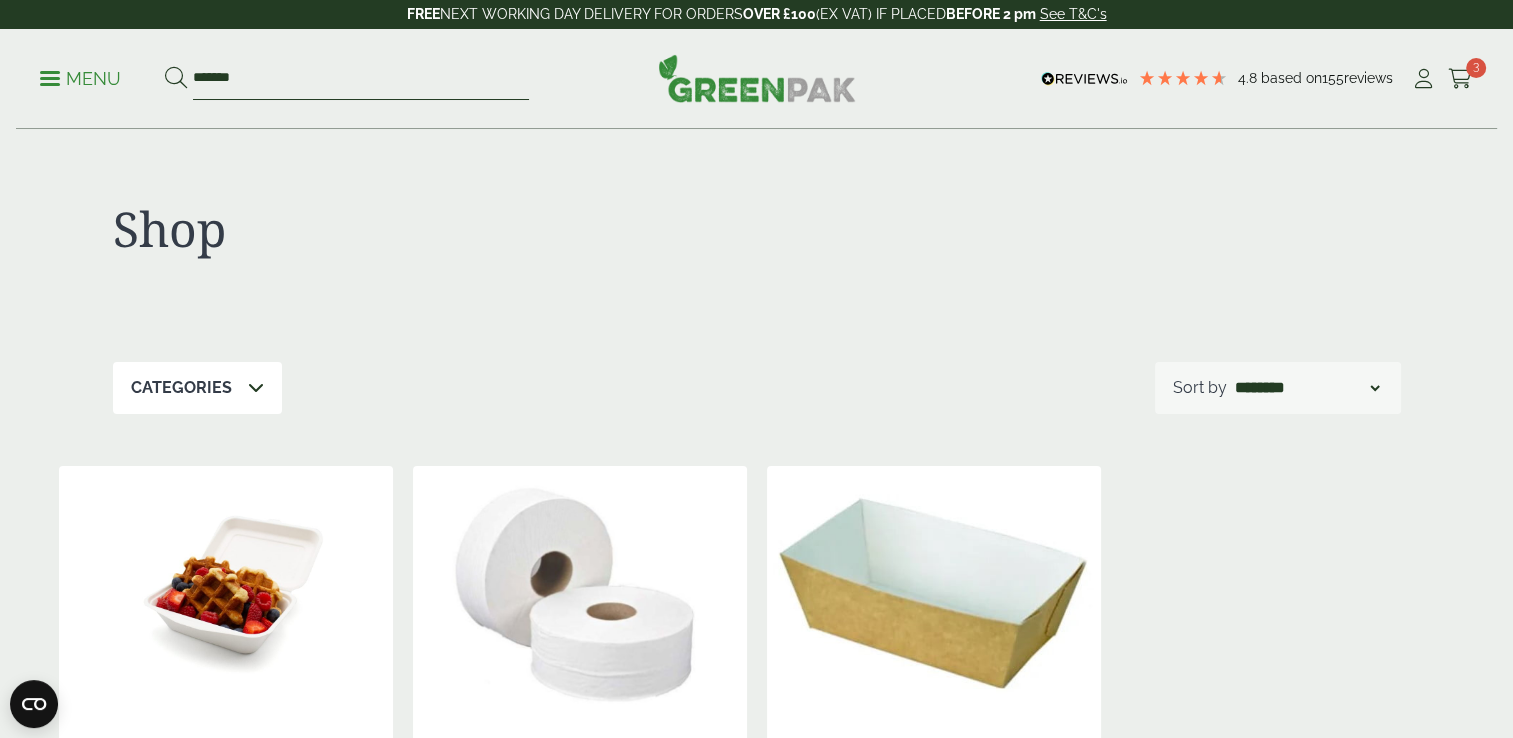 type on "*******" 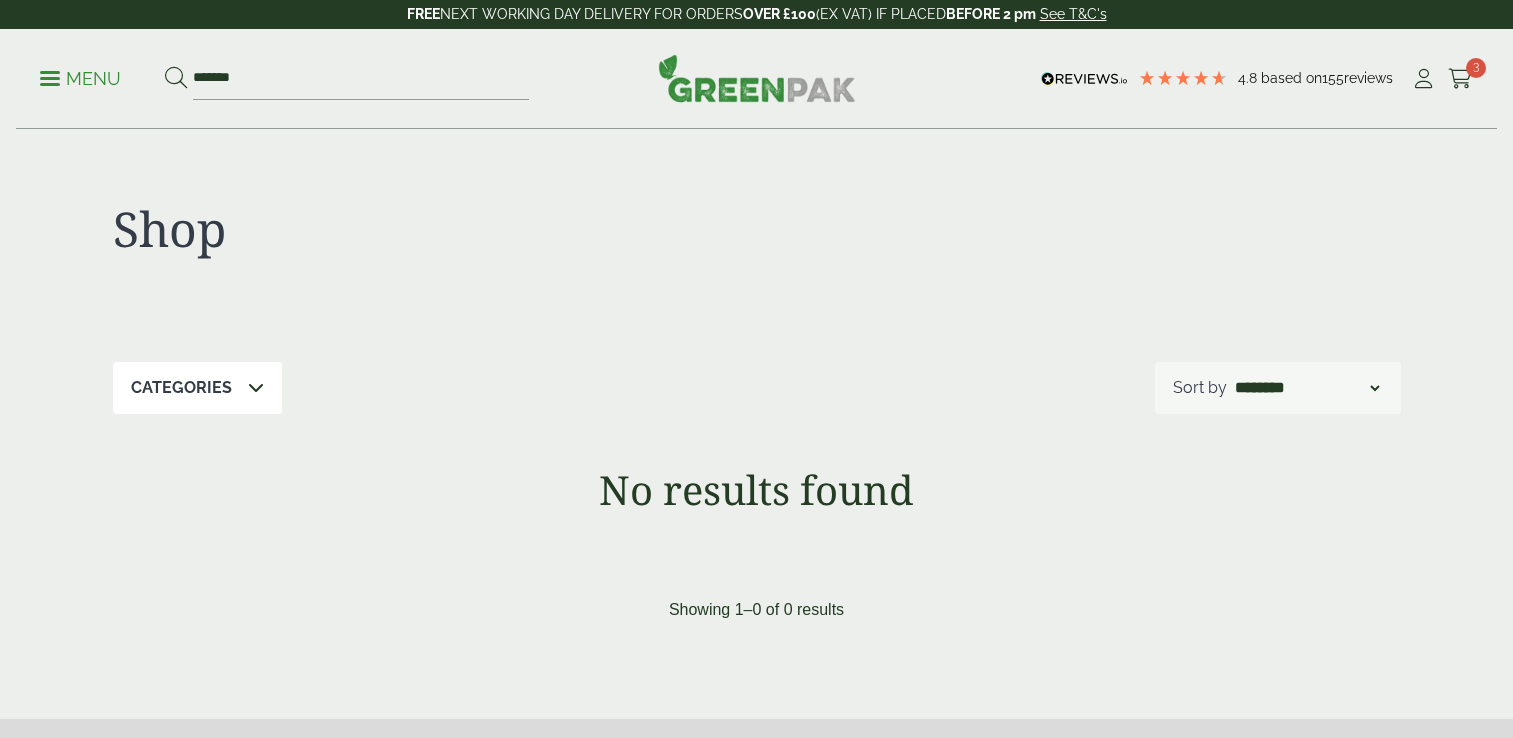 scroll, scrollTop: 0, scrollLeft: 0, axis: both 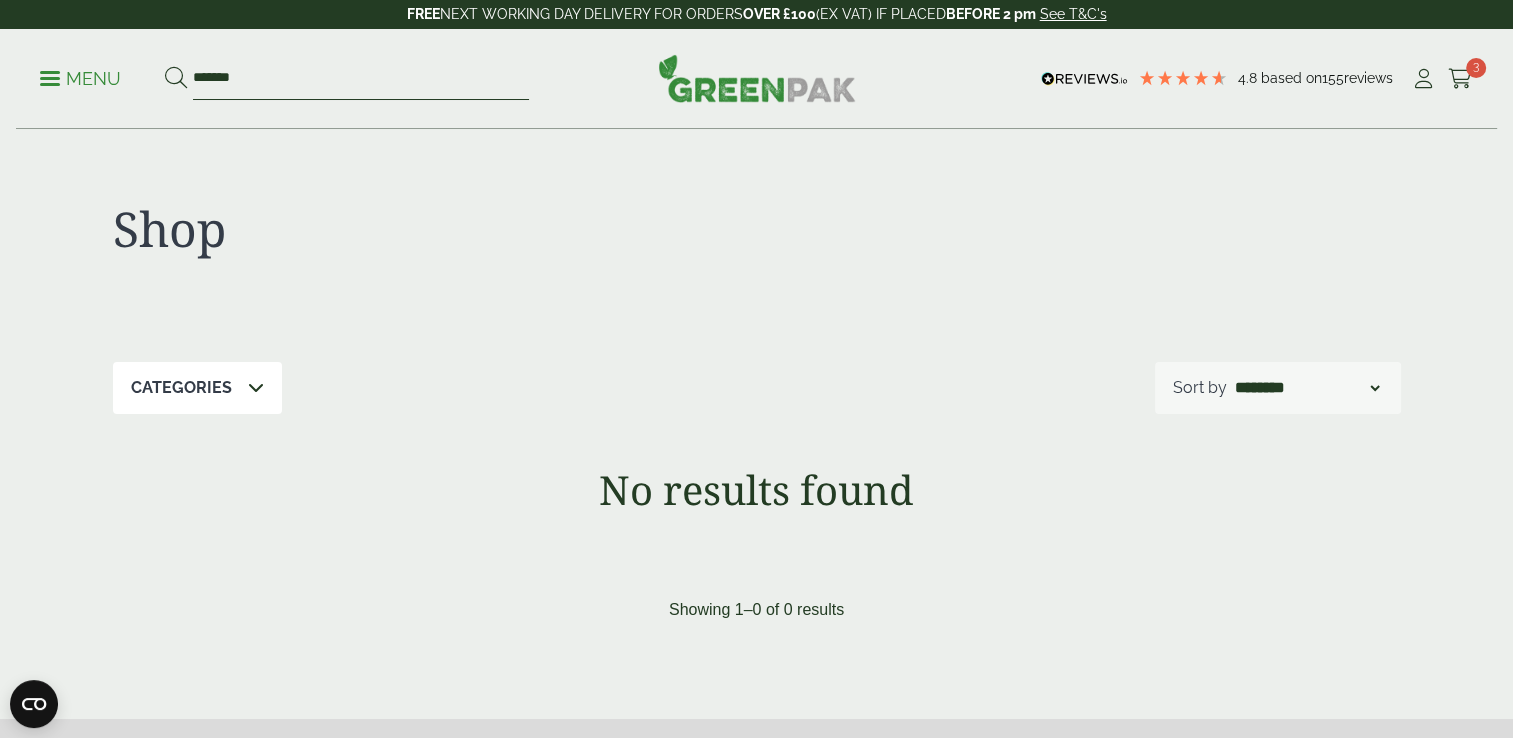 drag, startPoint x: 320, startPoint y: 86, endPoint x: -4, endPoint y: 62, distance: 324.88766 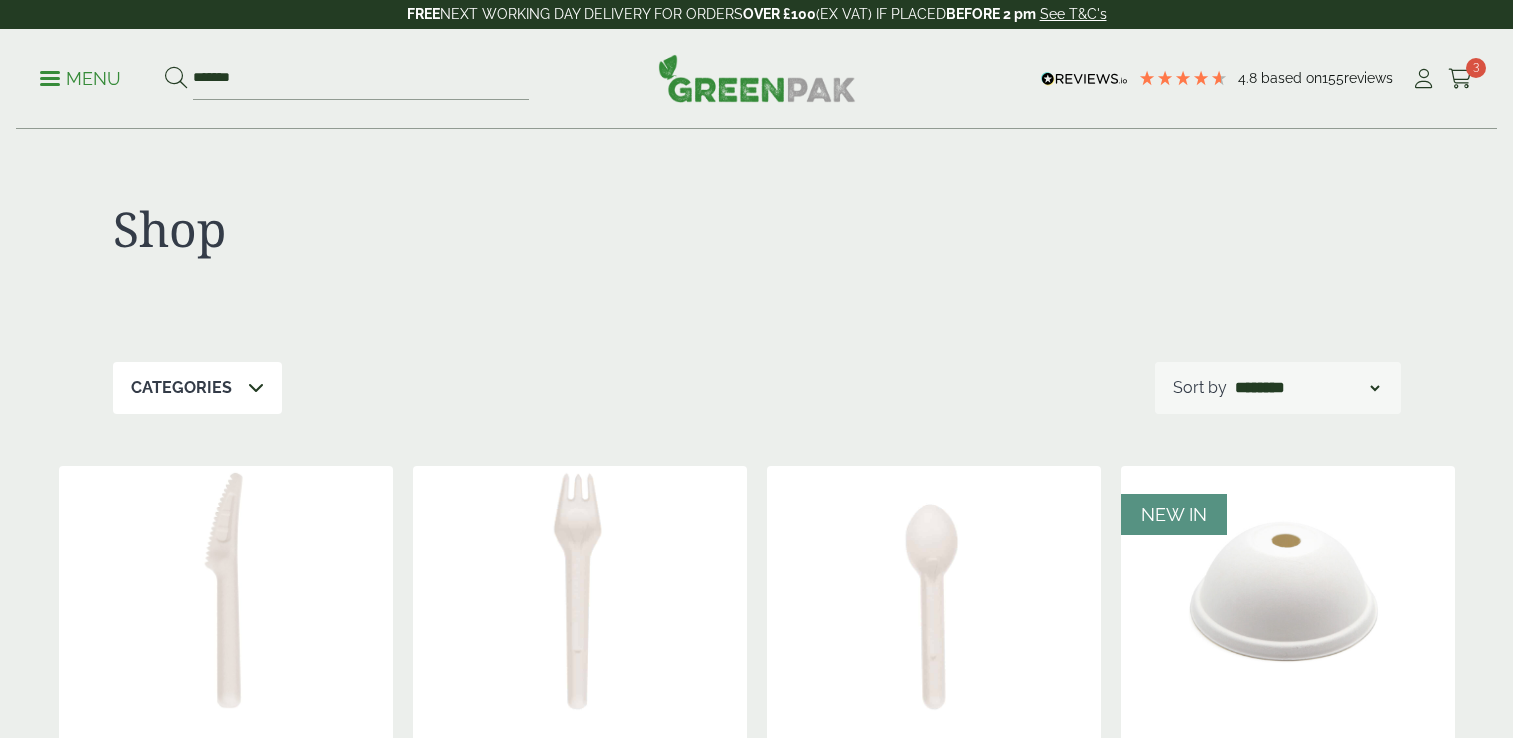 scroll, scrollTop: 0, scrollLeft: 0, axis: both 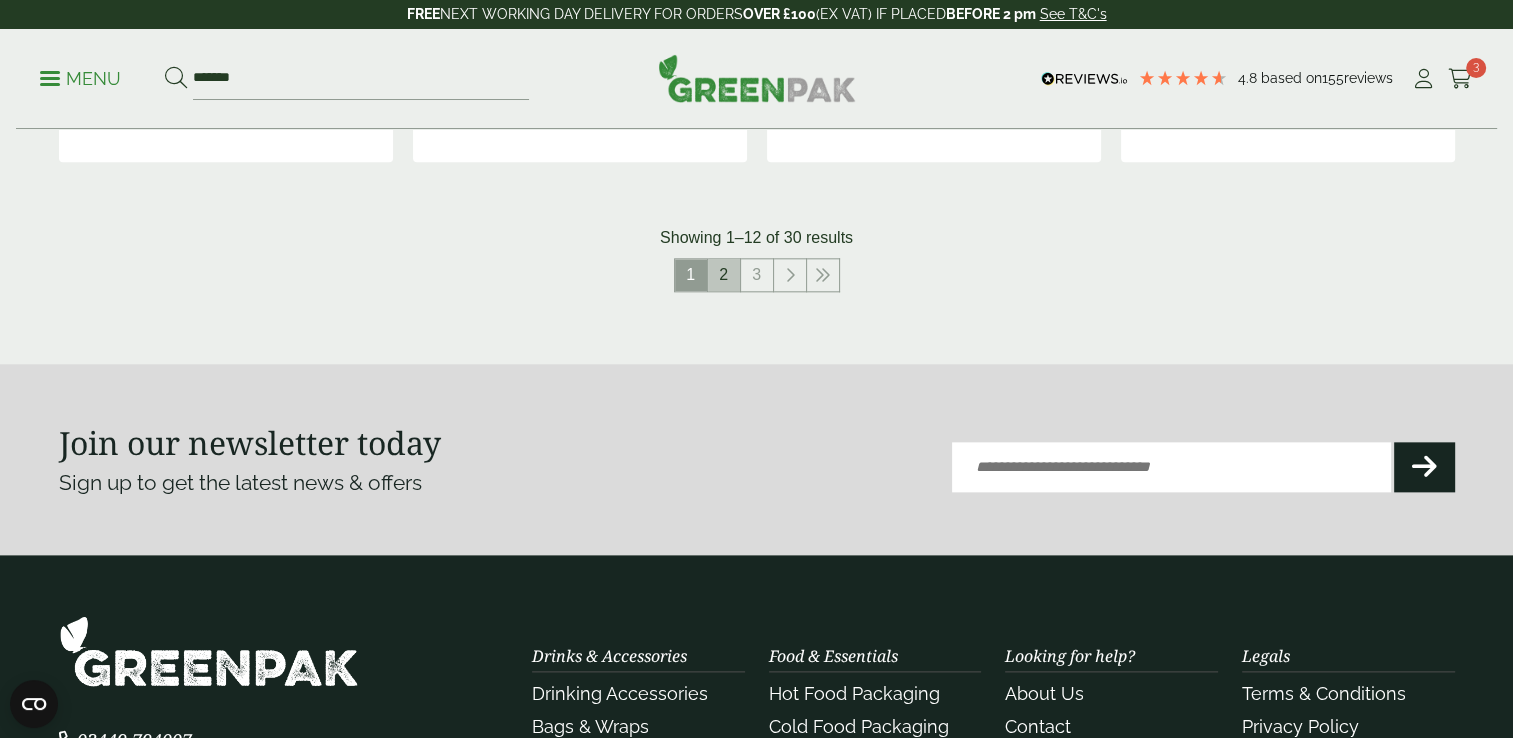 click on "2" at bounding box center (724, 275) 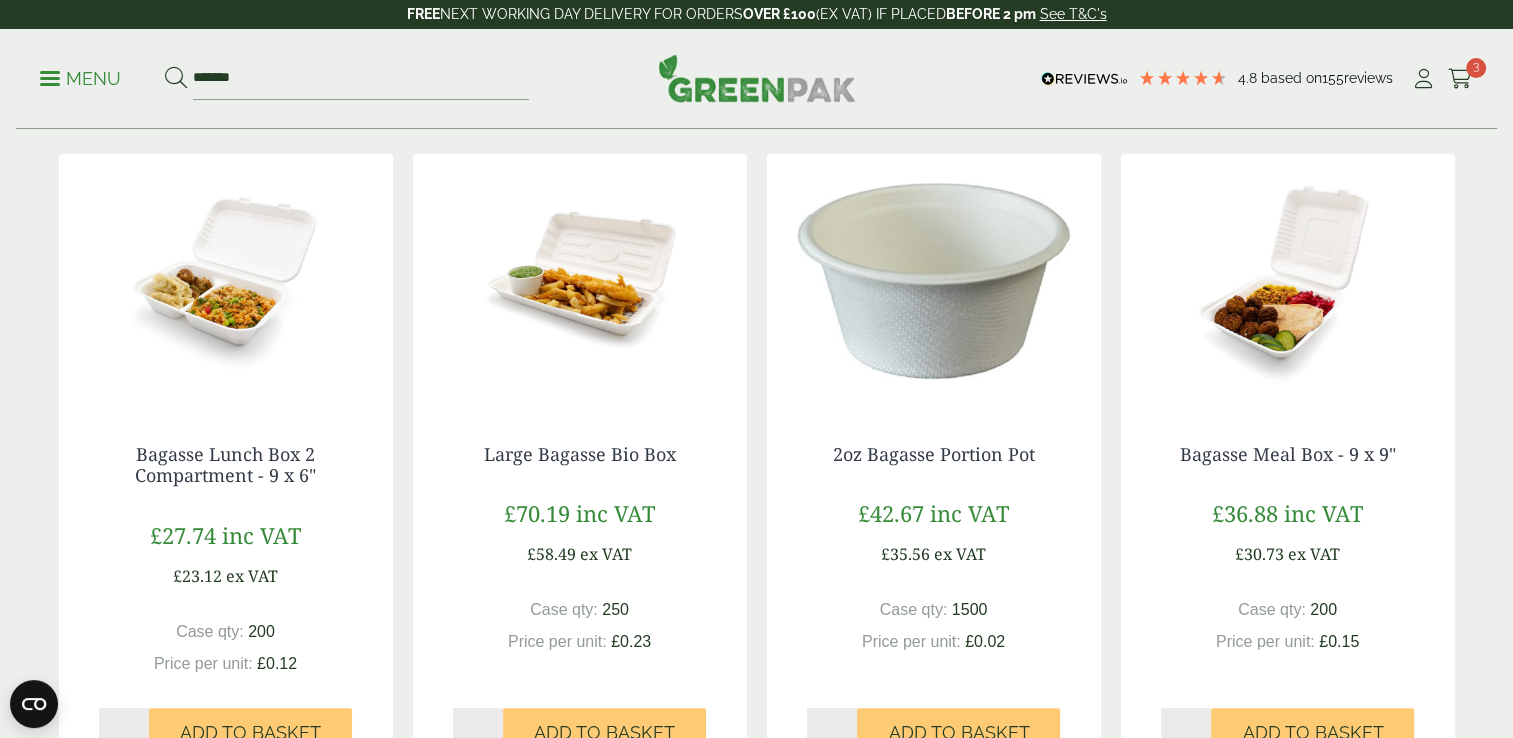 scroll, scrollTop: 320, scrollLeft: 0, axis: vertical 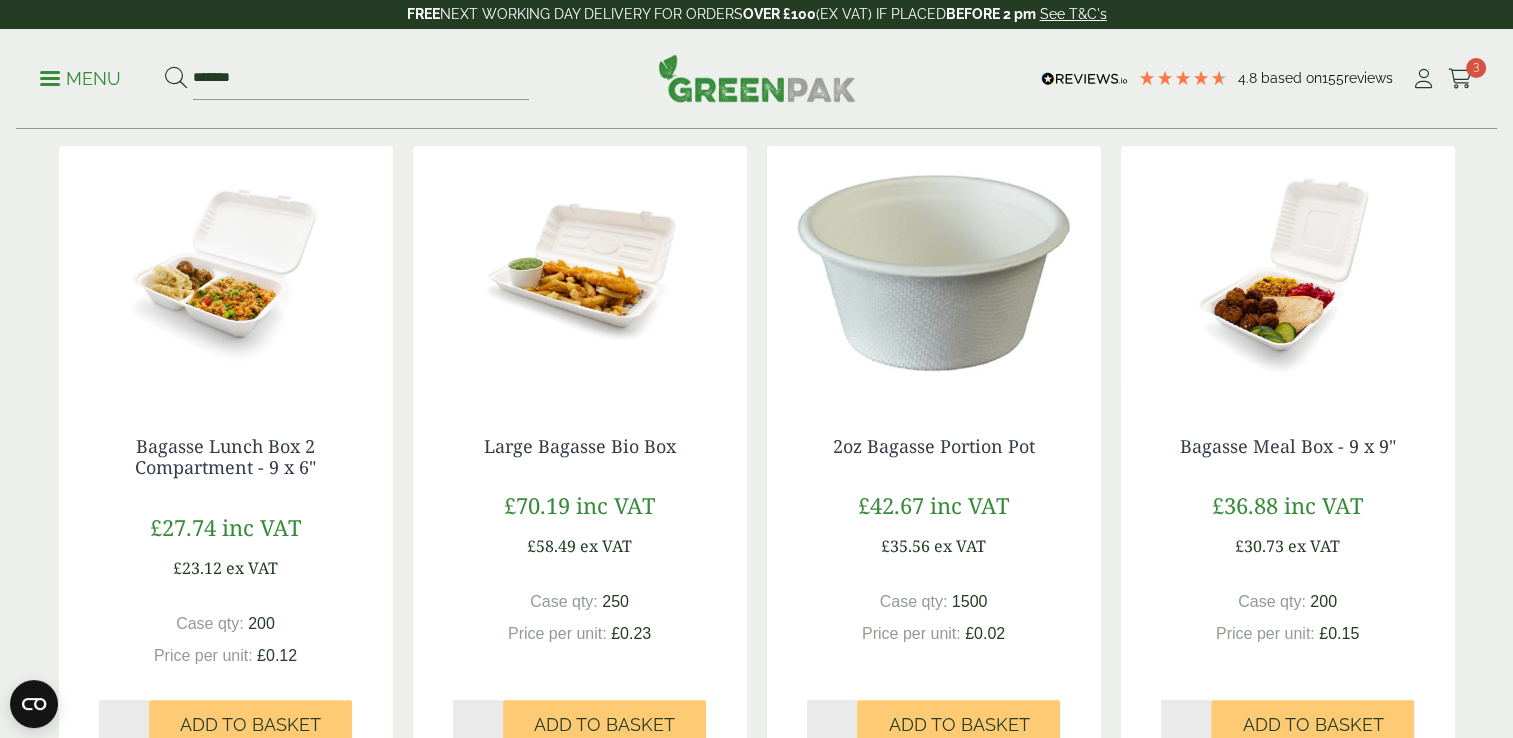 click at bounding box center [1288, 271] 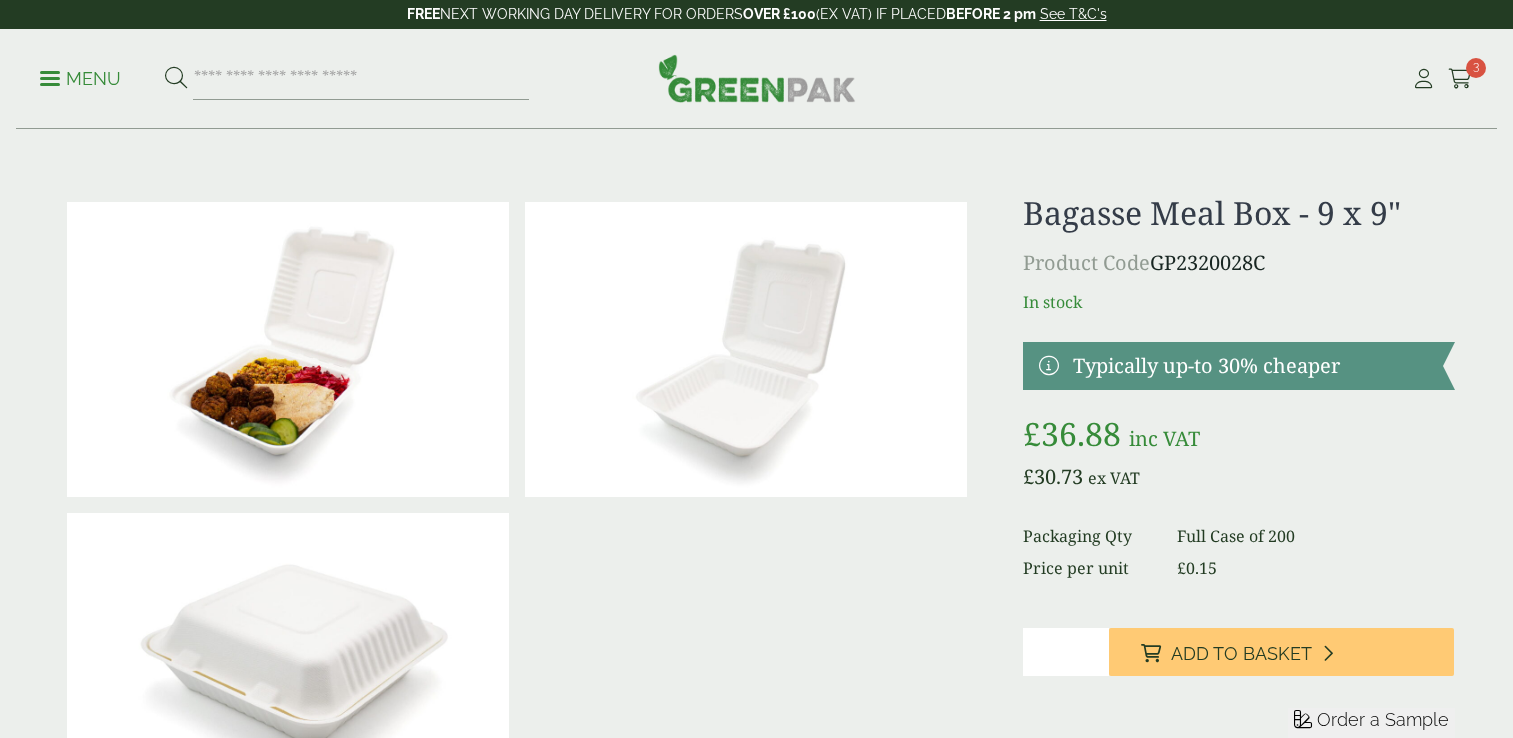 scroll, scrollTop: 0, scrollLeft: 0, axis: both 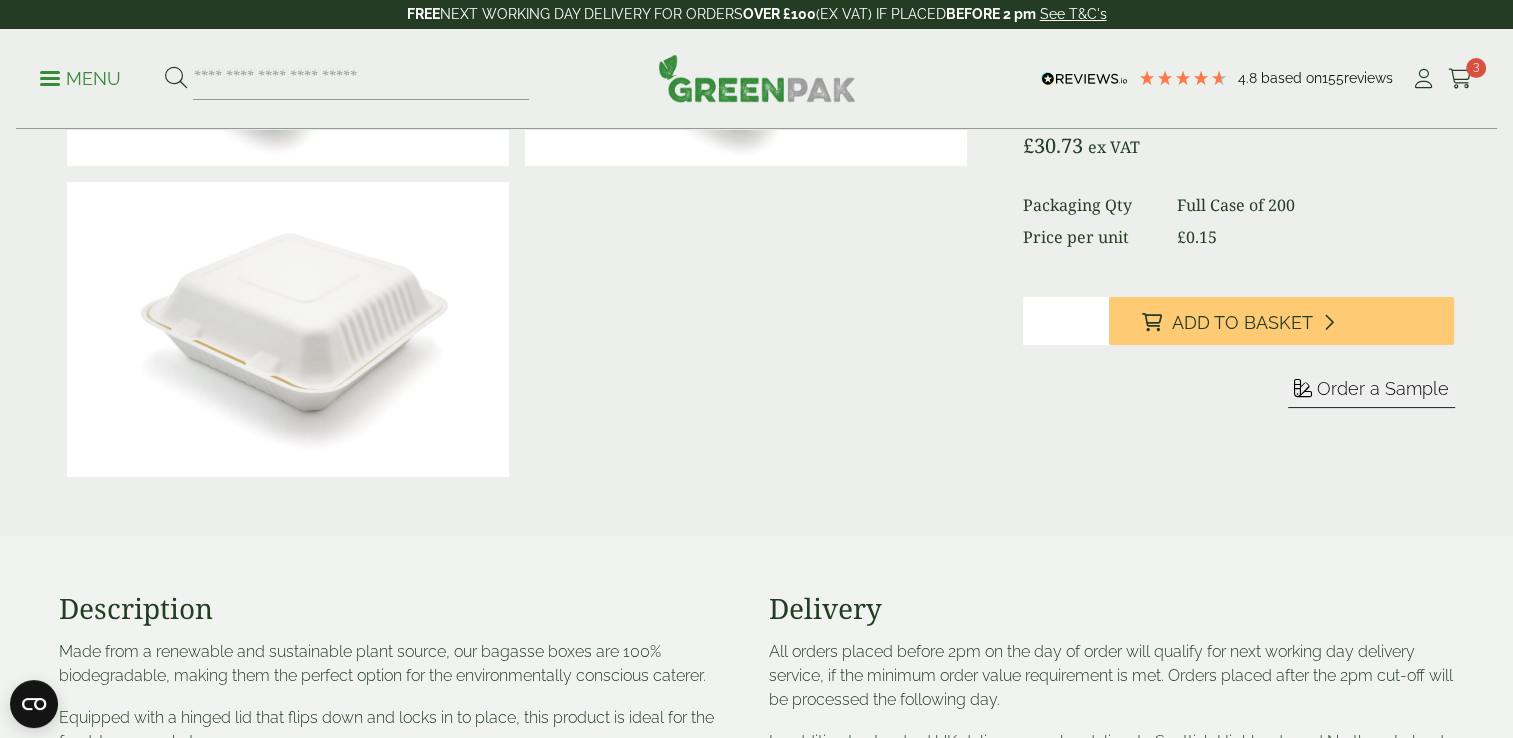 click on "Order a Sample" at bounding box center [1383, 388] 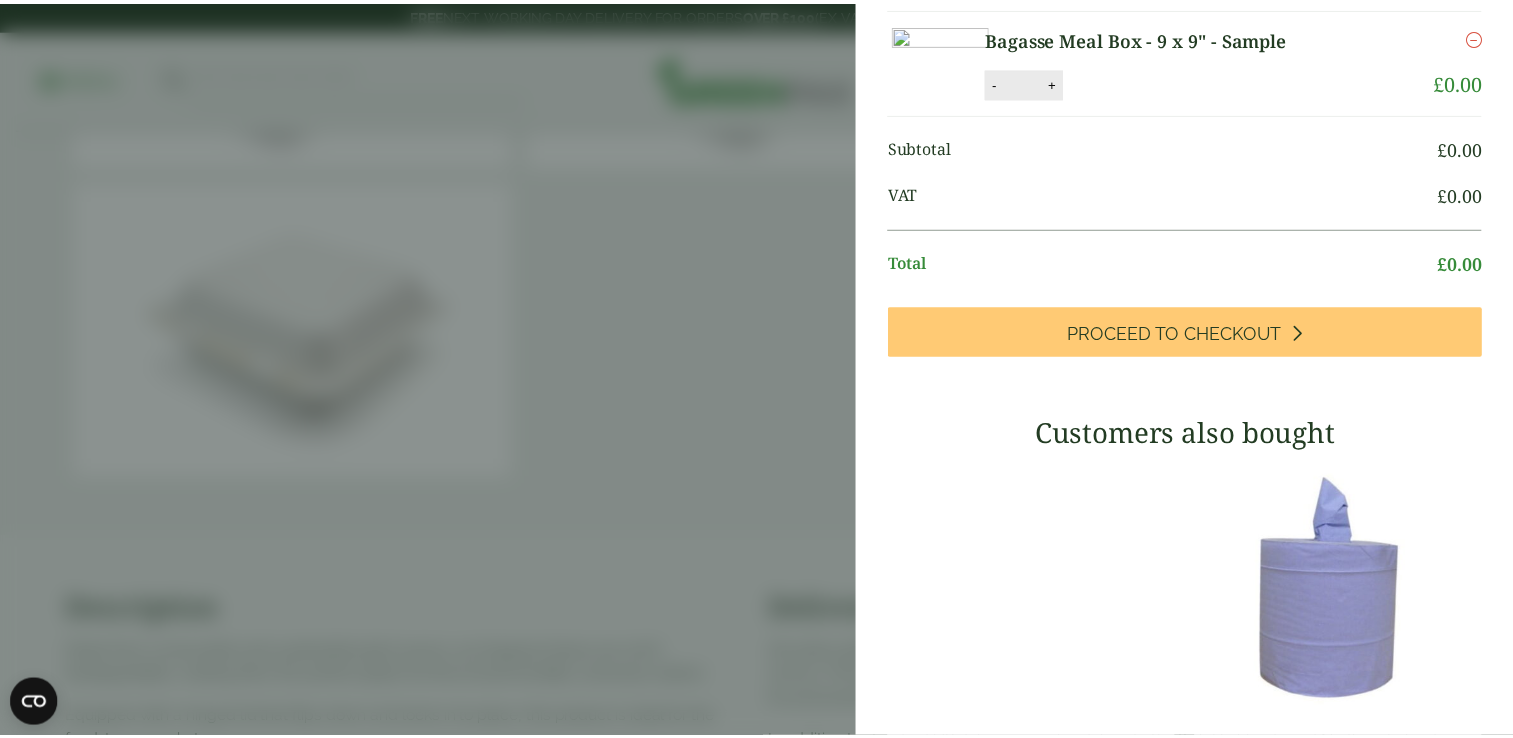 scroll, scrollTop: 0, scrollLeft: 0, axis: both 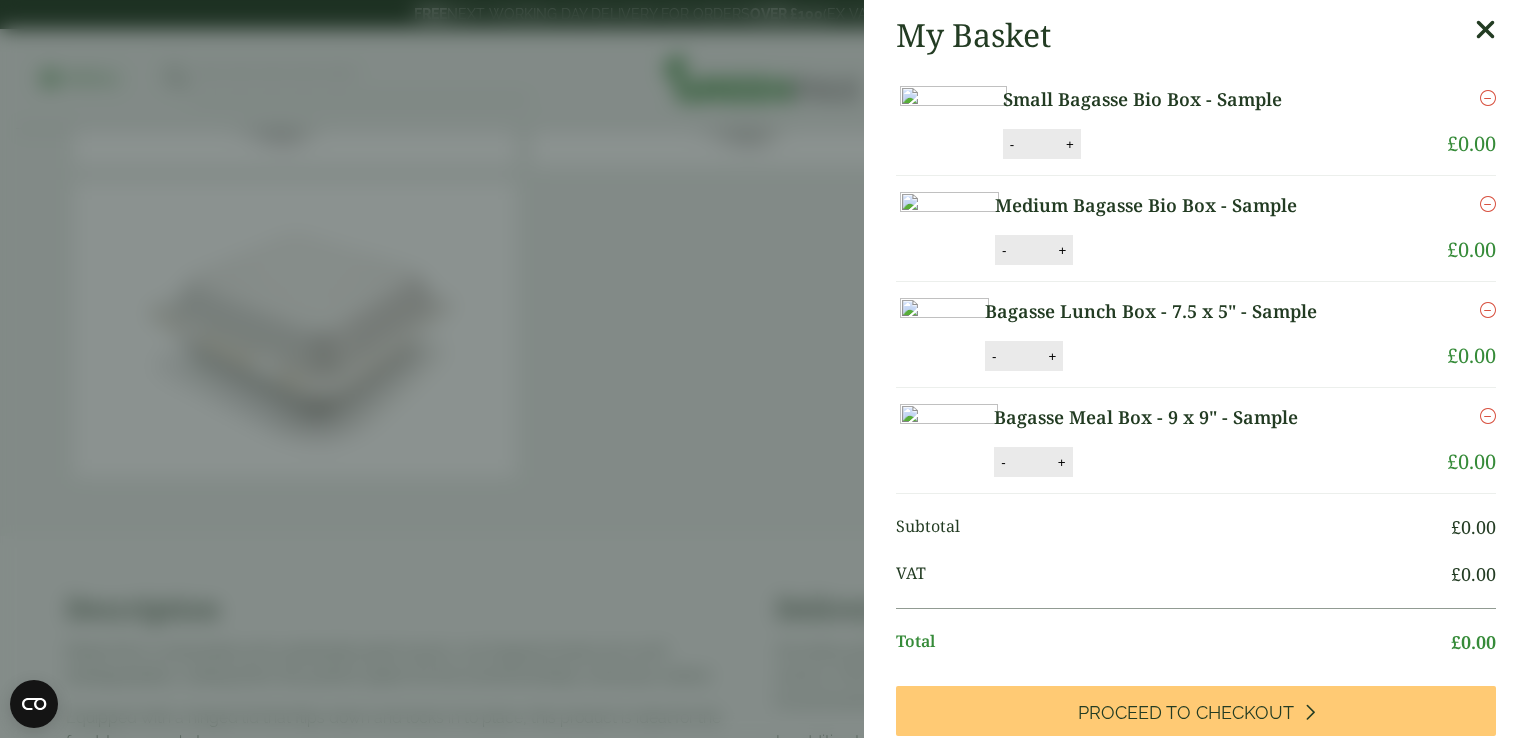 click at bounding box center (1485, 30) 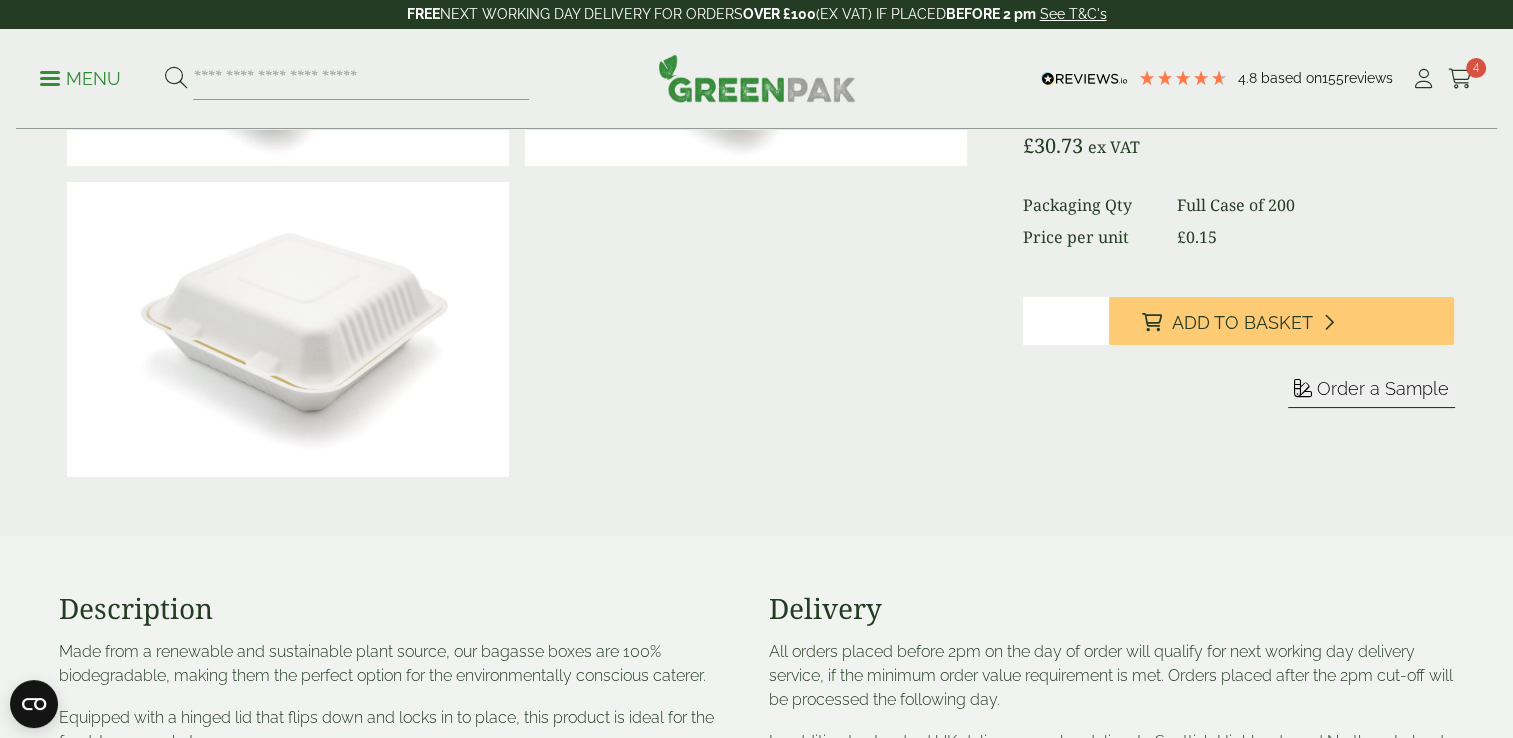 scroll, scrollTop: 0, scrollLeft: 0, axis: both 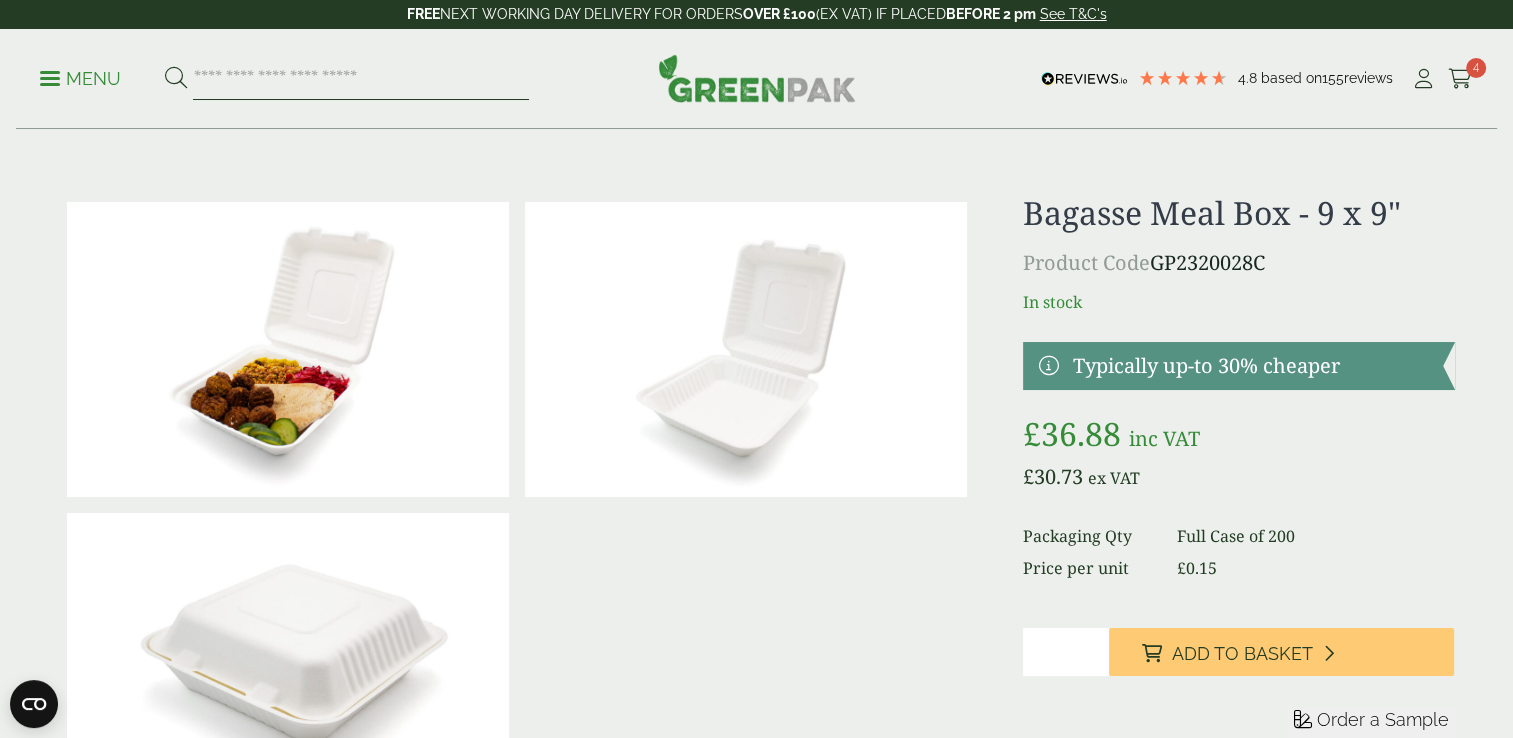click at bounding box center [361, 79] 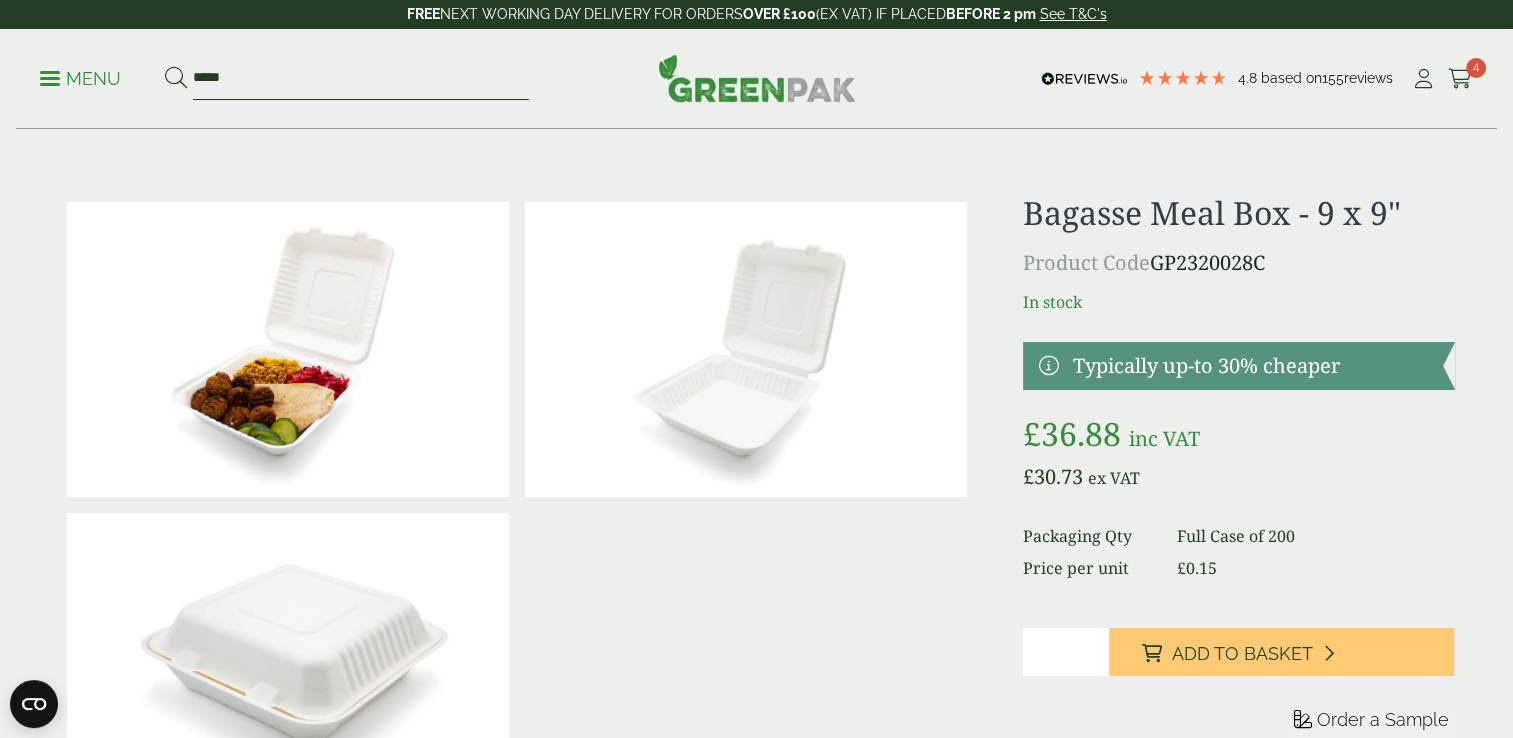 type on "*****" 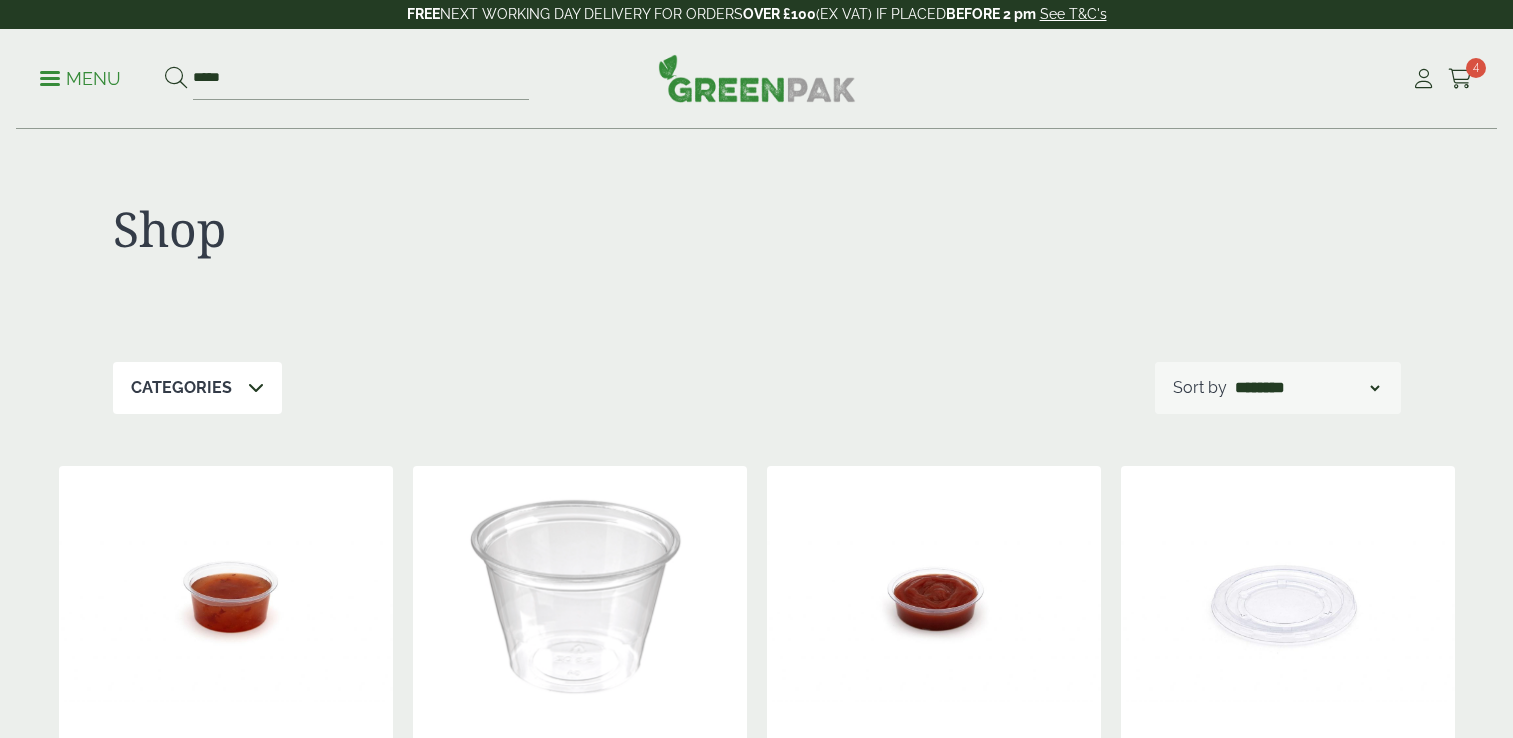 scroll, scrollTop: 0, scrollLeft: 0, axis: both 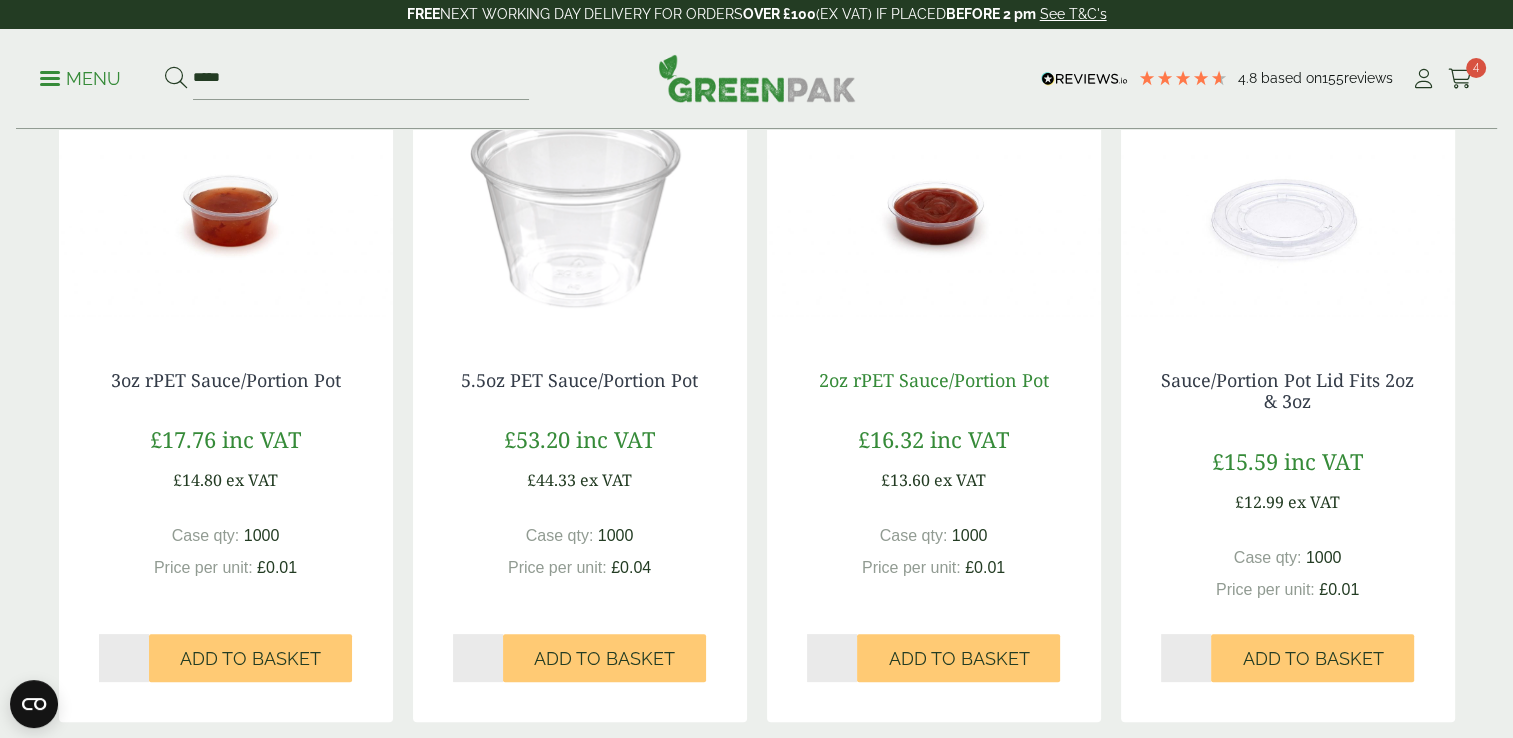 click on "2oz rPET Sauce/Portion Pot" at bounding box center (934, 380) 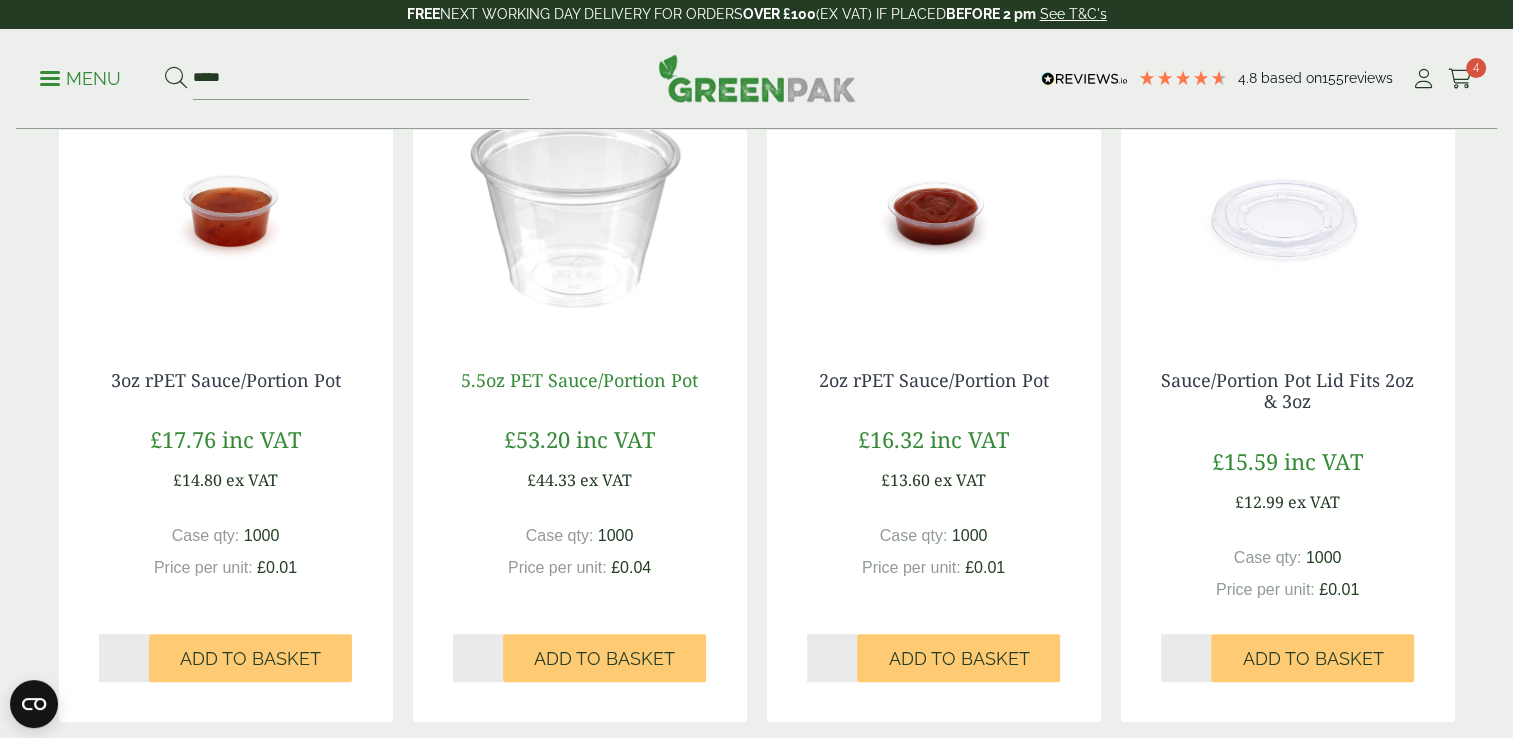 click on "5.5oz PET Sauce/Portion Pot" at bounding box center [579, 380] 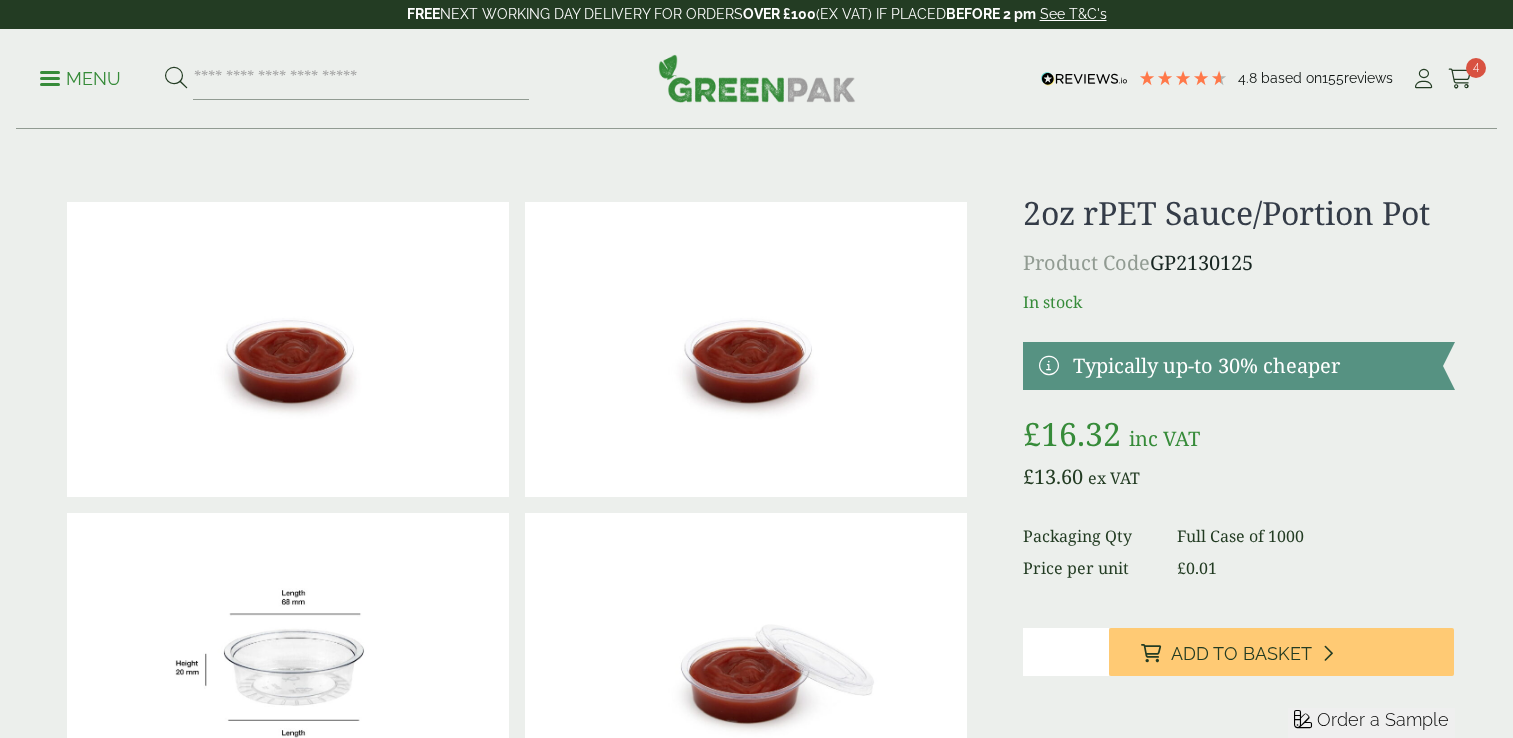 scroll, scrollTop: 0, scrollLeft: 0, axis: both 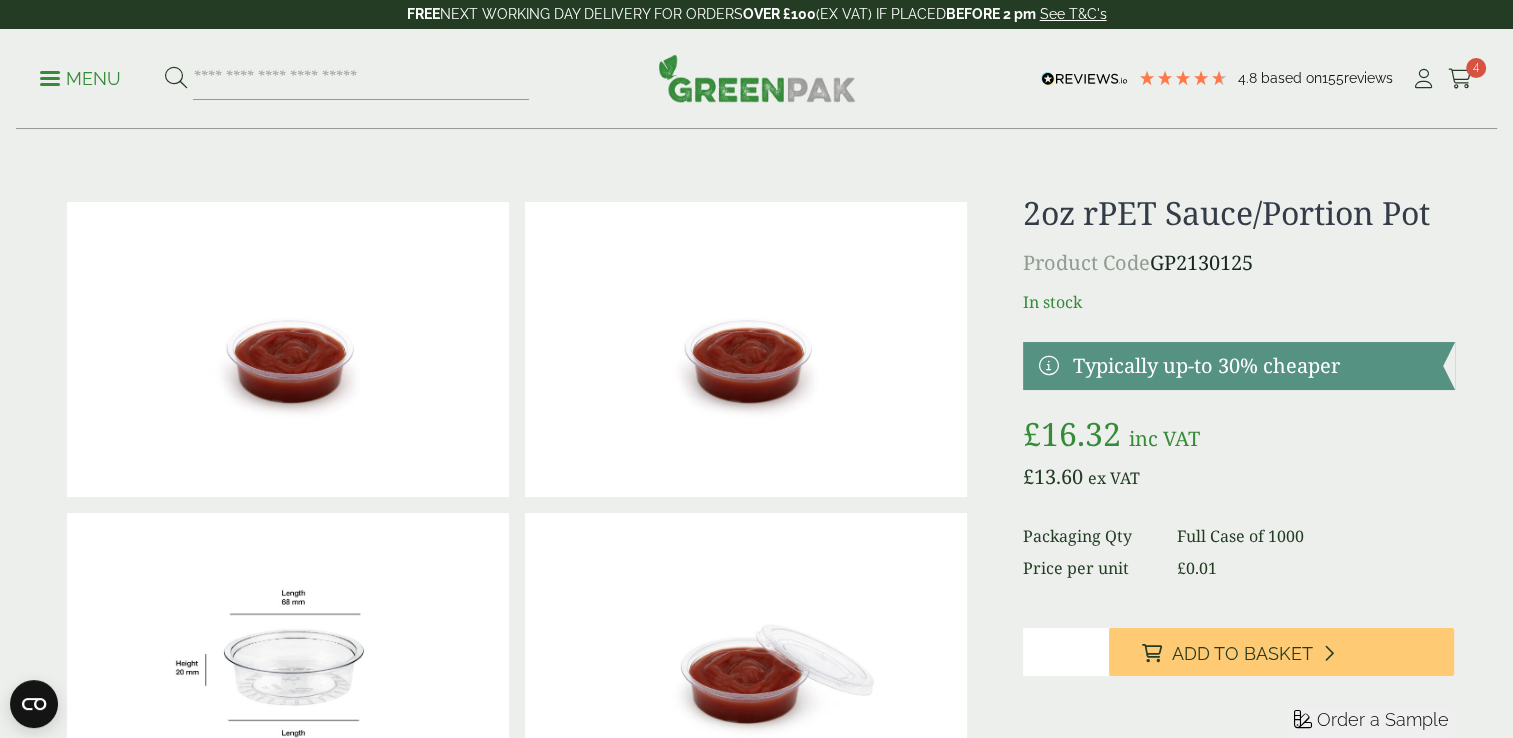 click on "Order a Sample" at bounding box center (1383, 719) 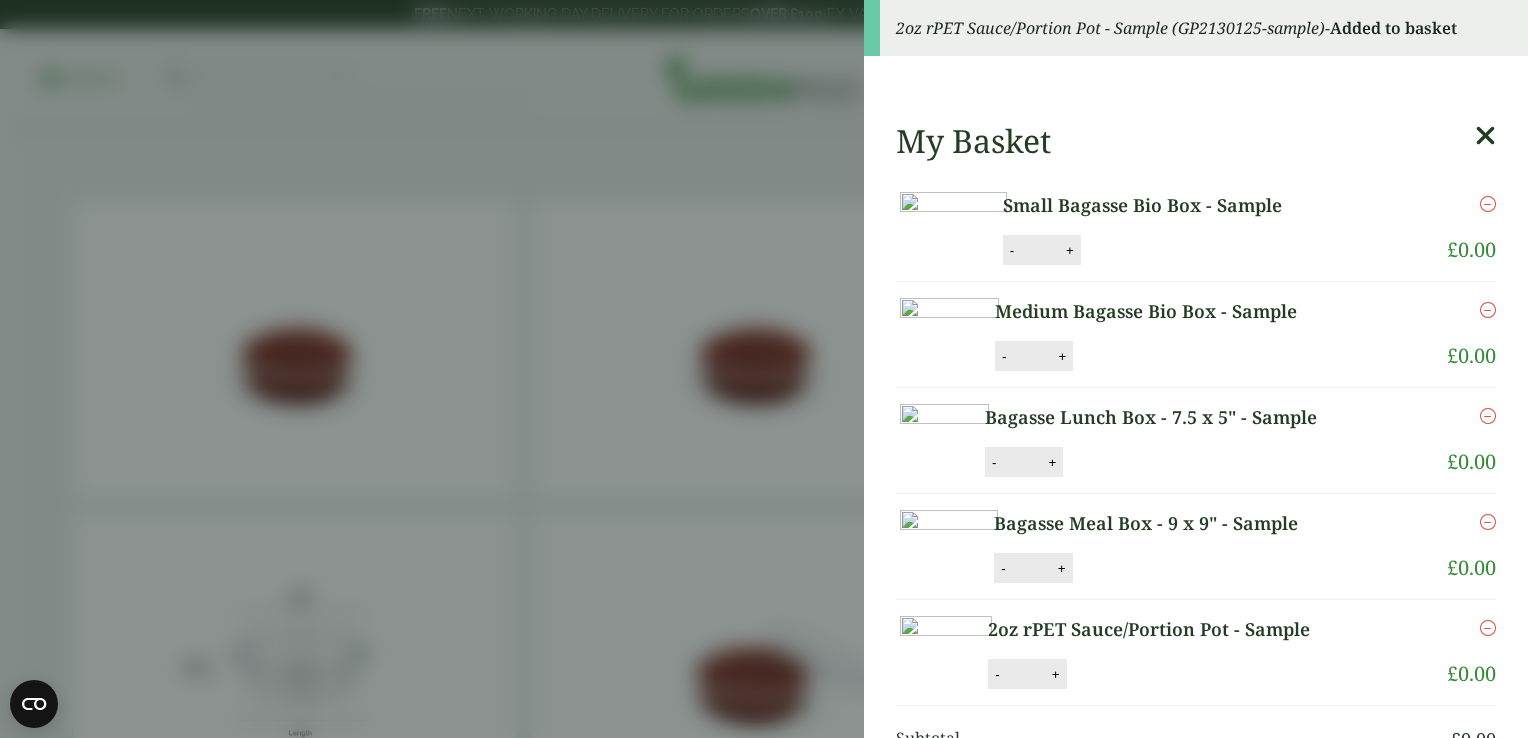 click at bounding box center (1485, 136) 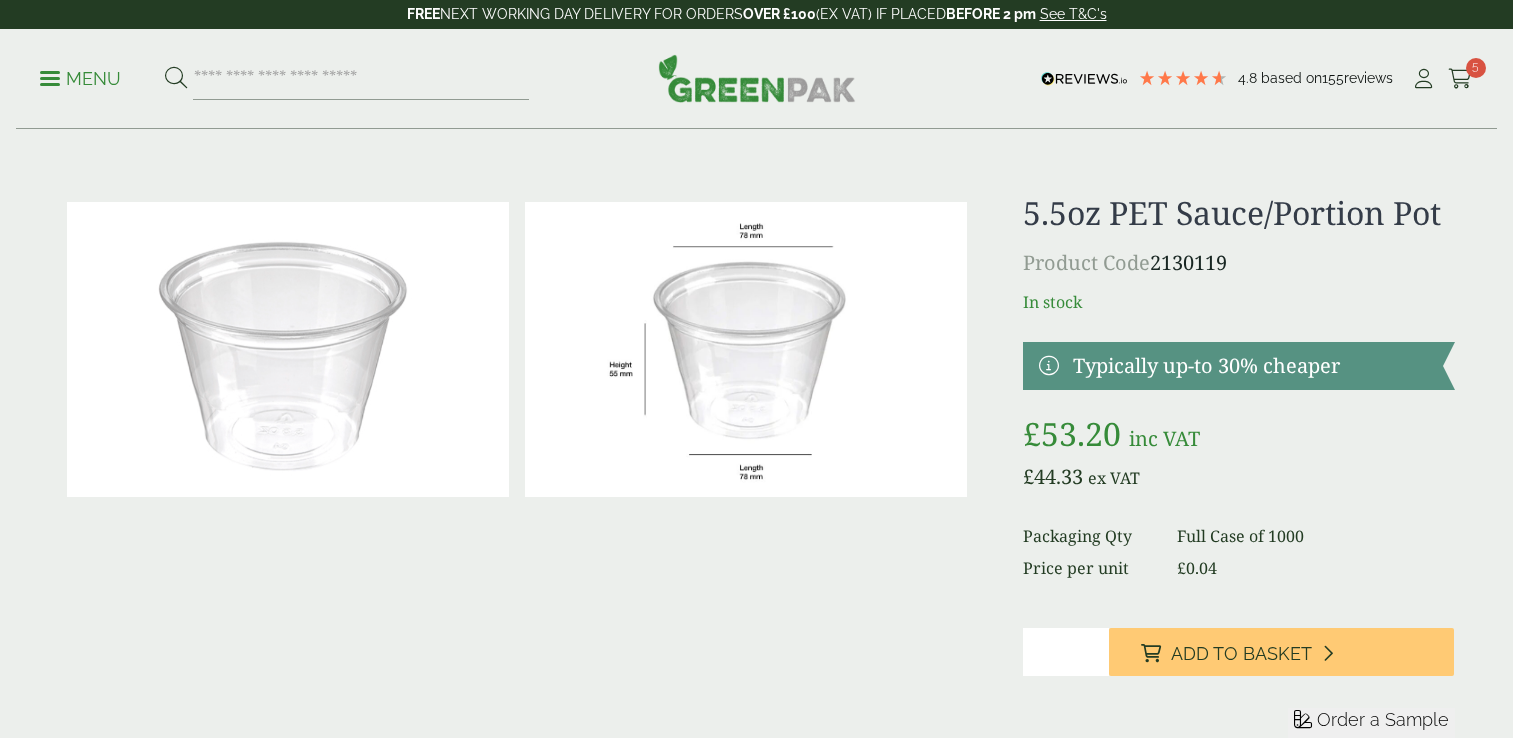 scroll, scrollTop: 0, scrollLeft: 0, axis: both 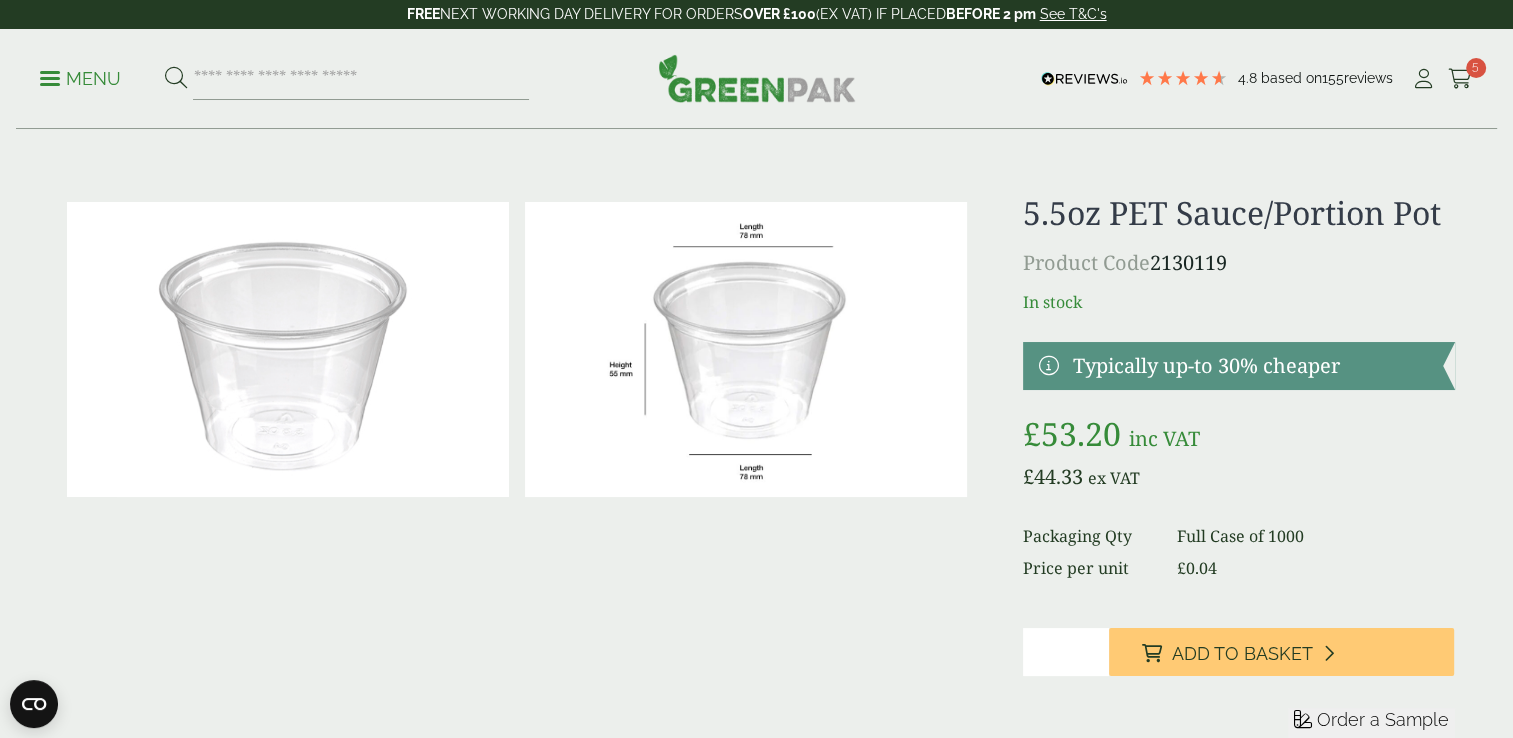 click on "Order a Sample" at bounding box center [1383, 719] 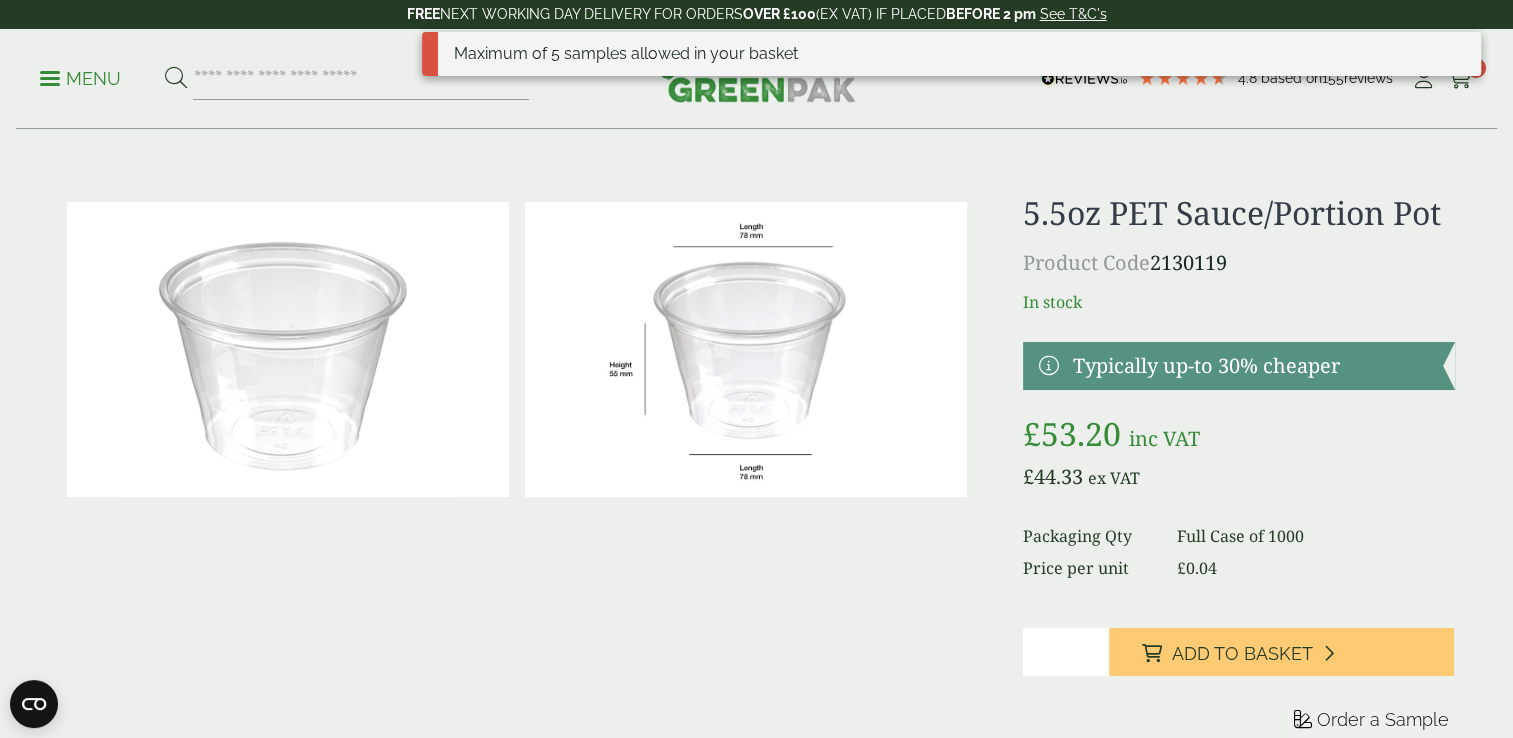 click on "£ 53.20" at bounding box center [756, 1637] 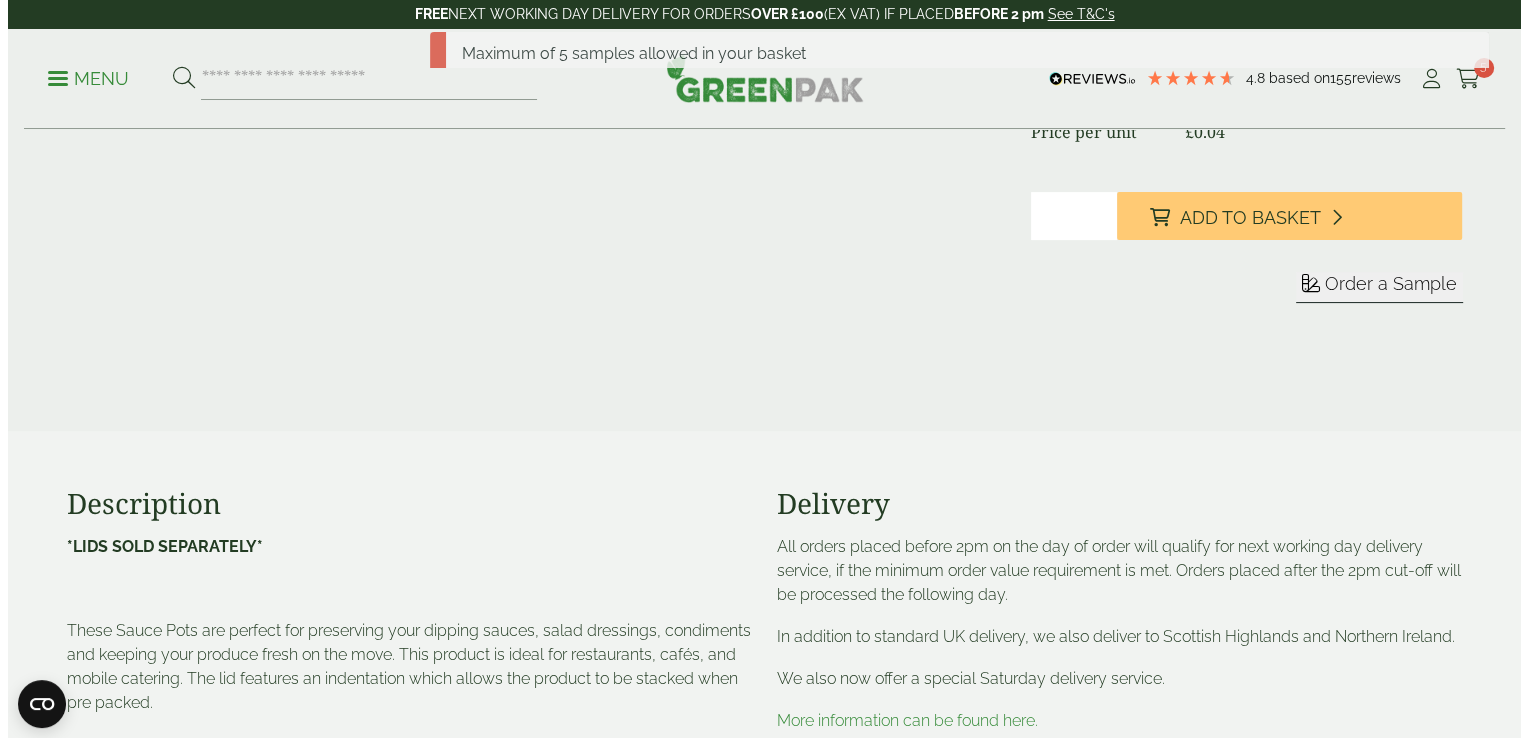 scroll, scrollTop: 0, scrollLeft: 0, axis: both 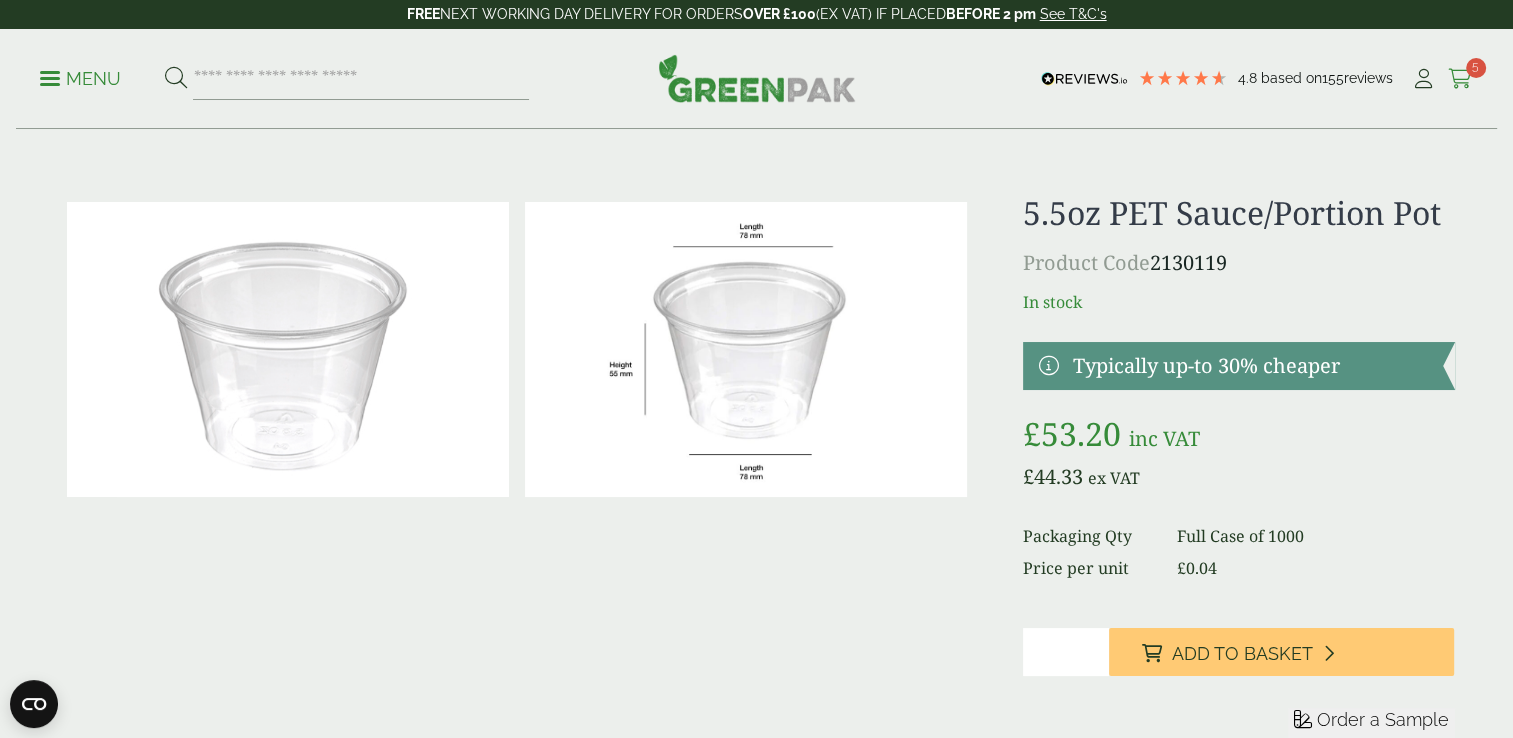 click at bounding box center [1460, 79] 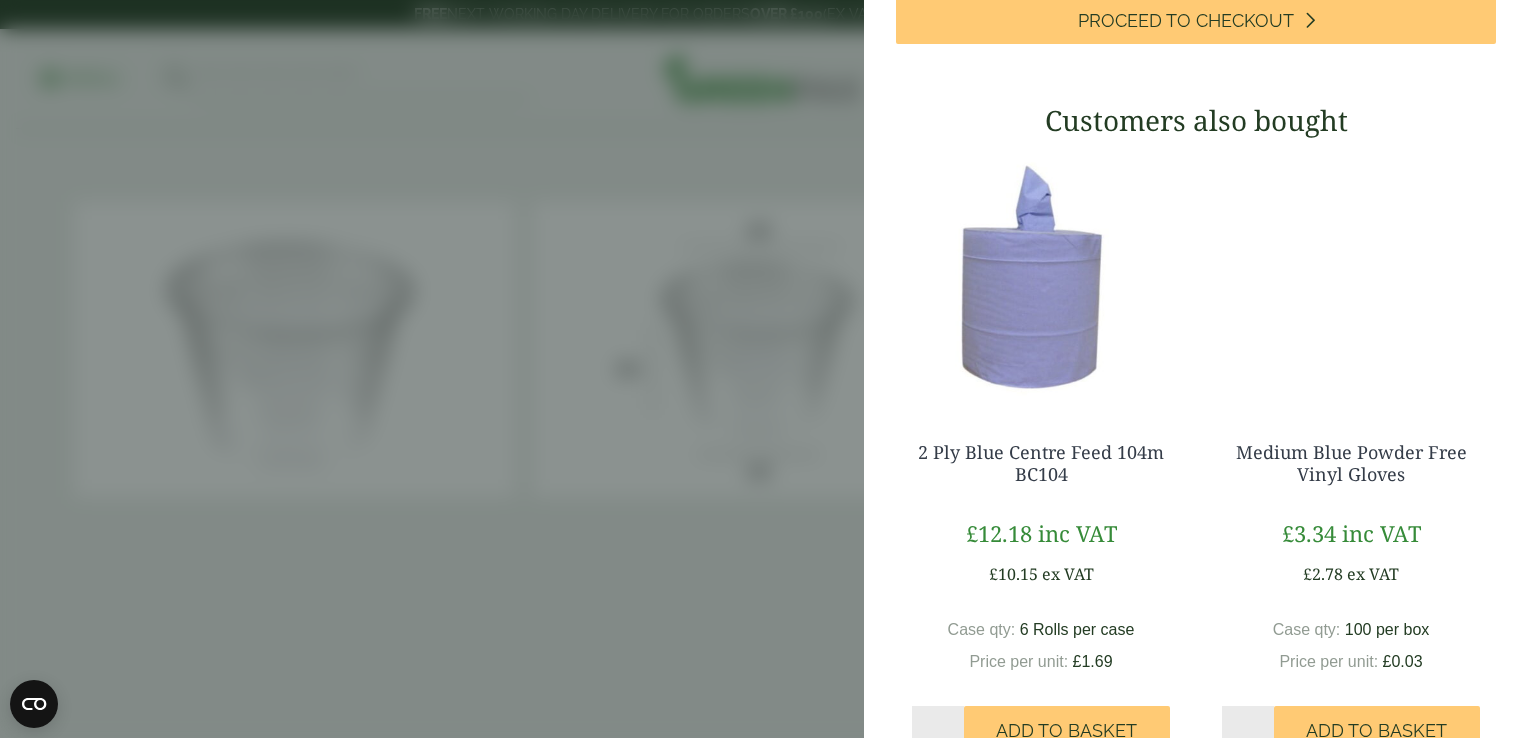 scroll, scrollTop: 693, scrollLeft: 0, axis: vertical 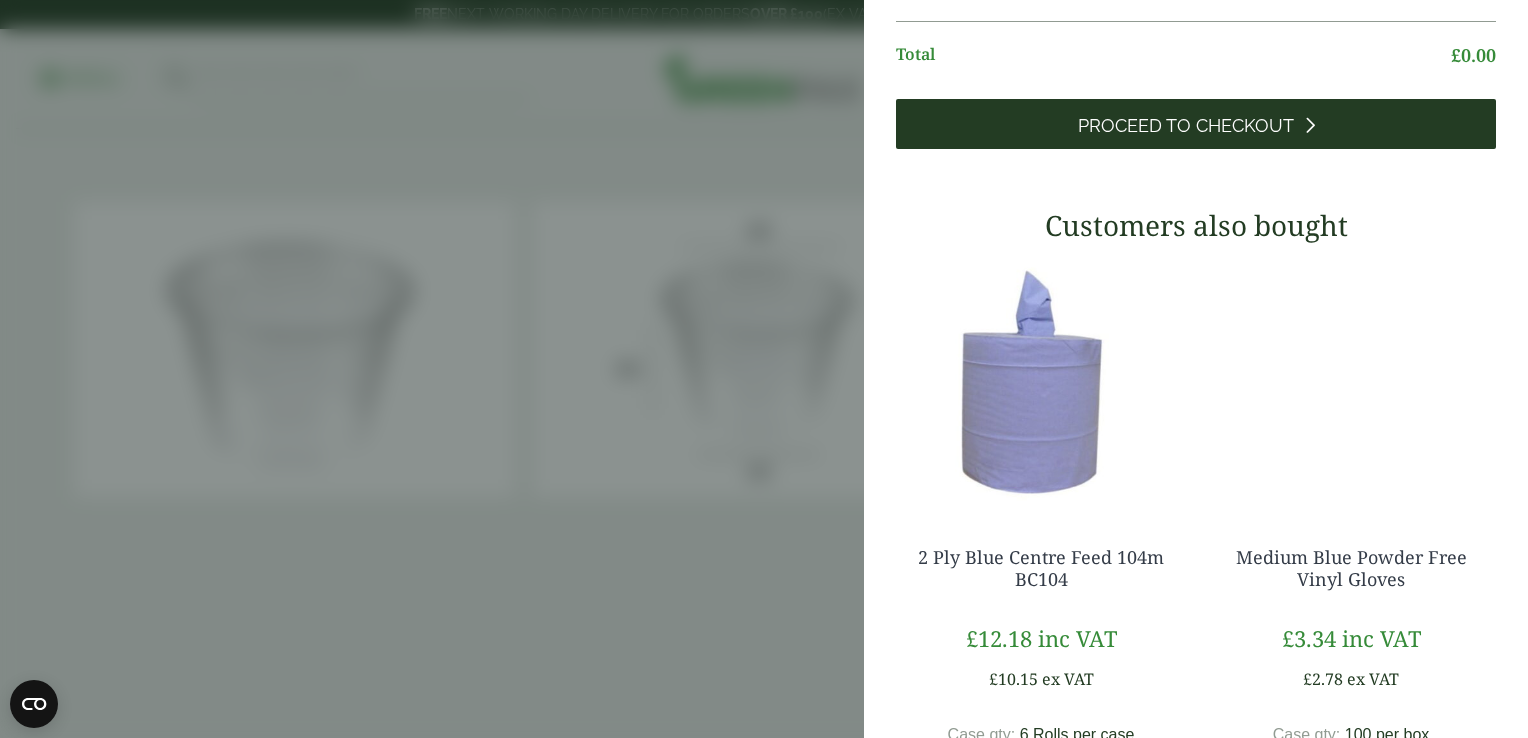 click on "Proceed to Checkout" at bounding box center (1196, 124) 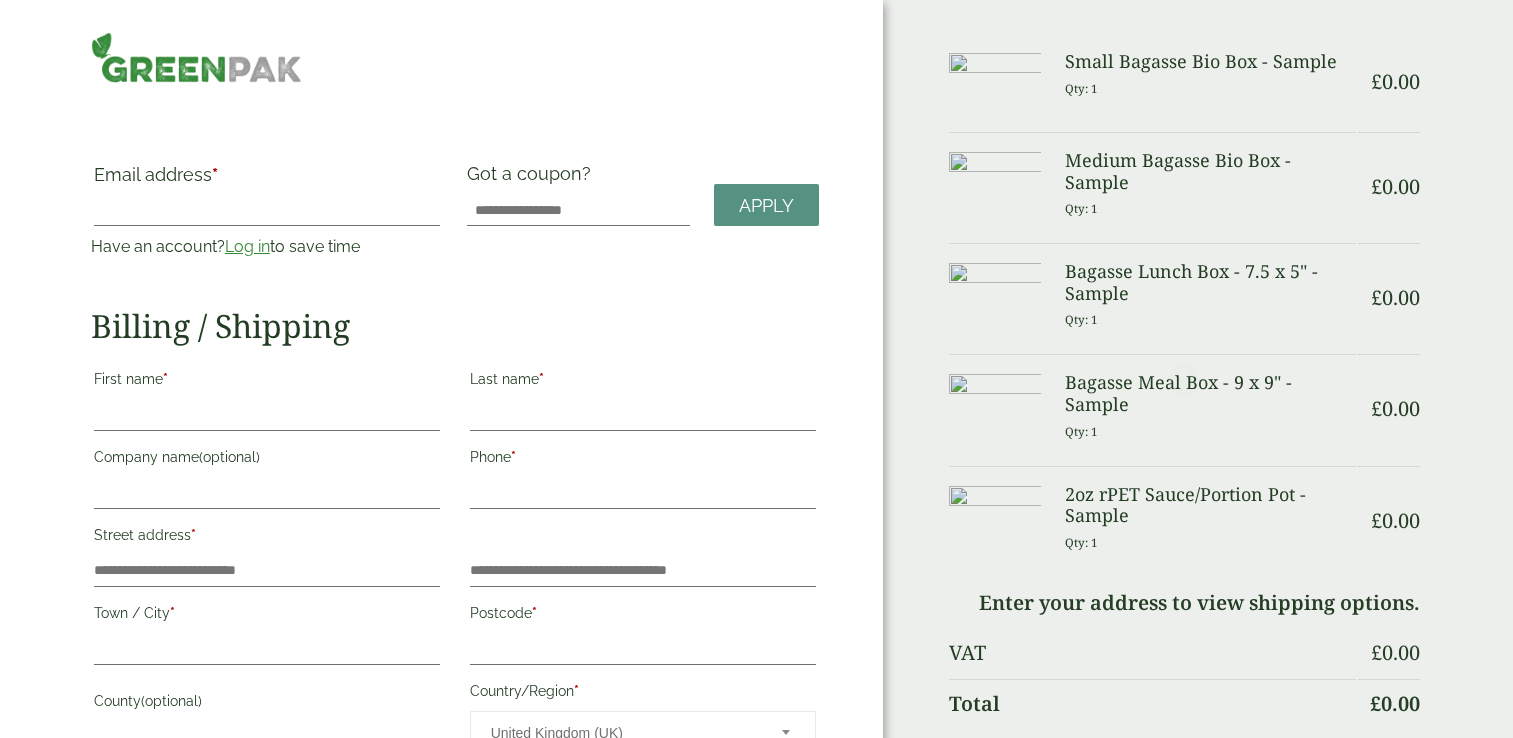 scroll, scrollTop: 0, scrollLeft: 0, axis: both 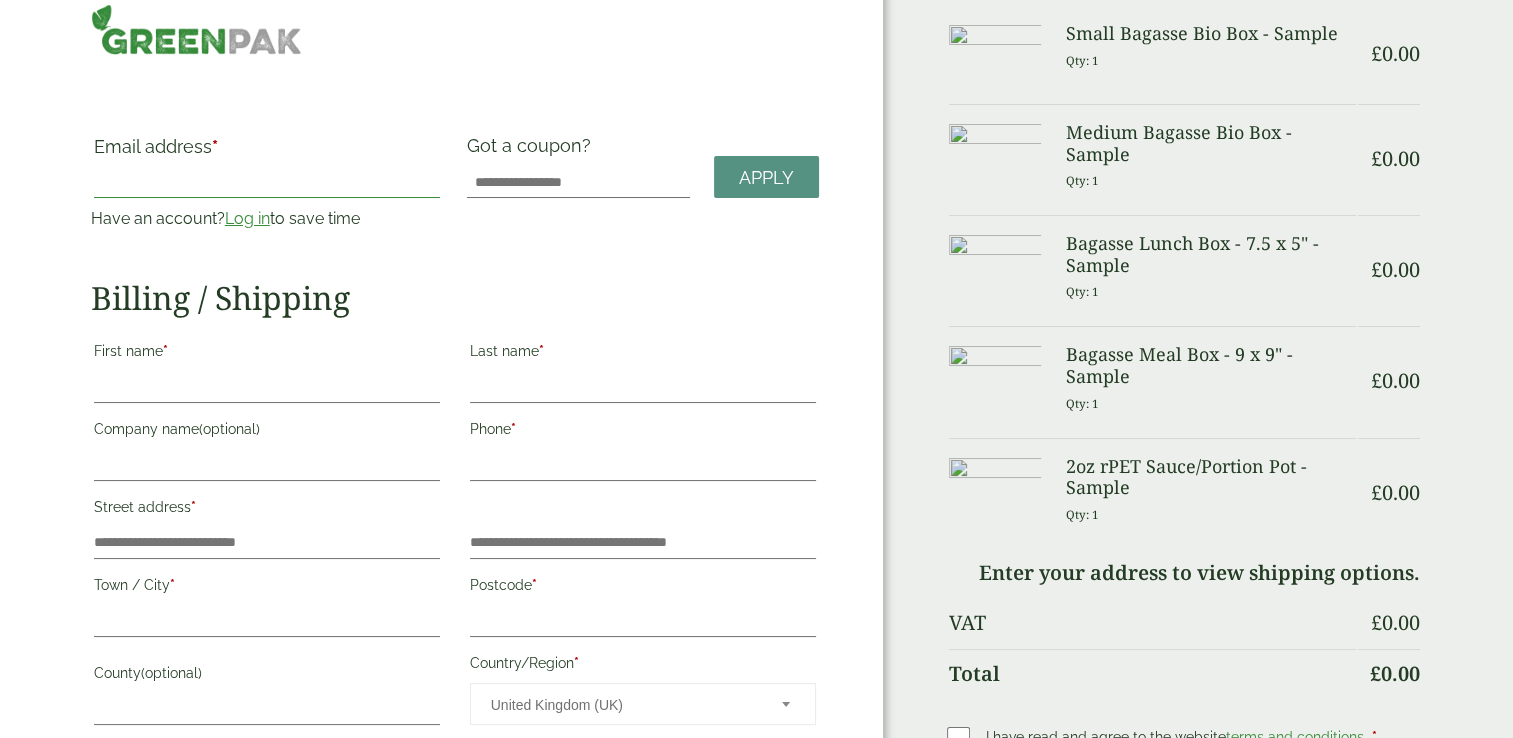 click on "Email address  *" at bounding box center [267, 182] 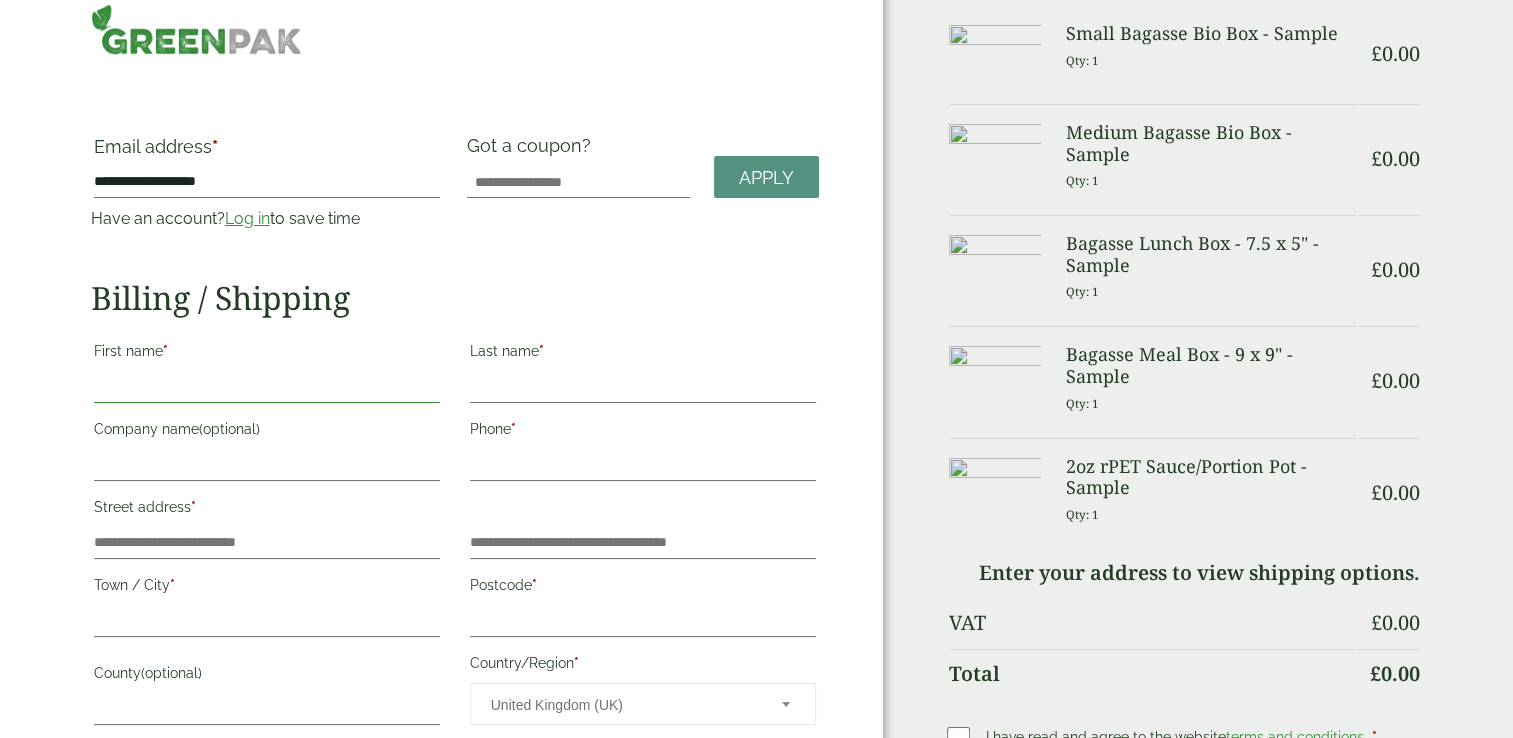 type on "******" 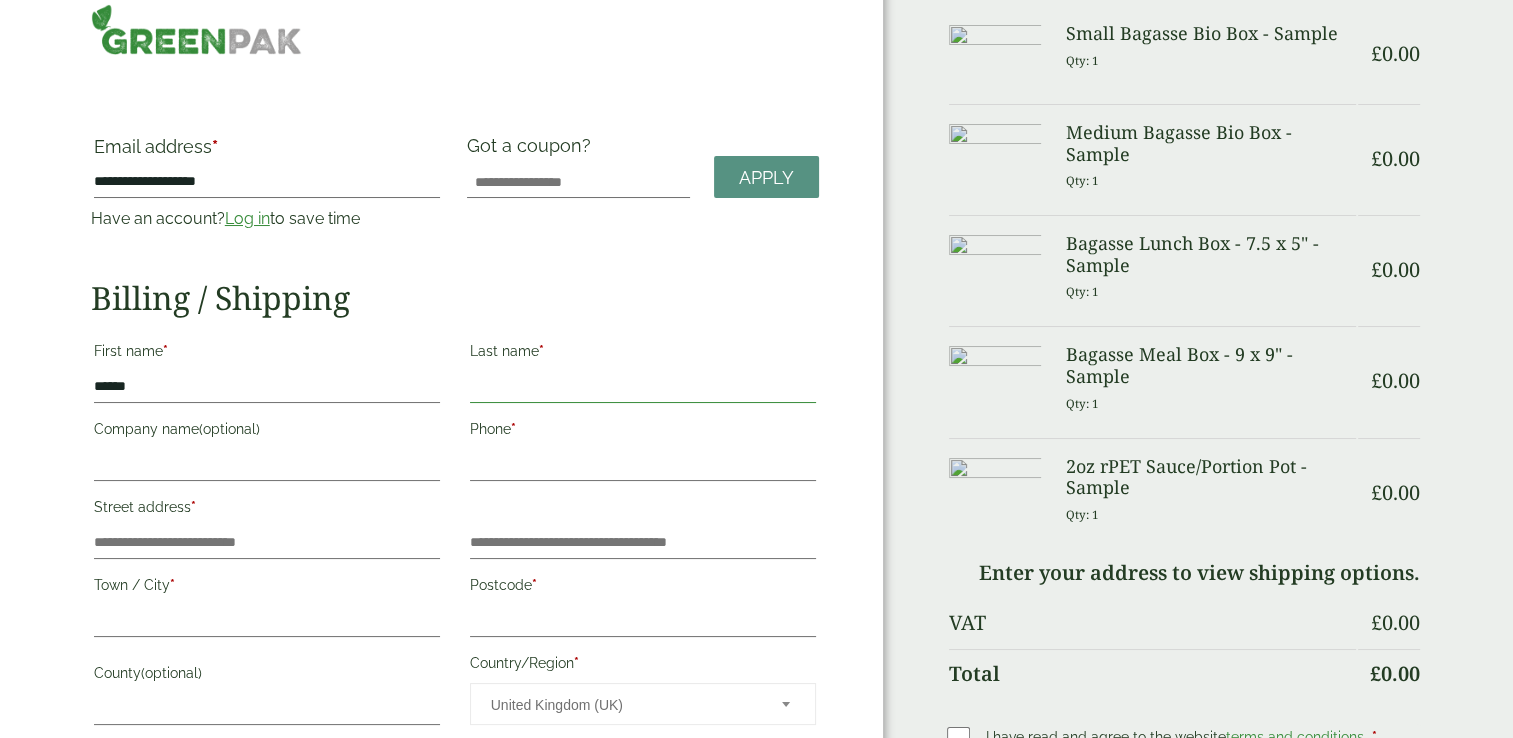 type on "********" 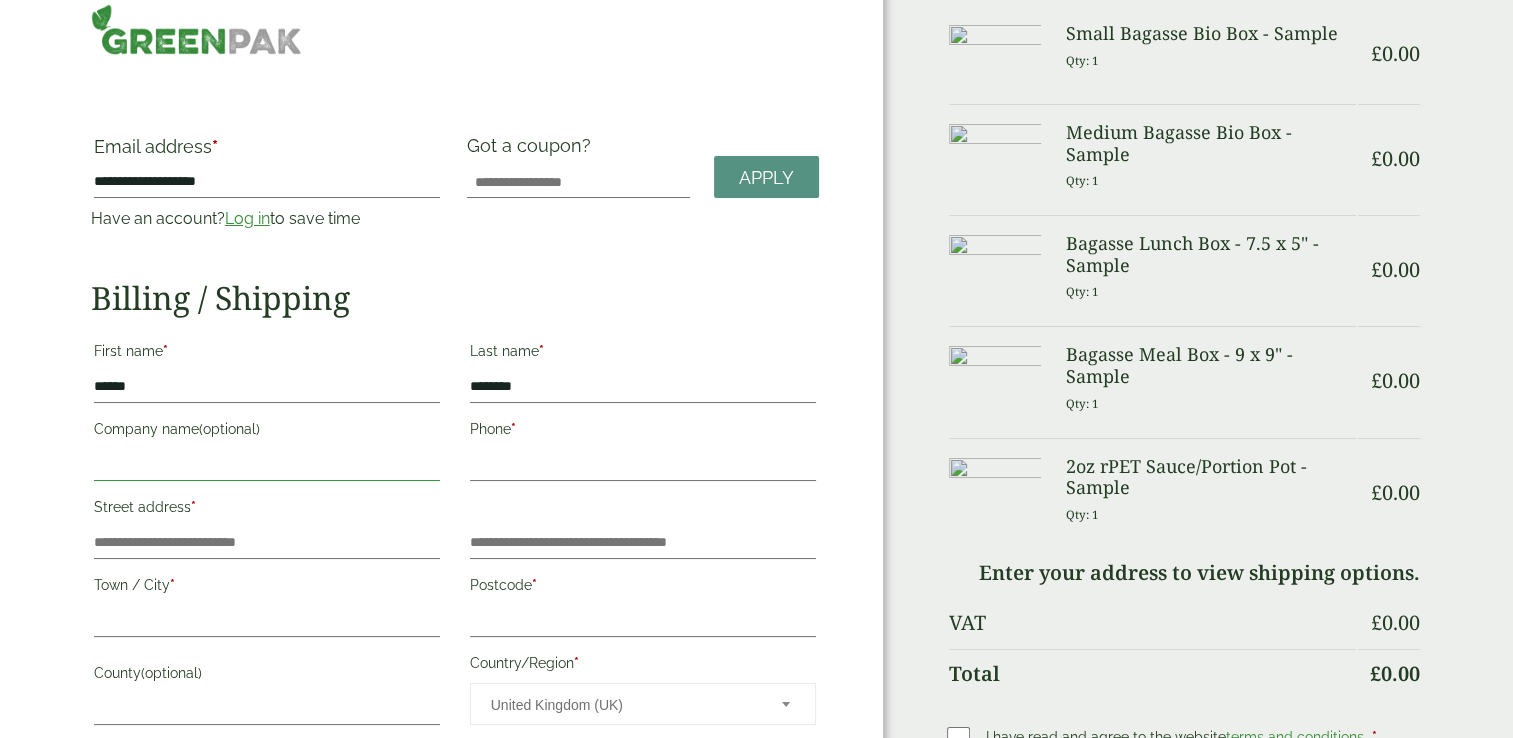 type on "**********" 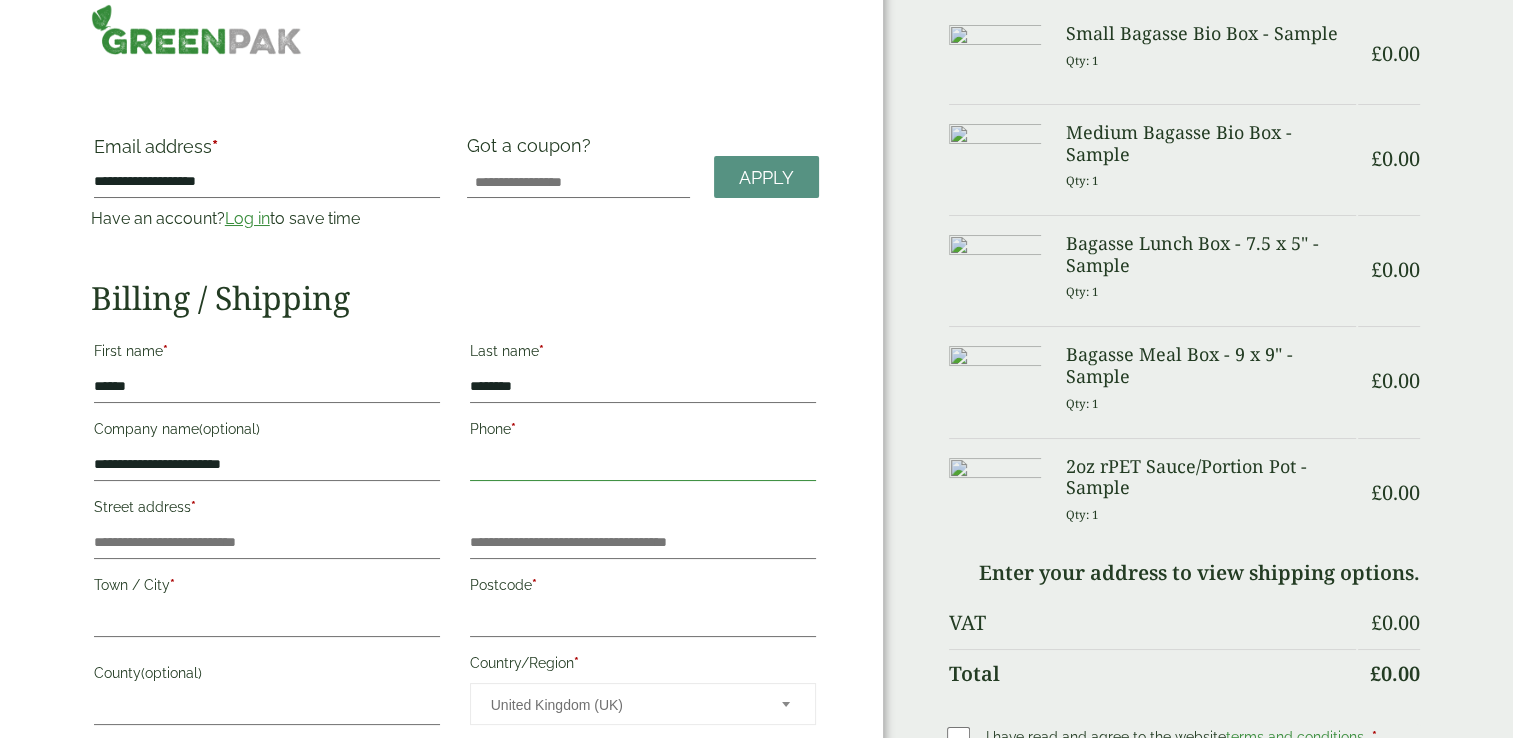 type on "**********" 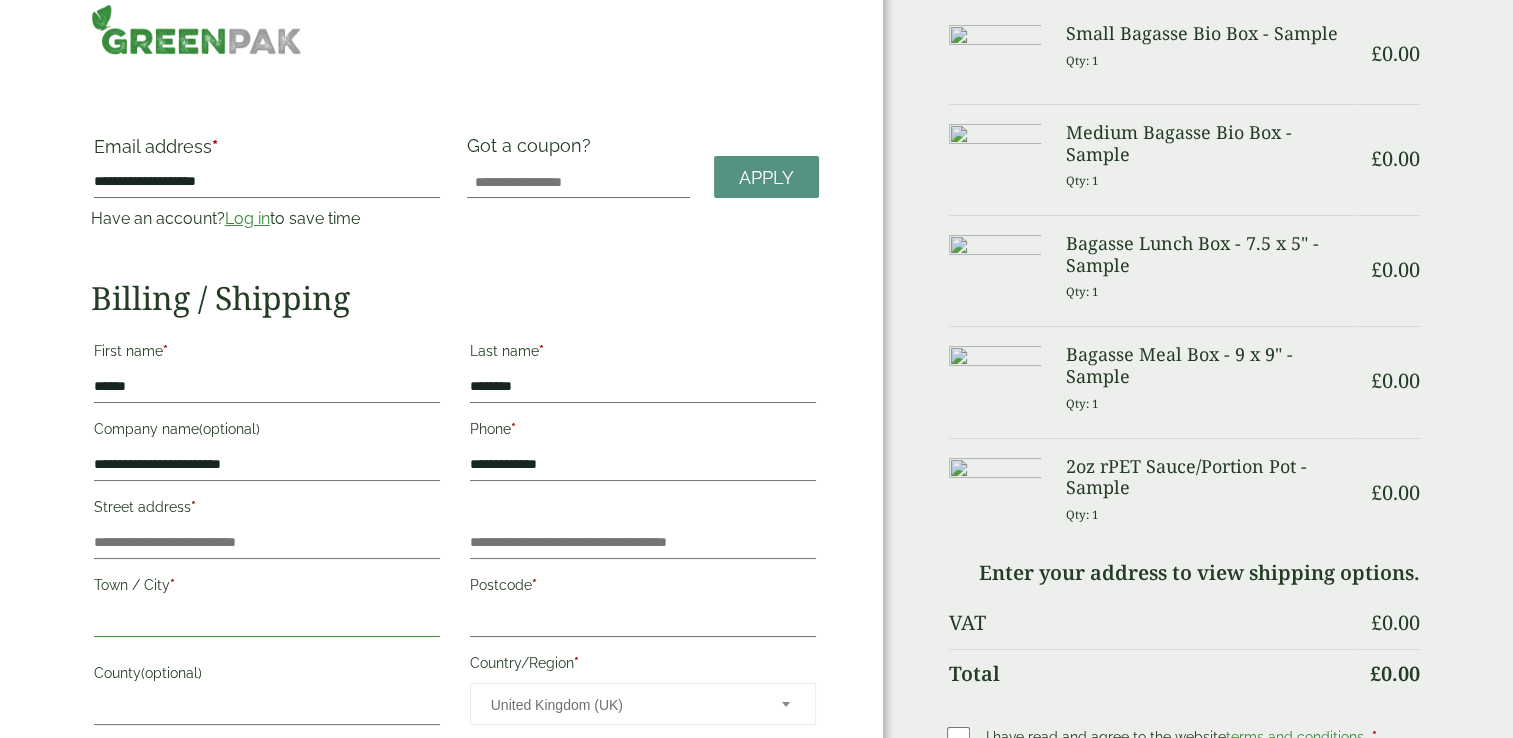 type on "**********" 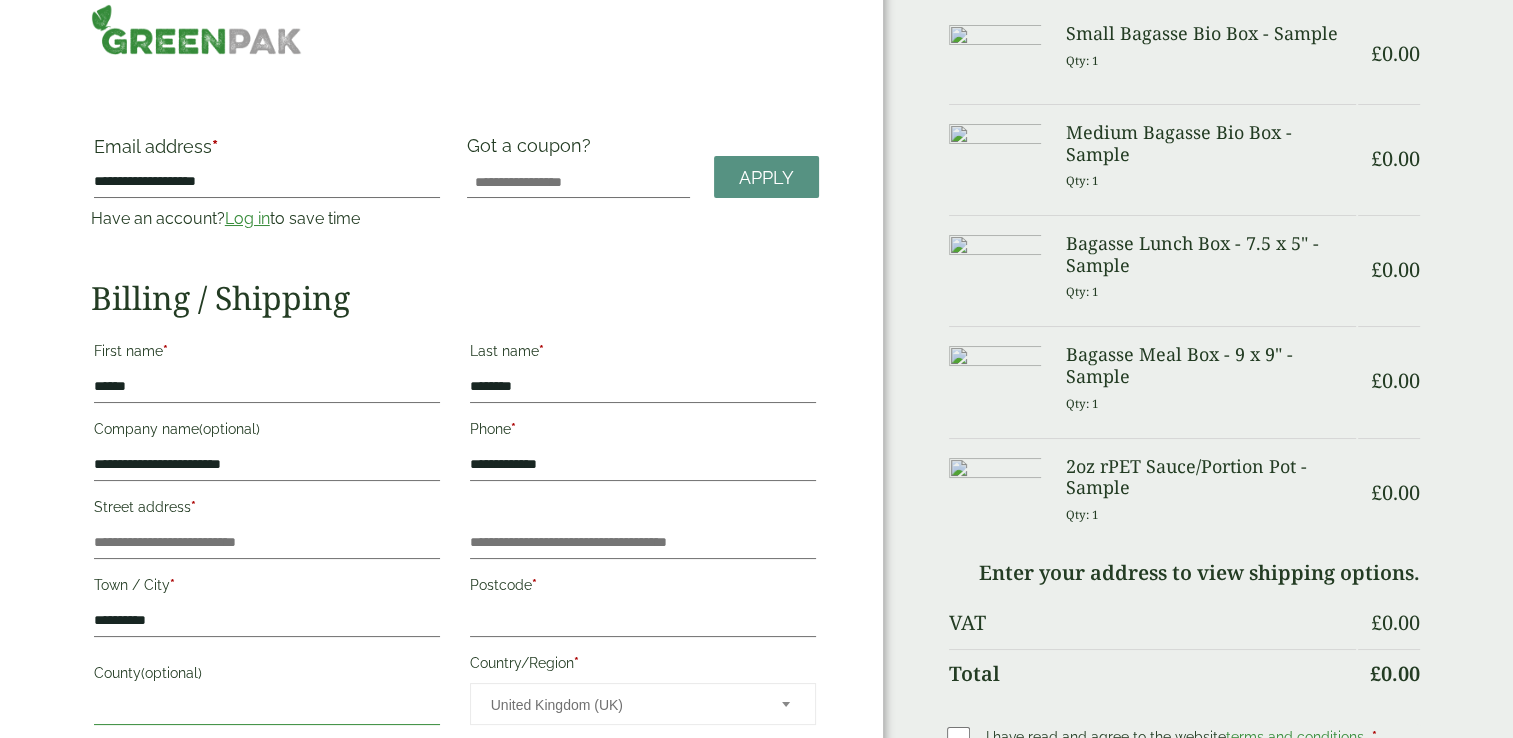 type on "*******" 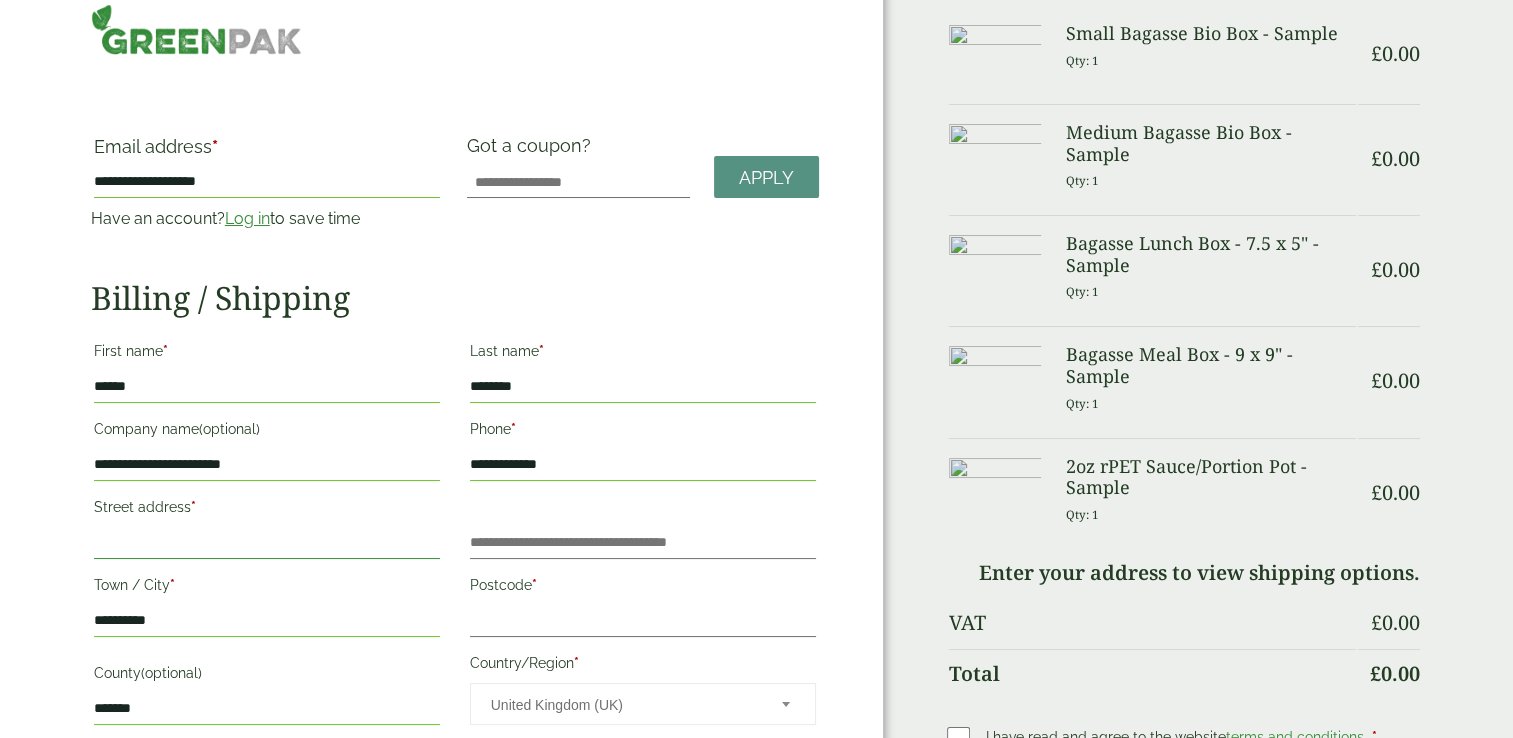 click on "Street address  *" at bounding box center [267, 543] 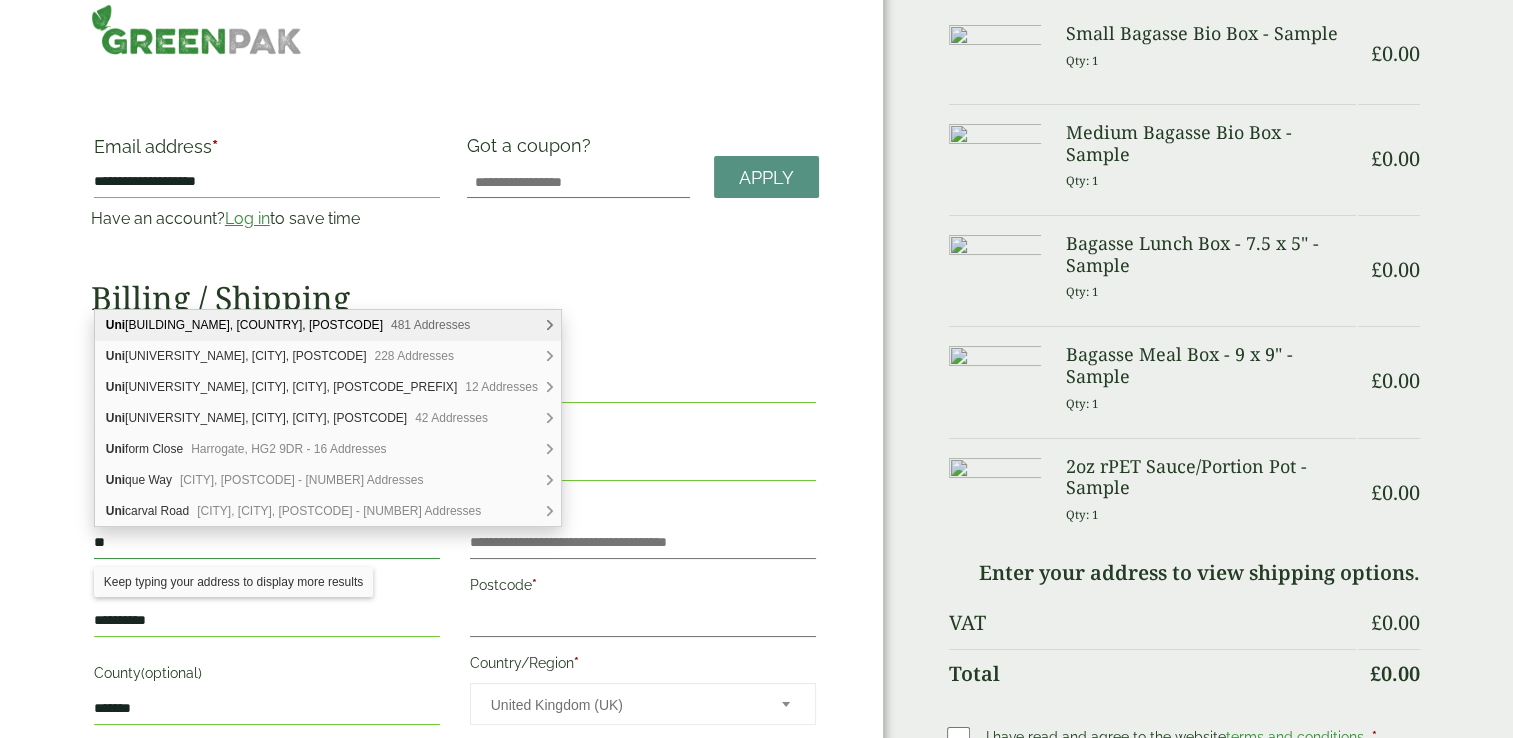 type on "*" 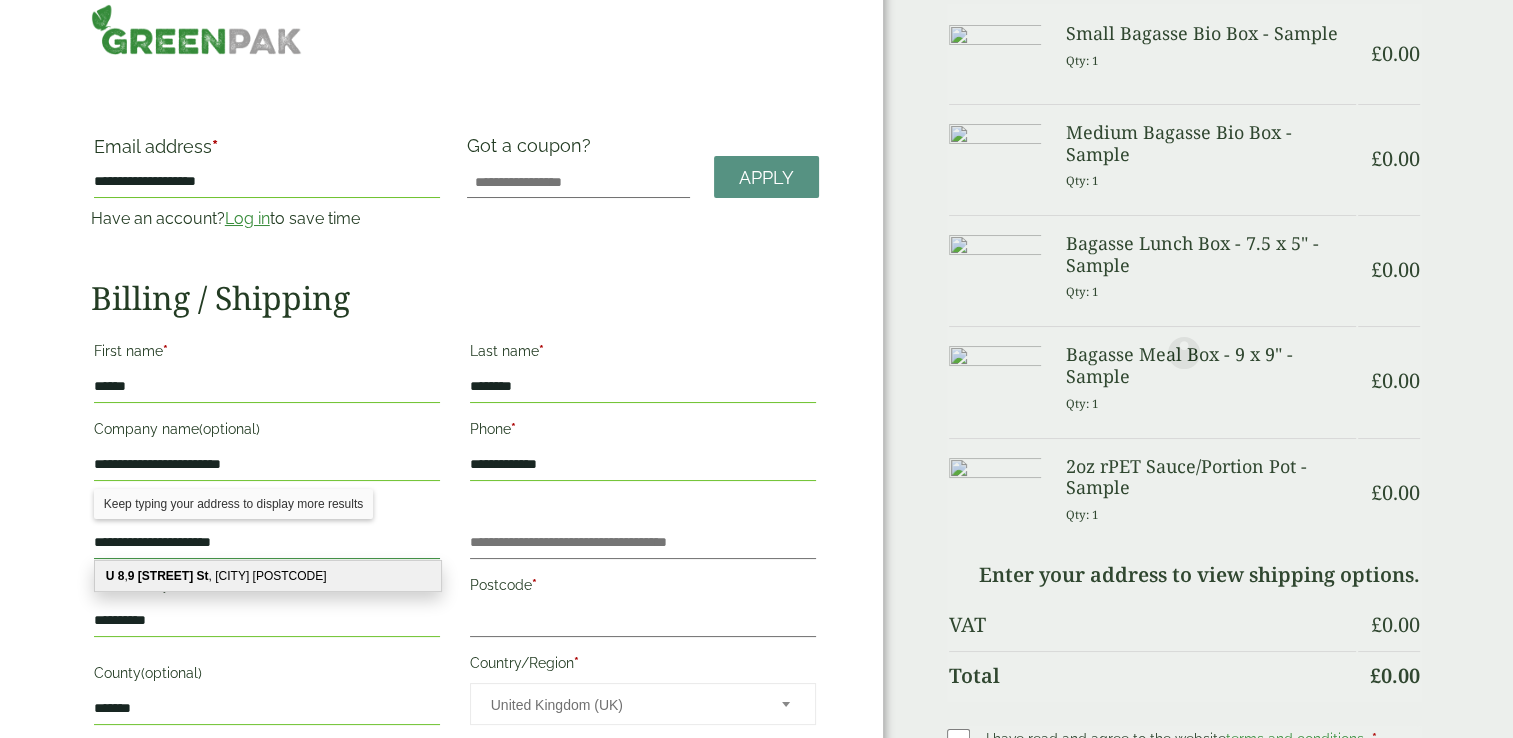 type on "**********" 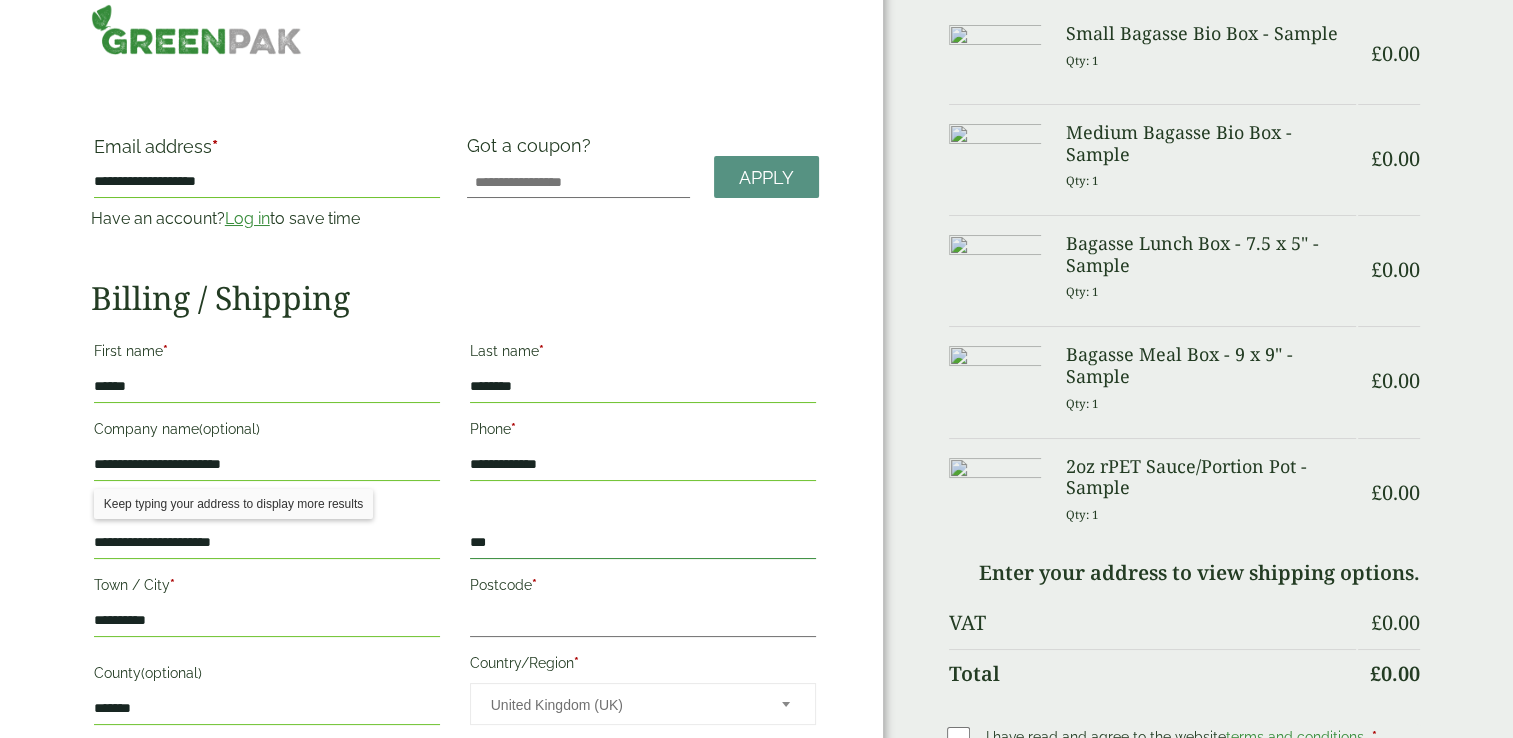 type on "**********" 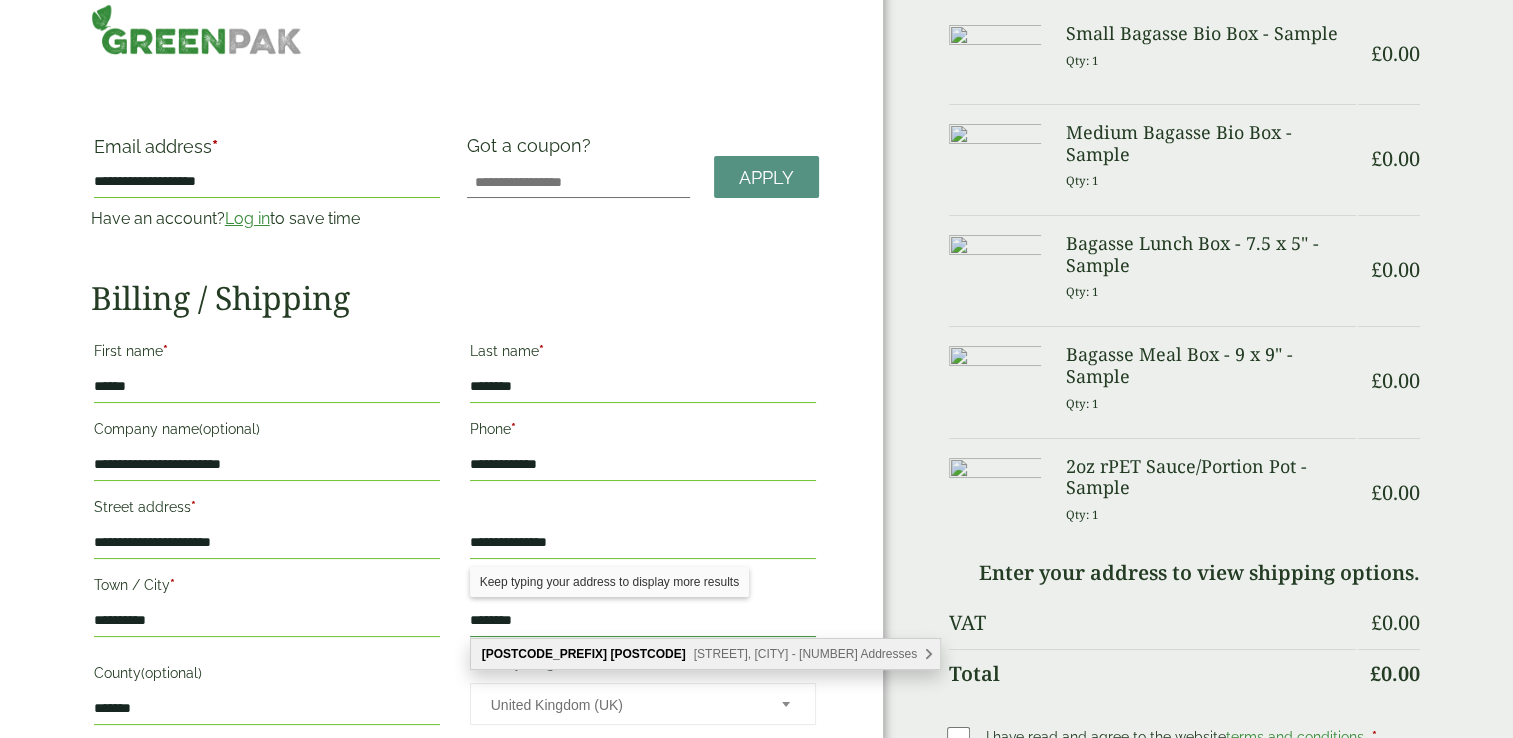 type on "********" 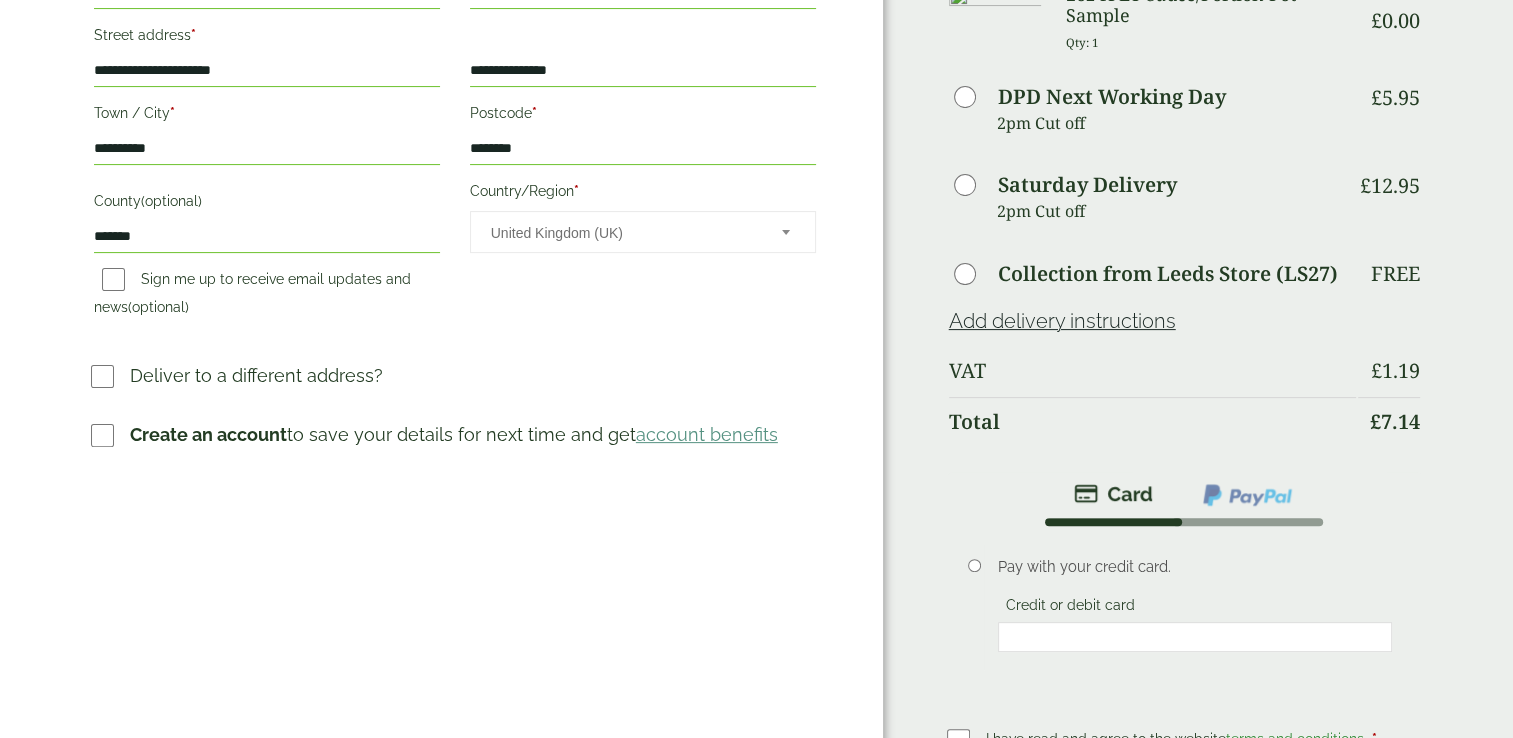 scroll, scrollTop: 509, scrollLeft: 0, axis: vertical 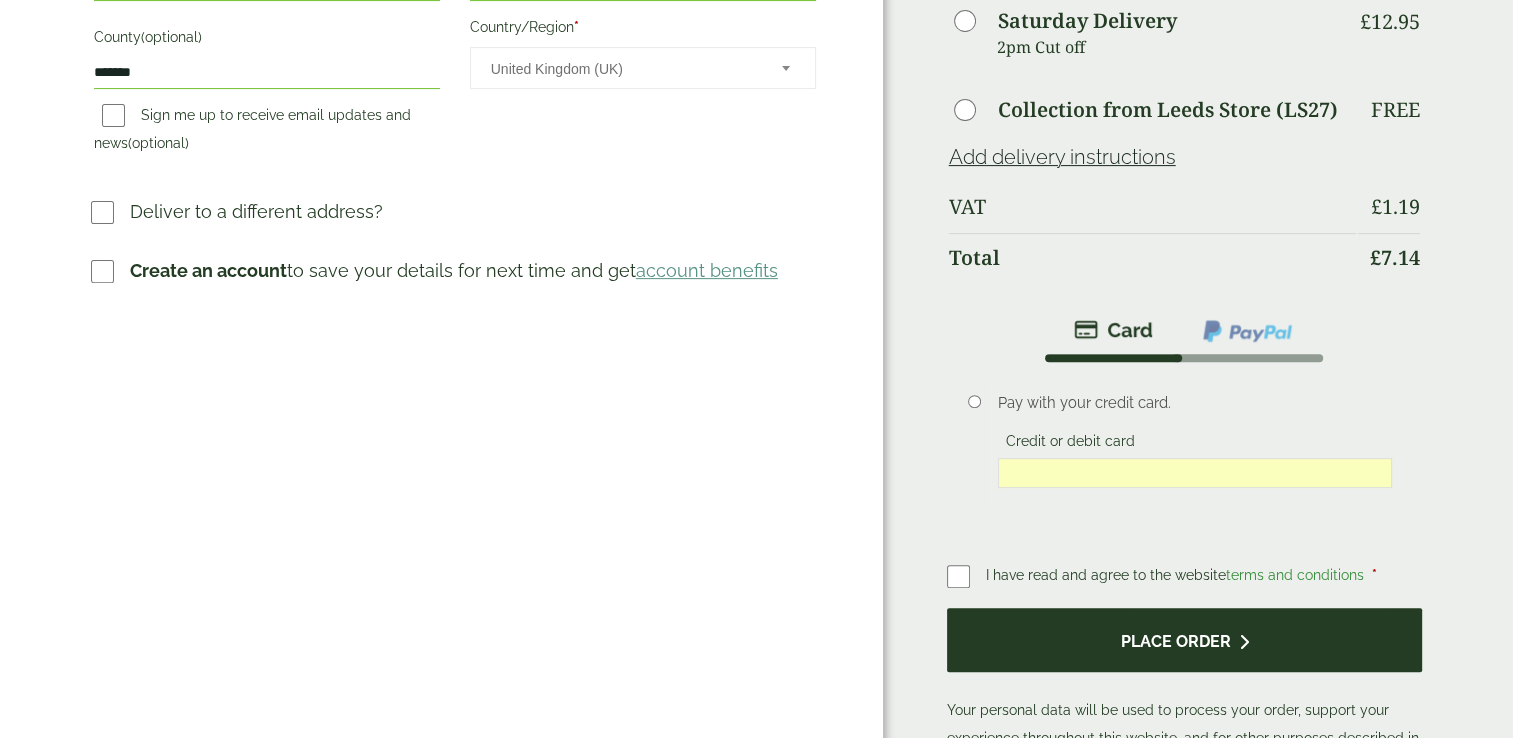 click on "Place order" at bounding box center [1185, 640] 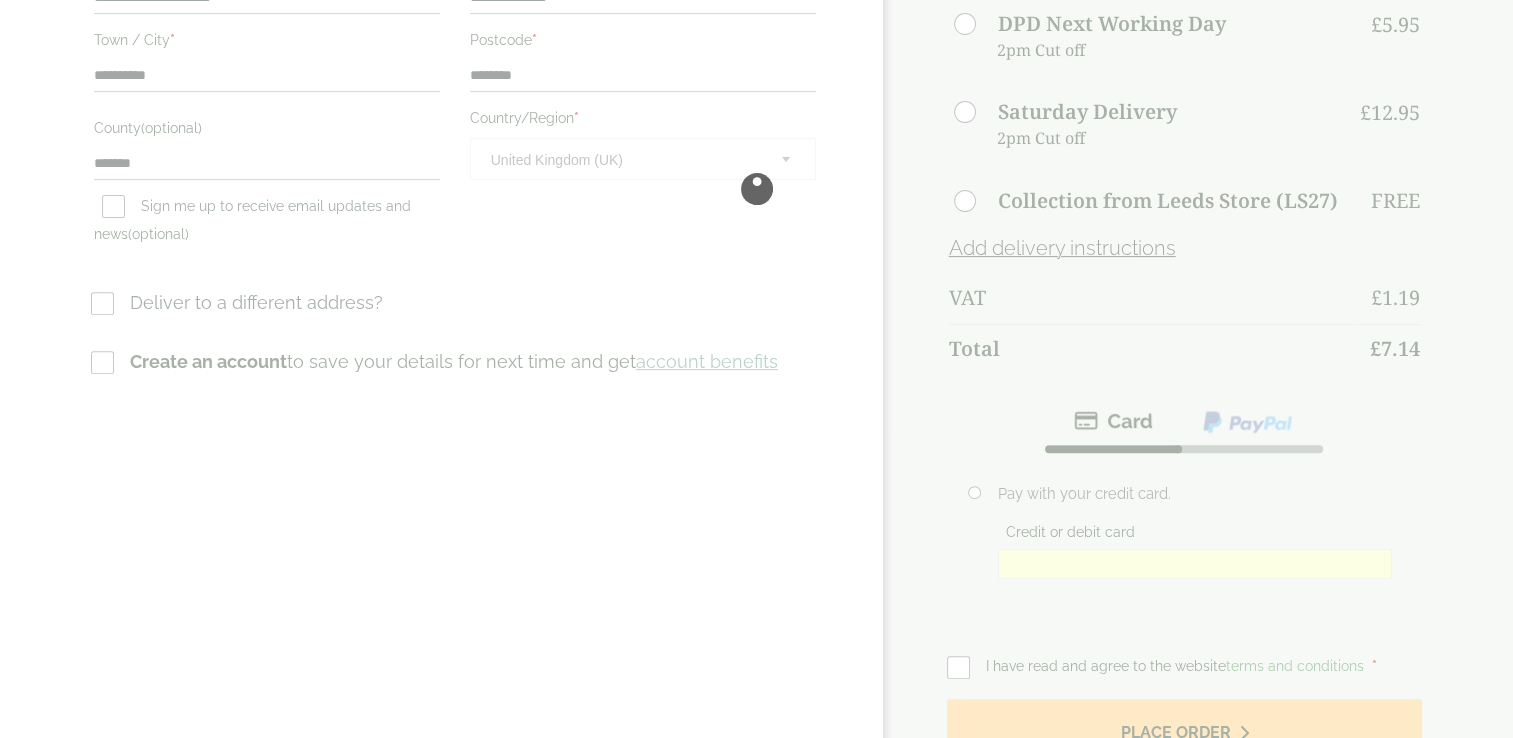 scroll, scrollTop: 0, scrollLeft: 0, axis: both 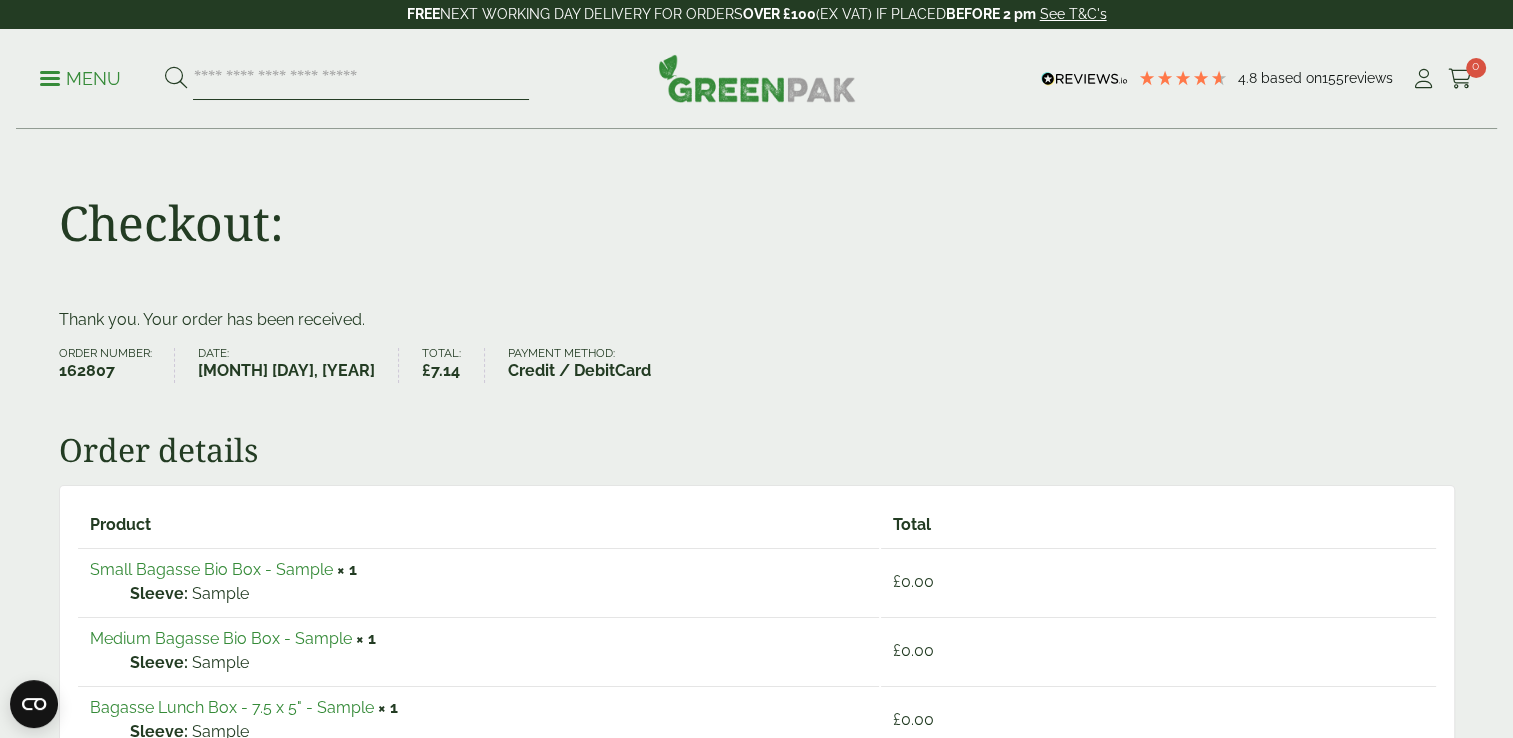 click at bounding box center [361, 79] 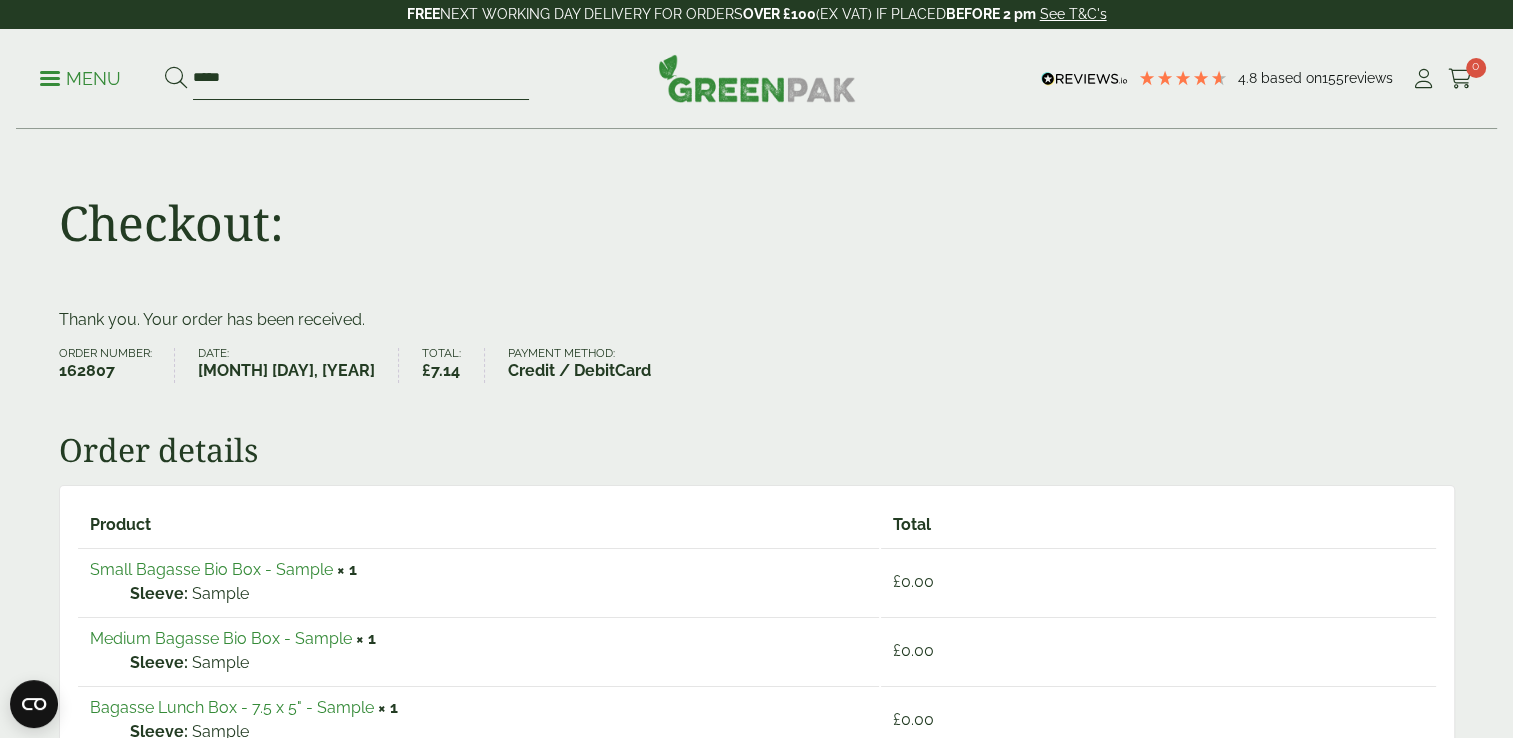 type on "*****" 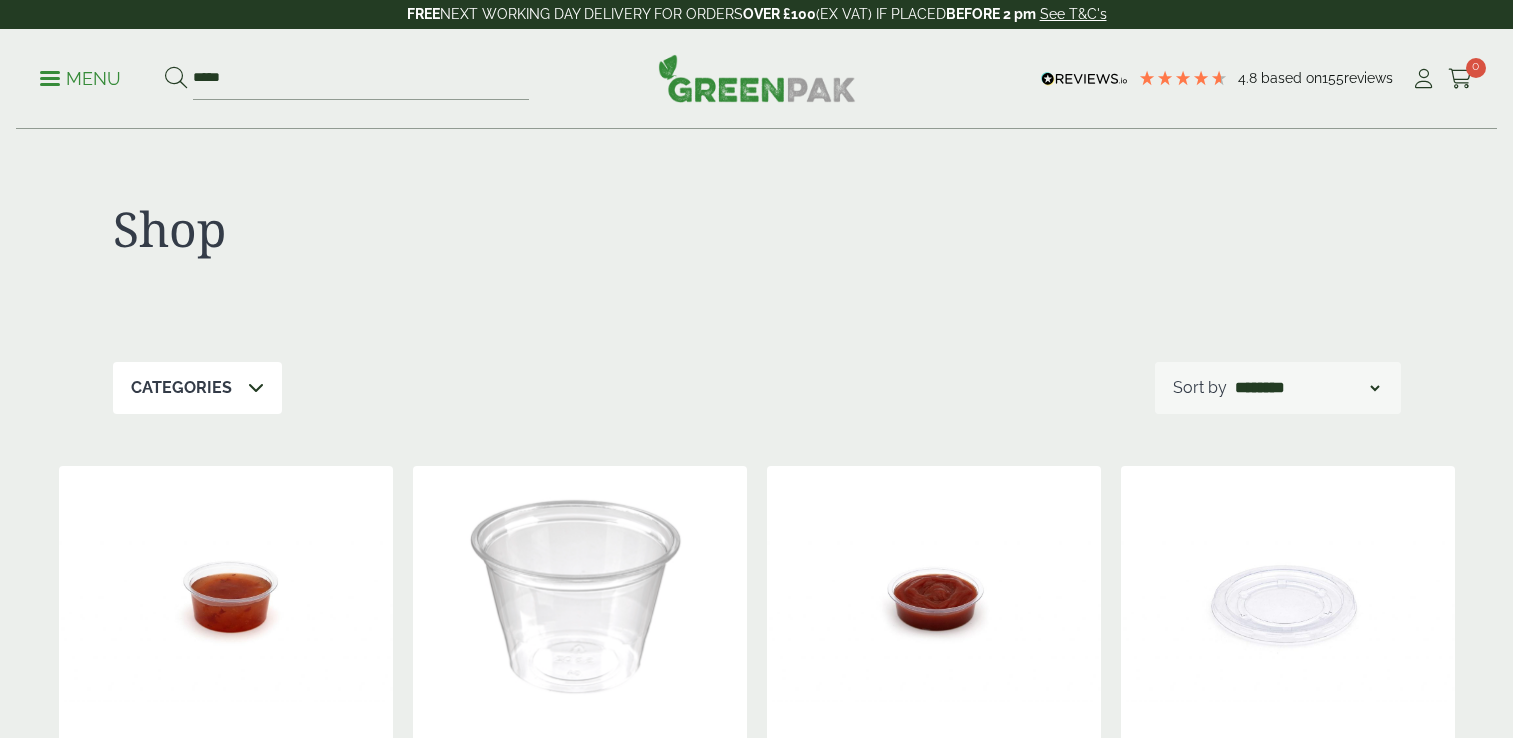scroll, scrollTop: 0, scrollLeft: 0, axis: both 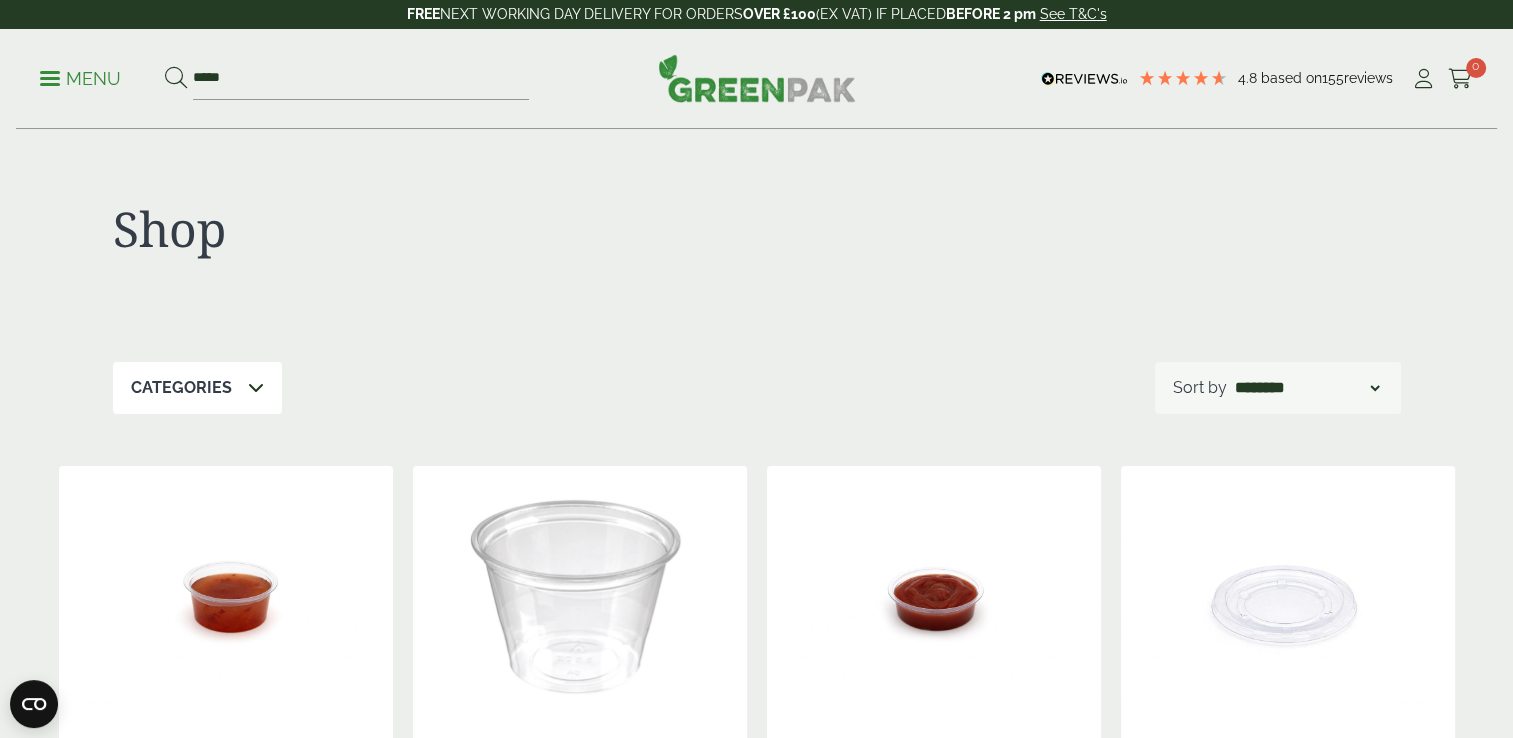 click on "4.8   Based on  155  reviews" at bounding box center (1223, 79) 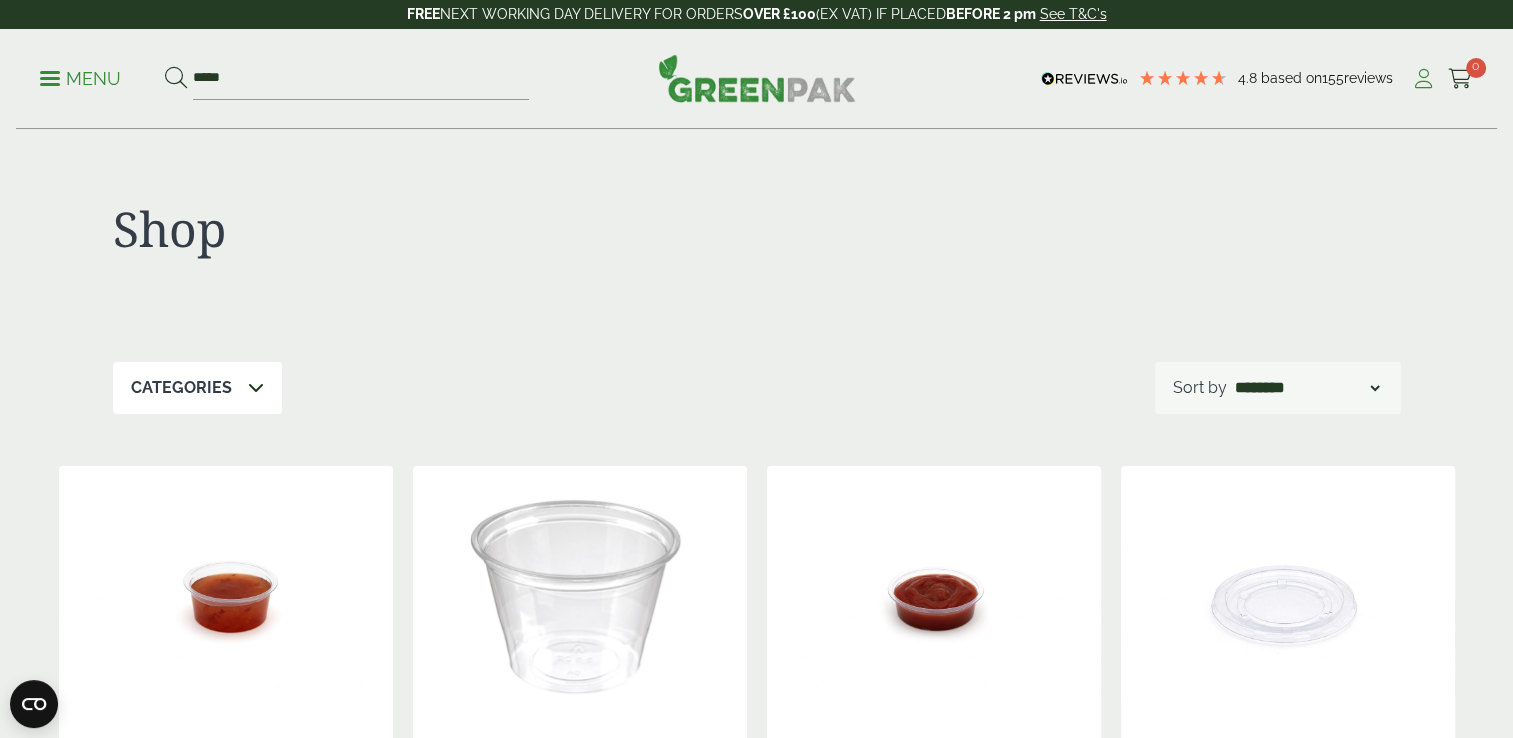 click at bounding box center [1423, 79] 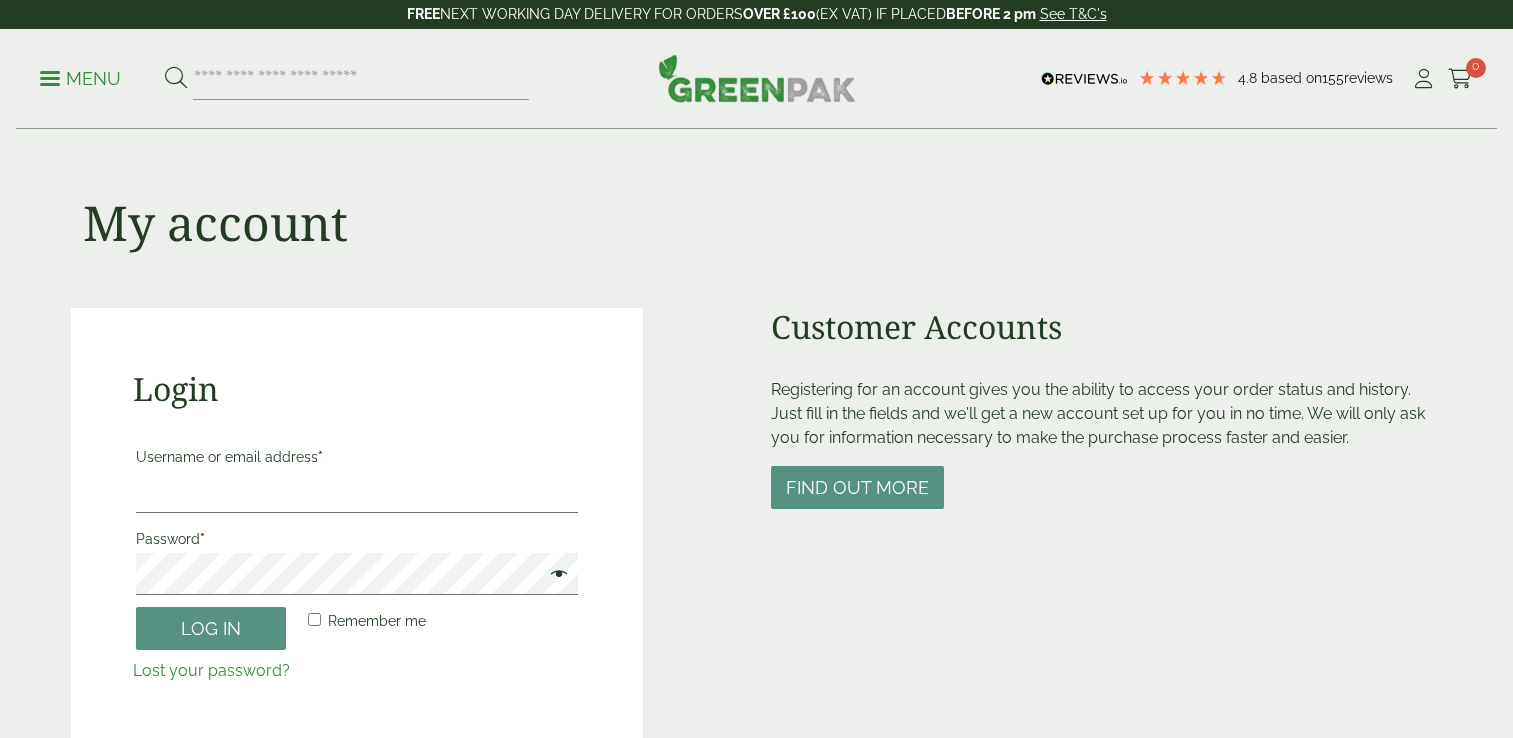 scroll, scrollTop: 0, scrollLeft: 0, axis: both 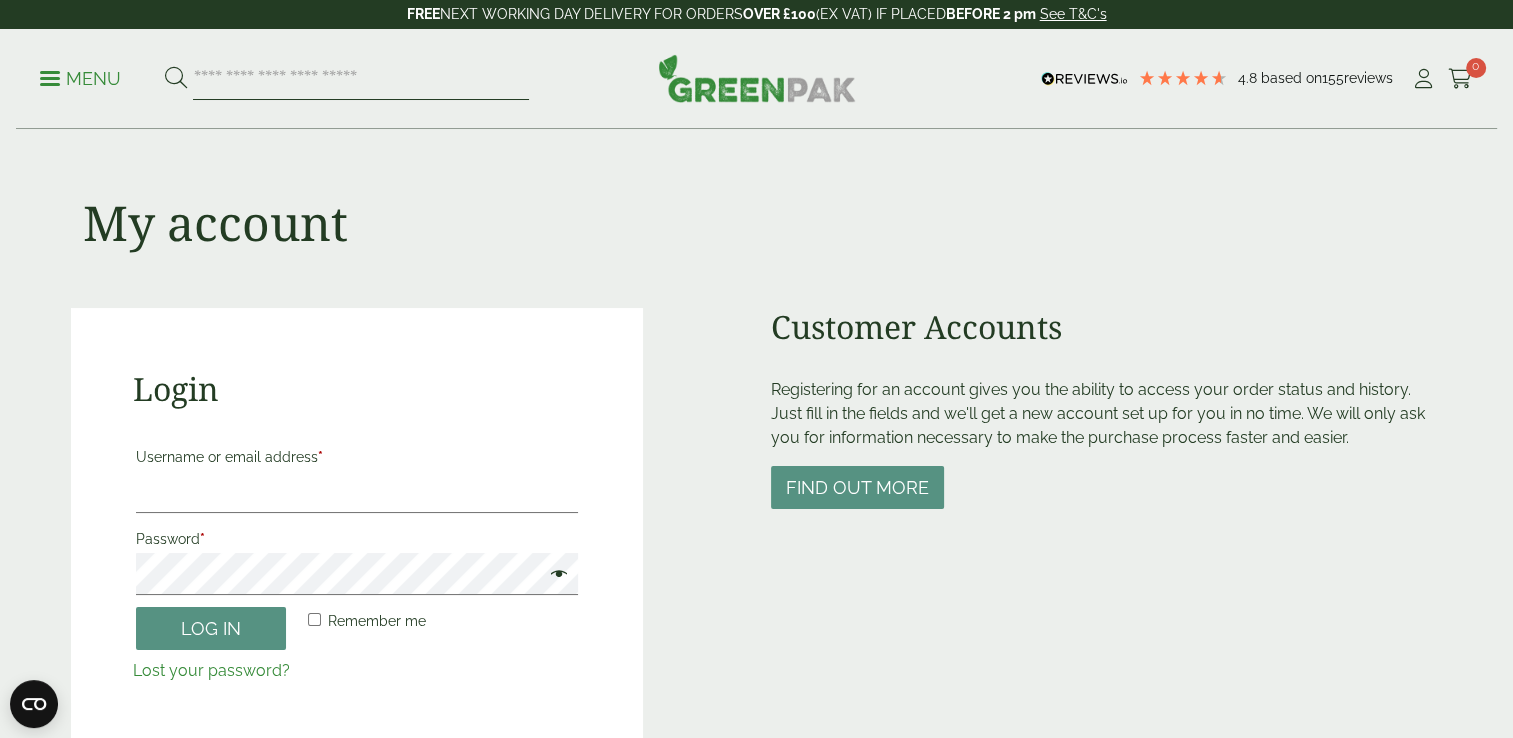 click at bounding box center (361, 79) 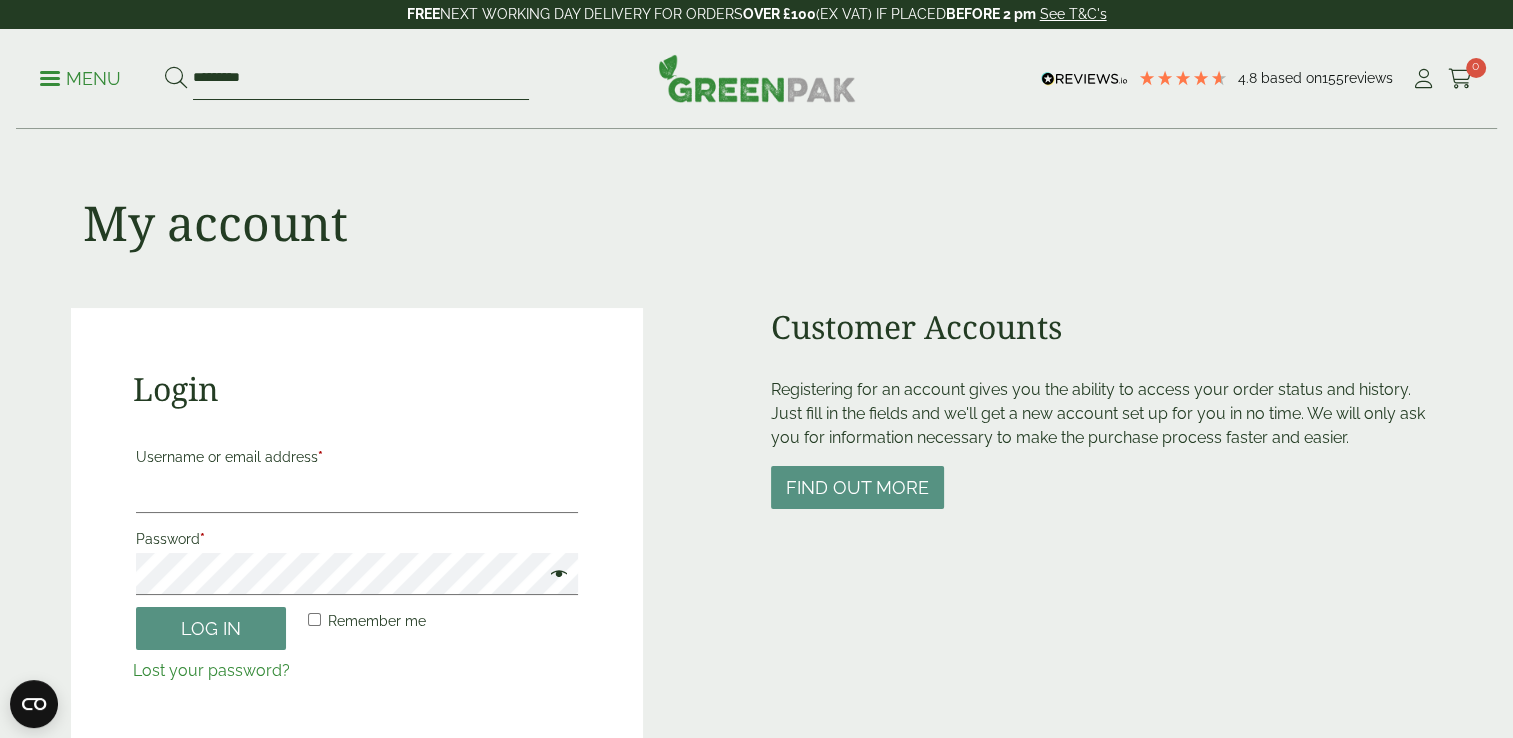 type on "*********" 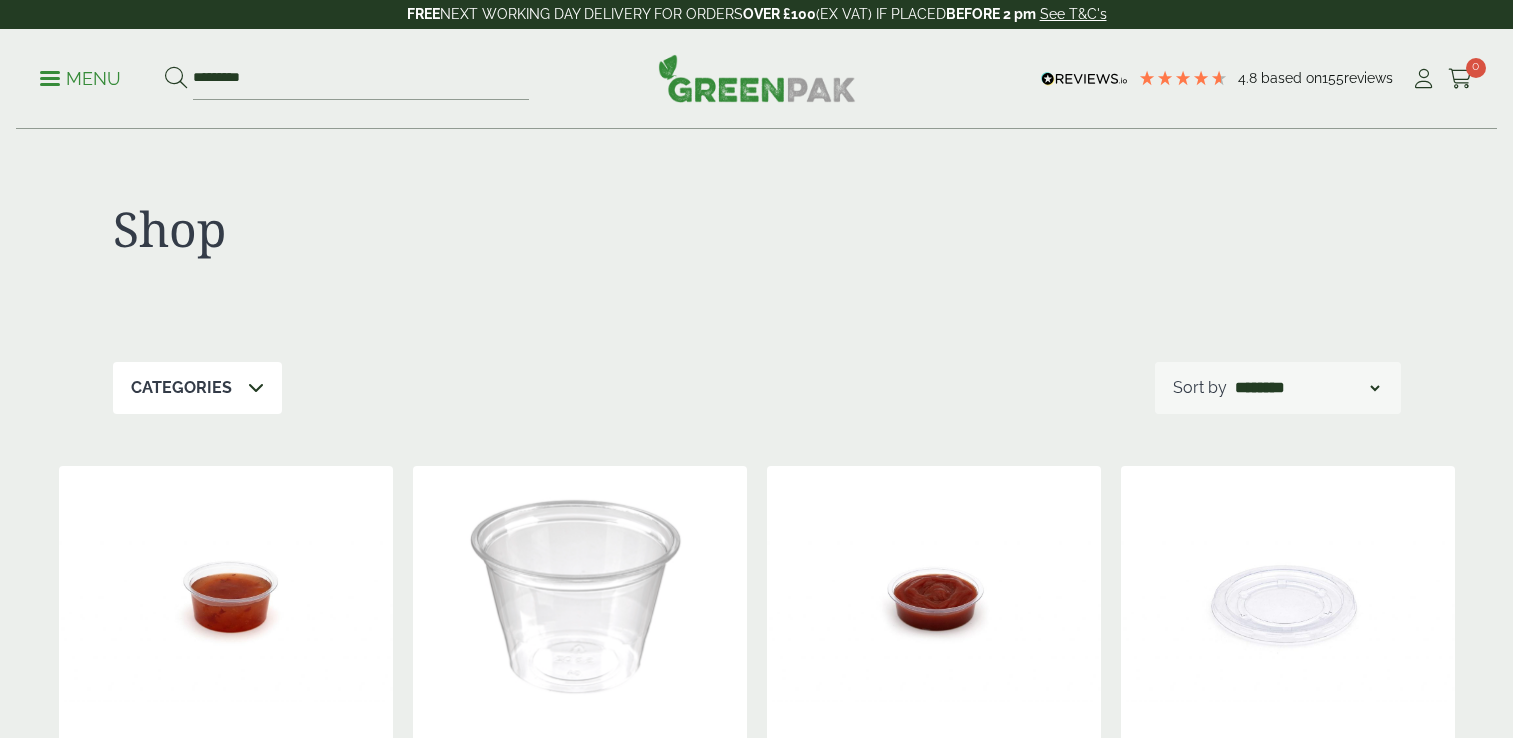 scroll, scrollTop: 0, scrollLeft: 0, axis: both 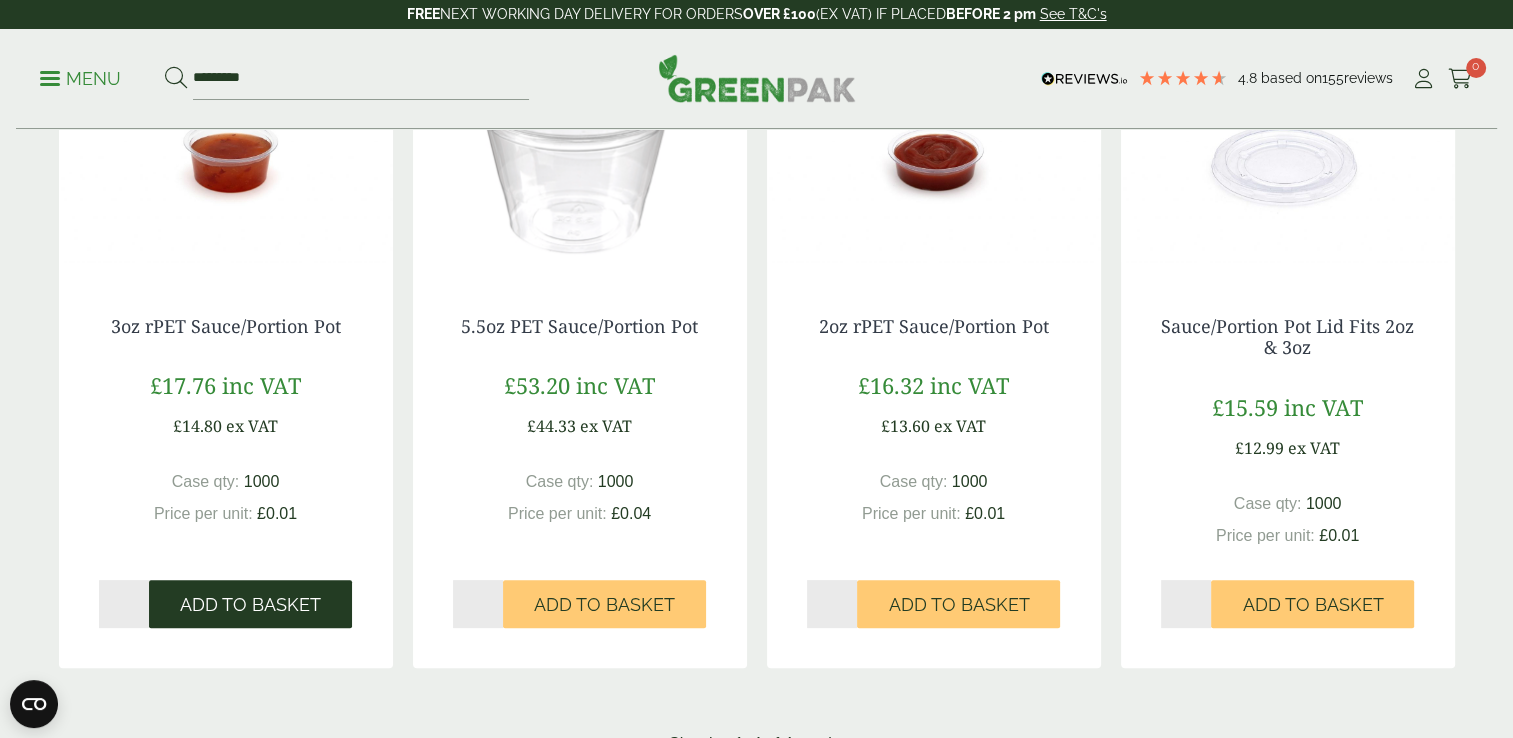 click on "Add to Basket" at bounding box center [250, 605] 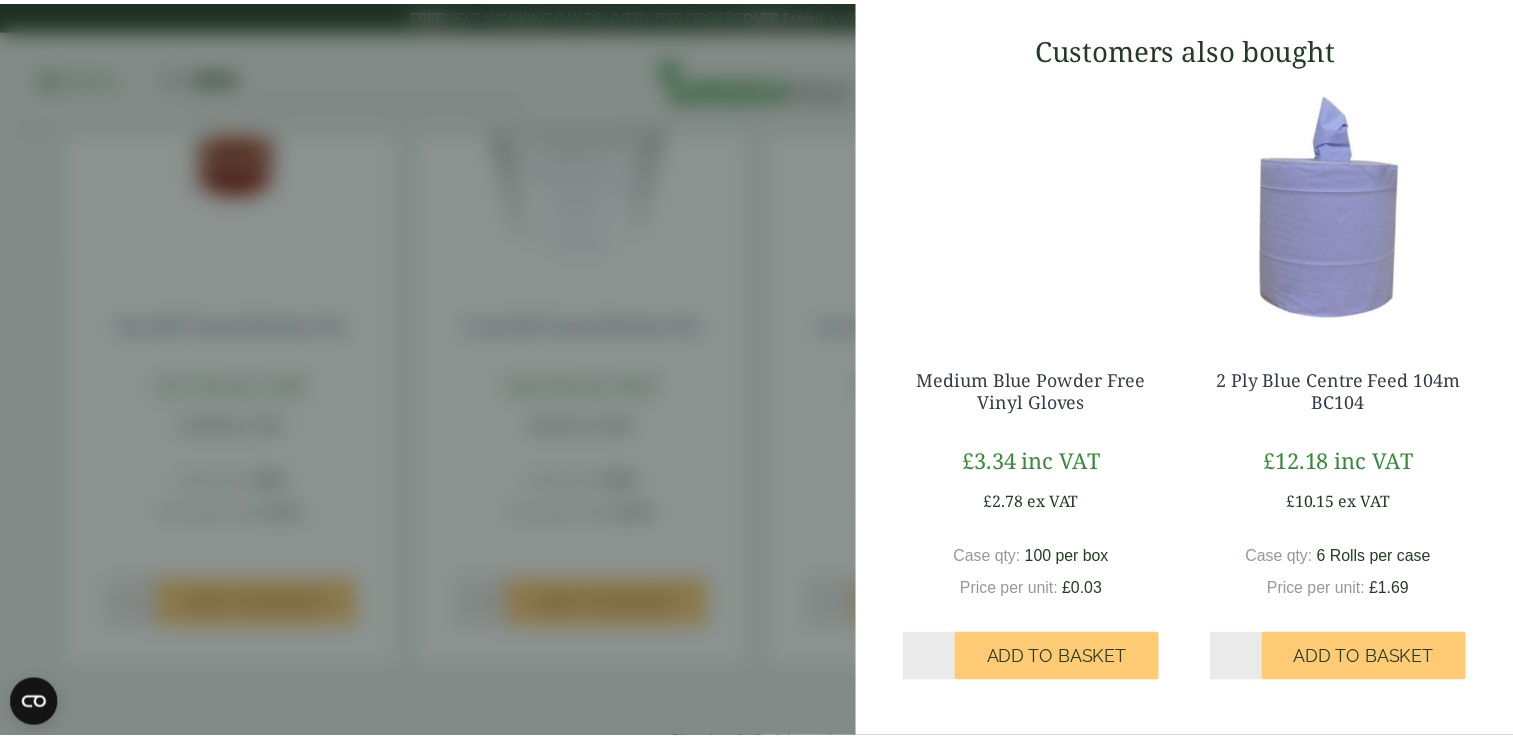 scroll, scrollTop: 0, scrollLeft: 0, axis: both 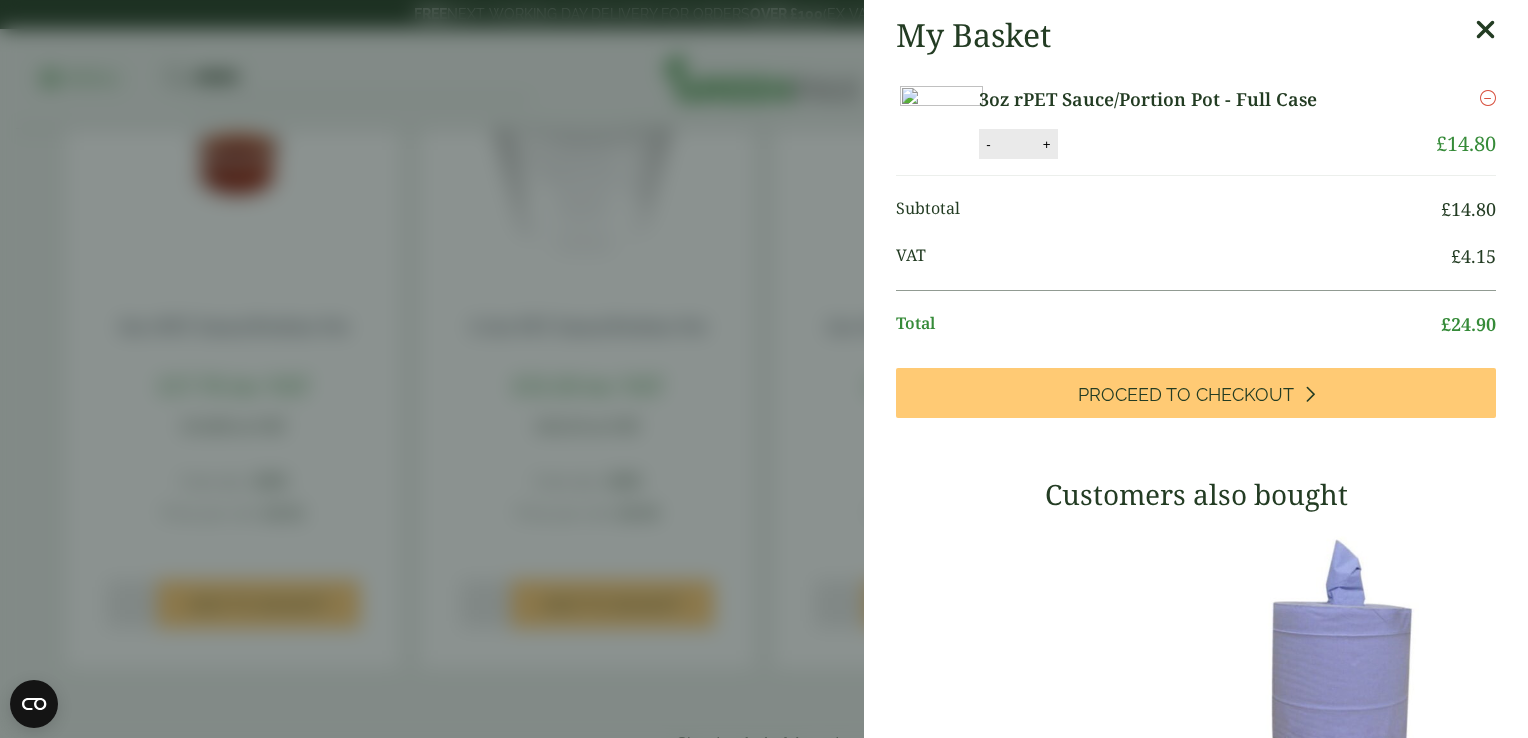 click on "Remove" at bounding box center [1488, 98] 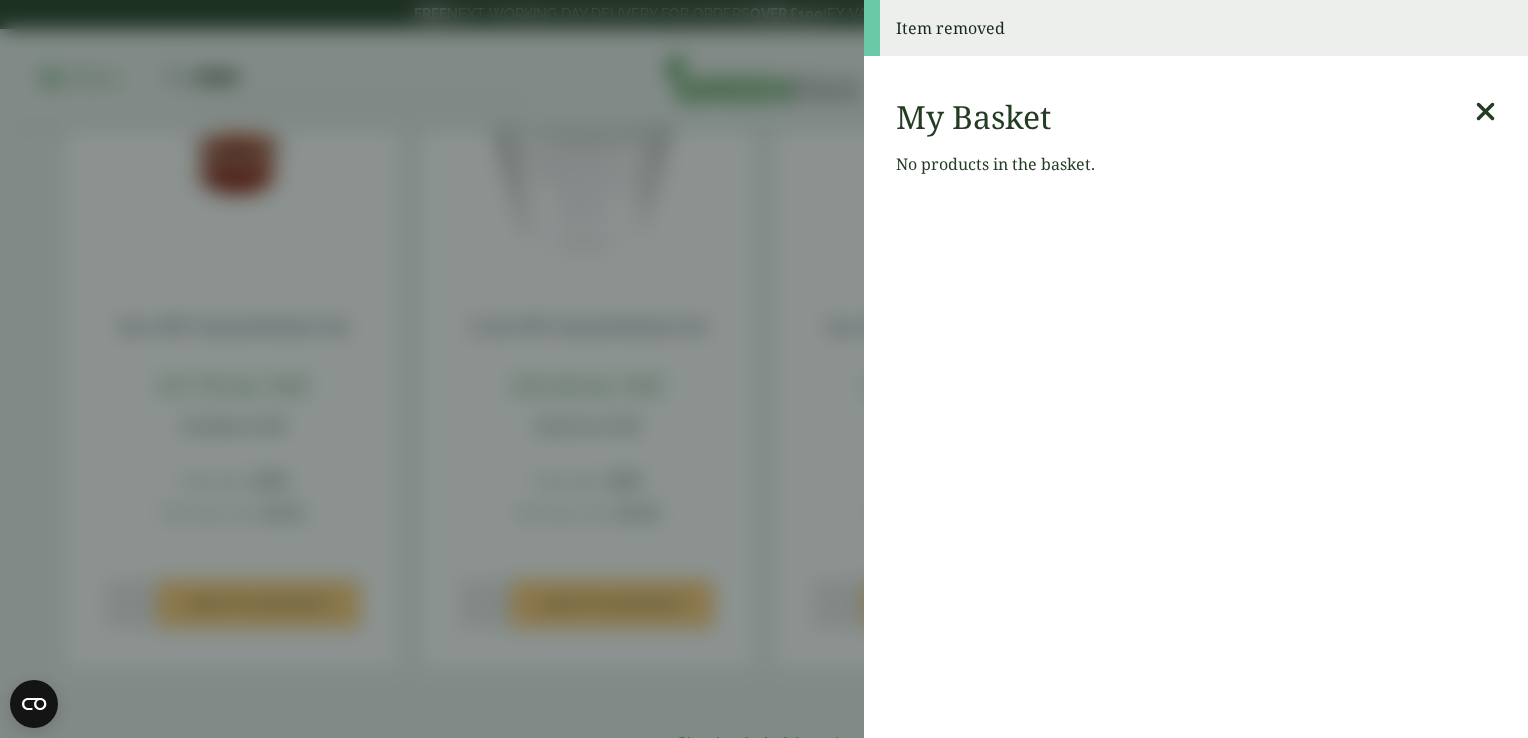 click at bounding box center [1485, 112] 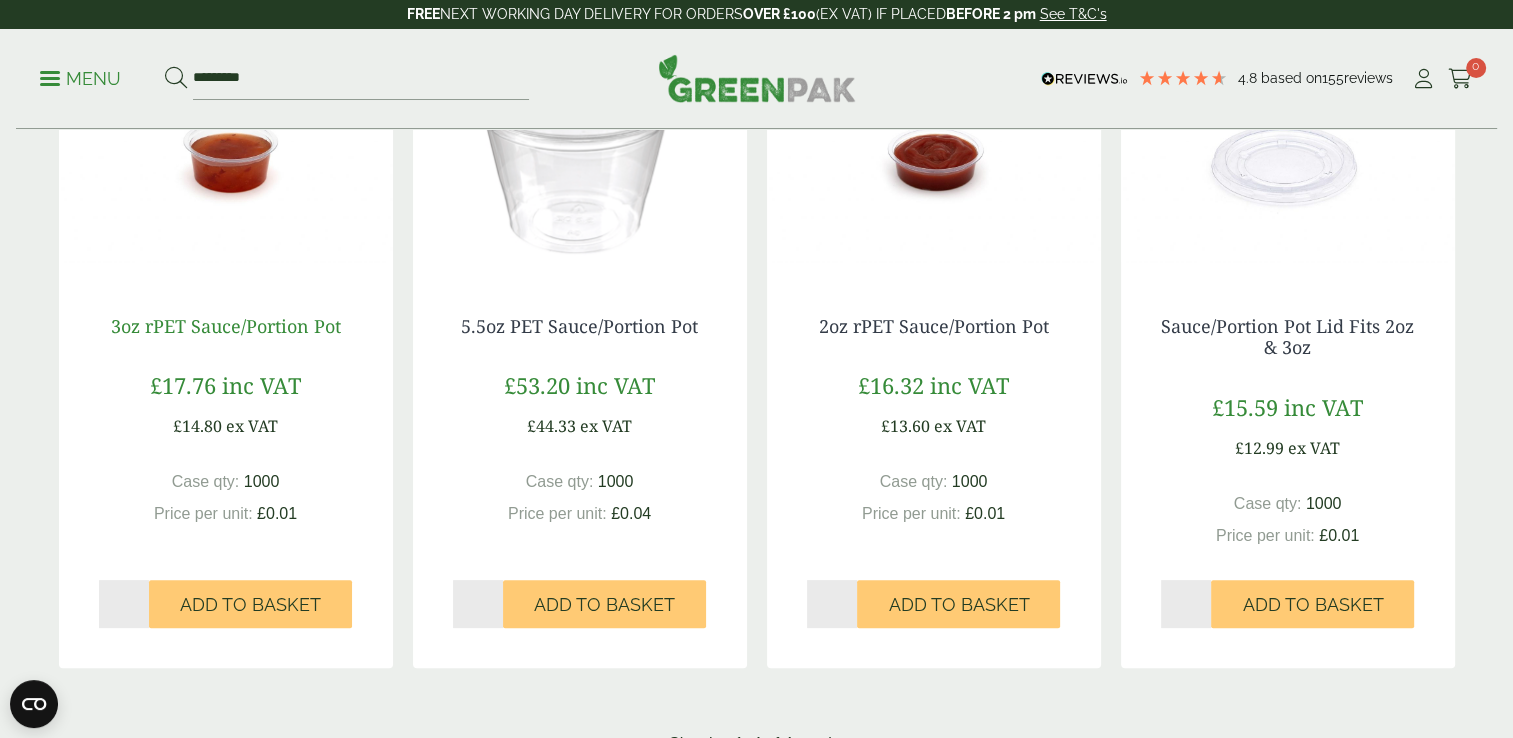 click on "3oz rPET Sauce/Portion Pot" at bounding box center [226, 326] 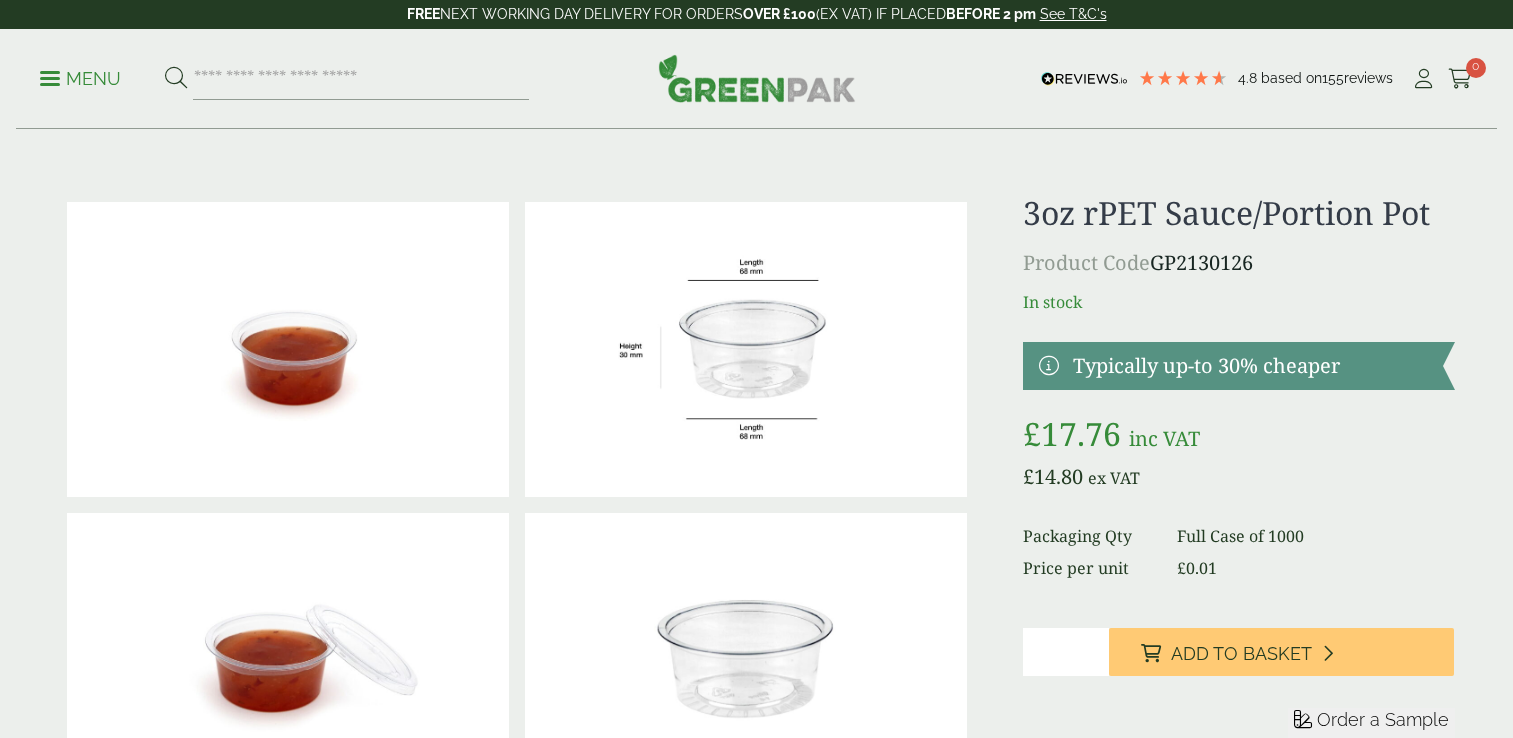 scroll, scrollTop: 0, scrollLeft: 0, axis: both 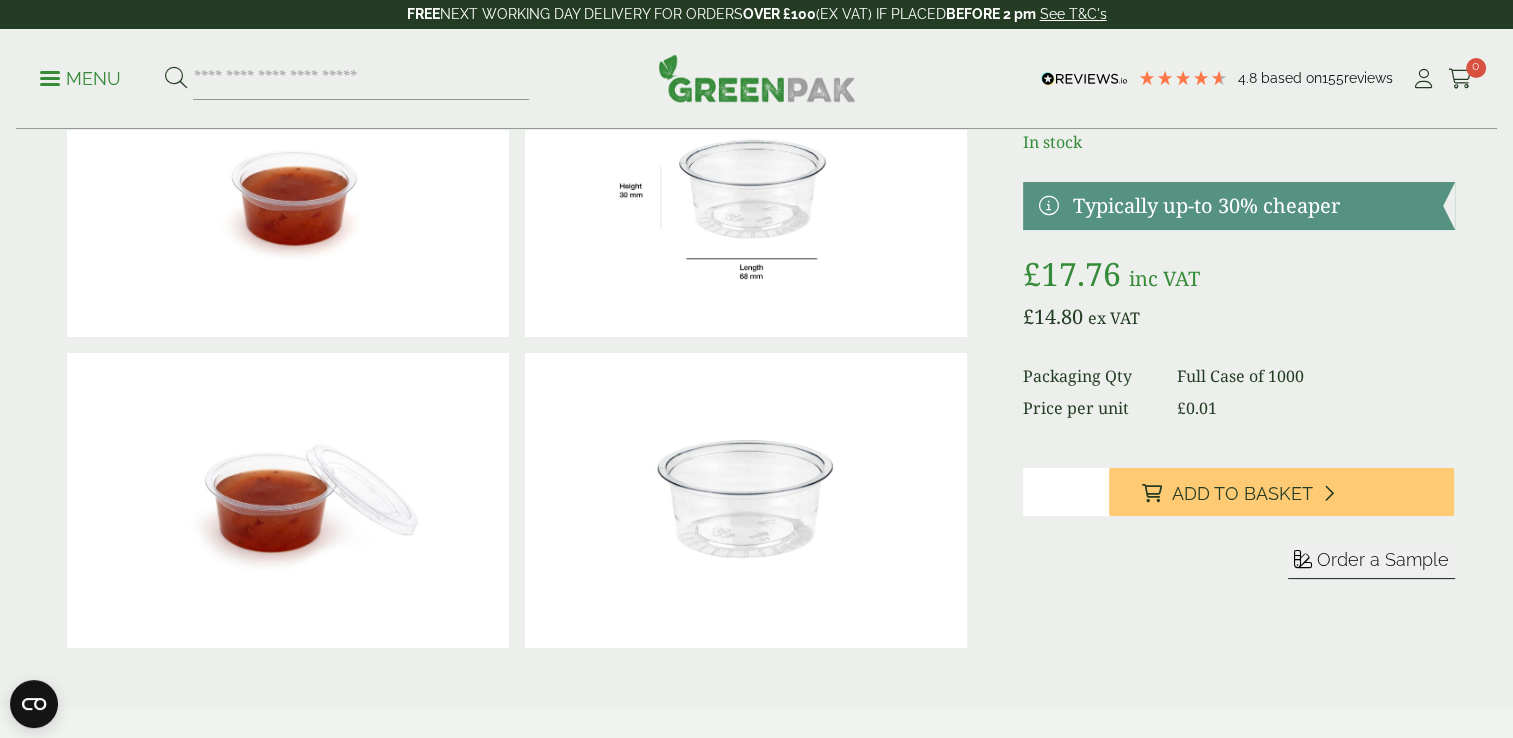 click on "Order a Sample" at bounding box center (1371, 563) 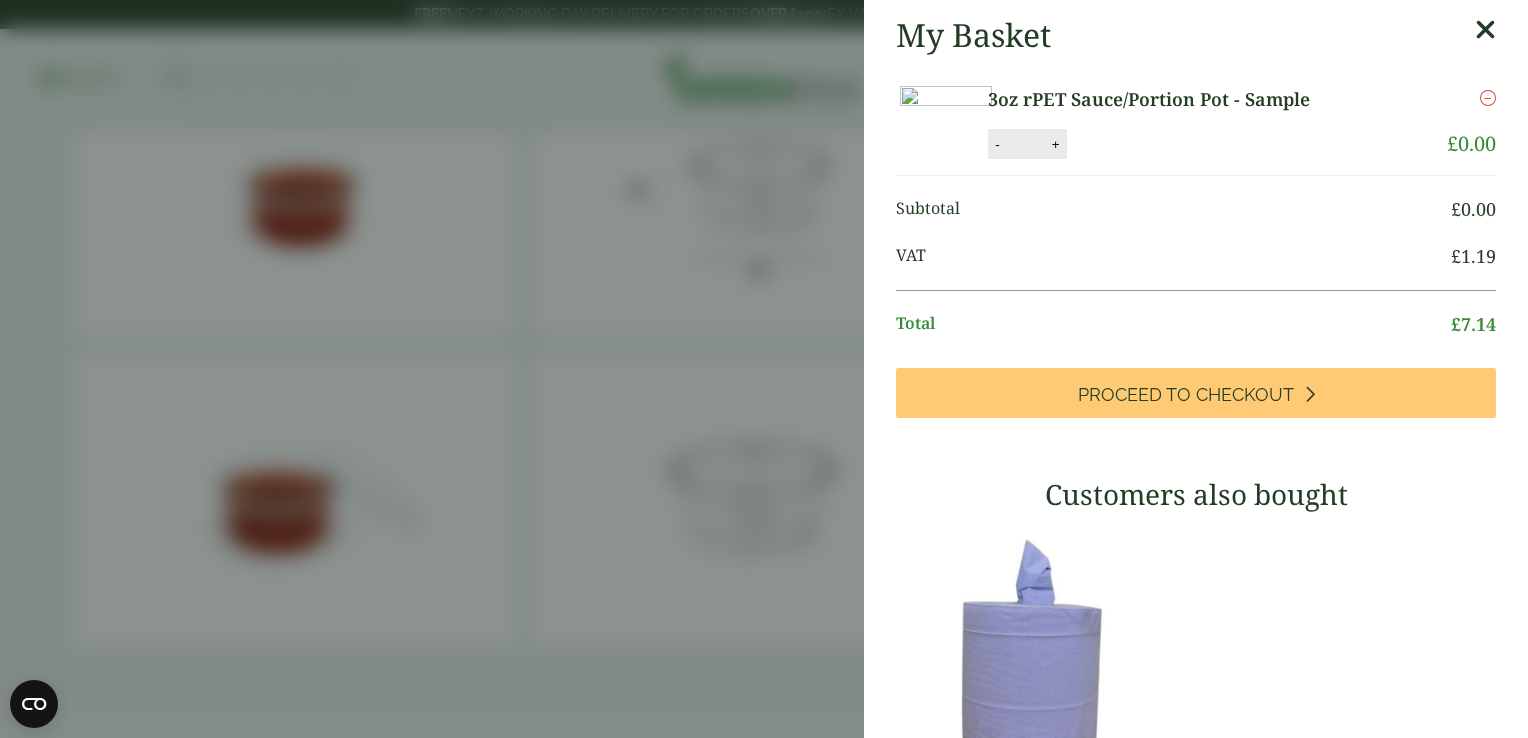 click at bounding box center [1485, 30] 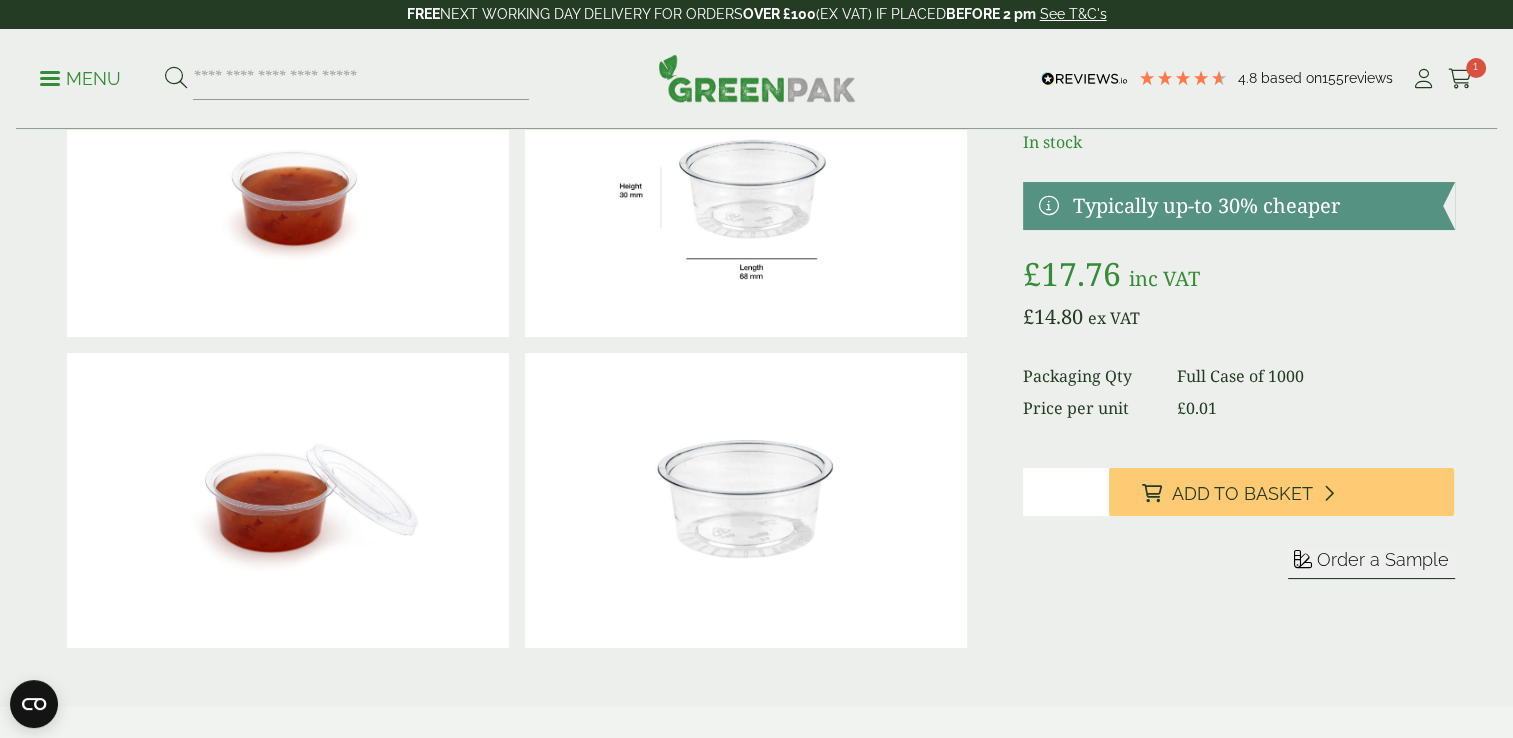 scroll, scrollTop: 805, scrollLeft: 0, axis: vertical 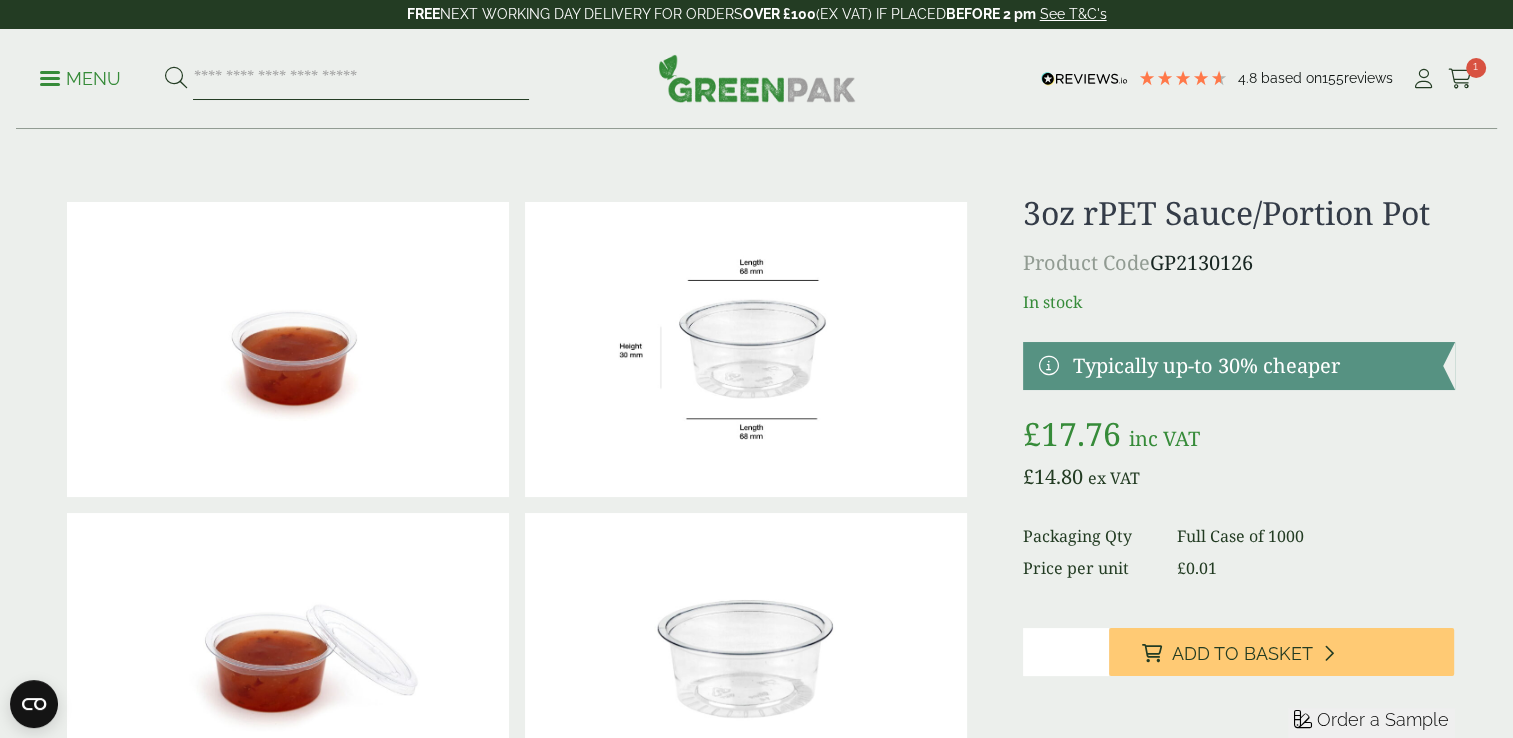 click at bounding box center [361, 79] 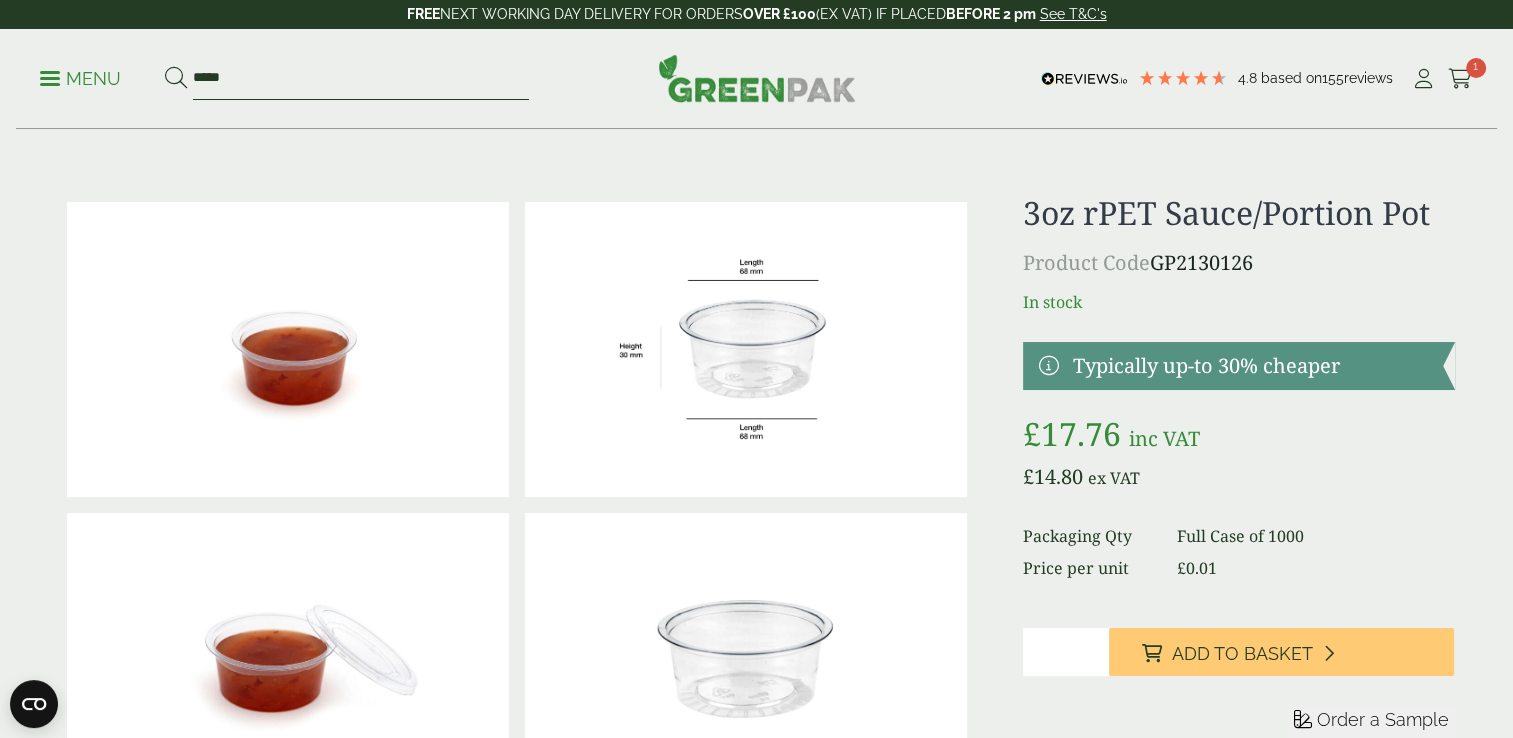 type on "*****" 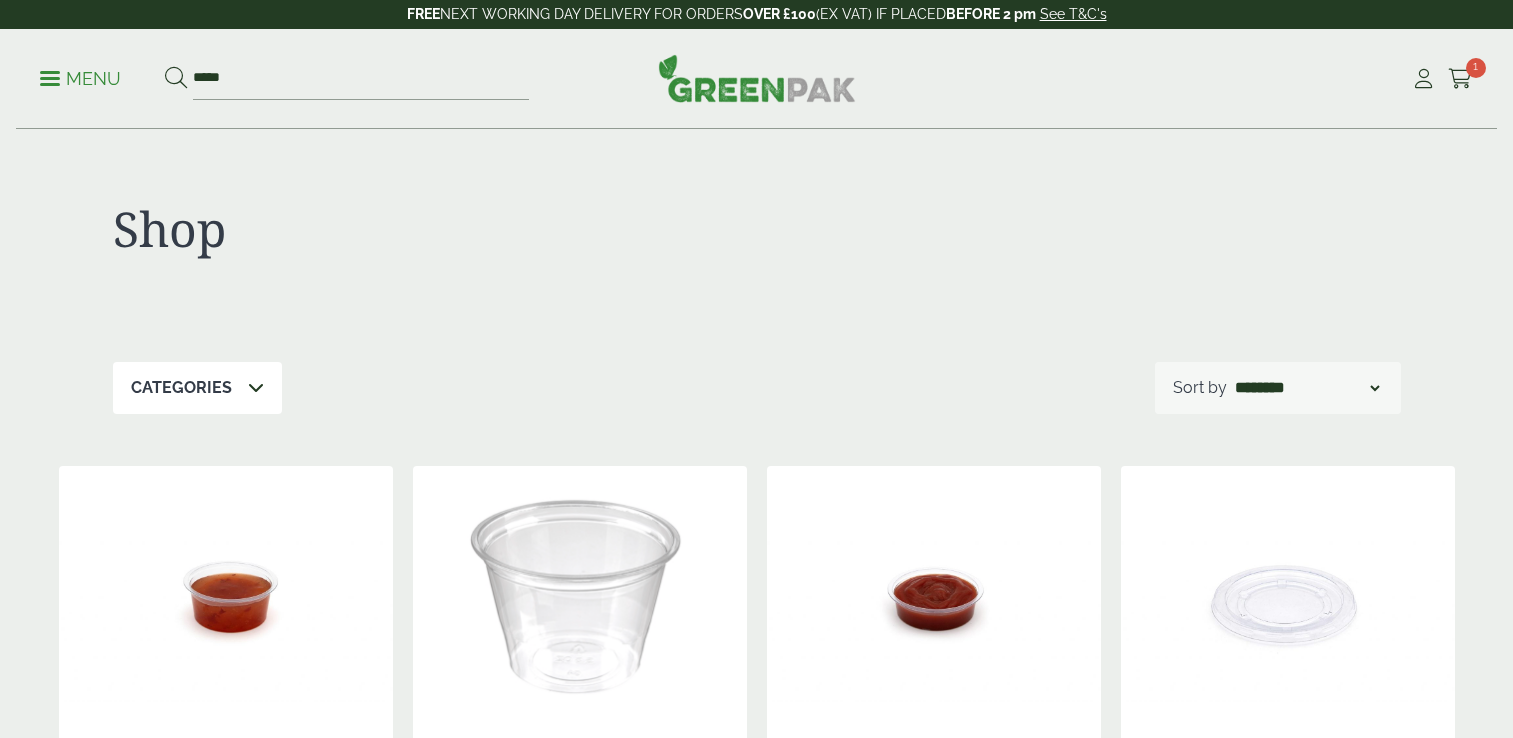scroll, scrollTop: 0, scrollLeft: 0, axis: both 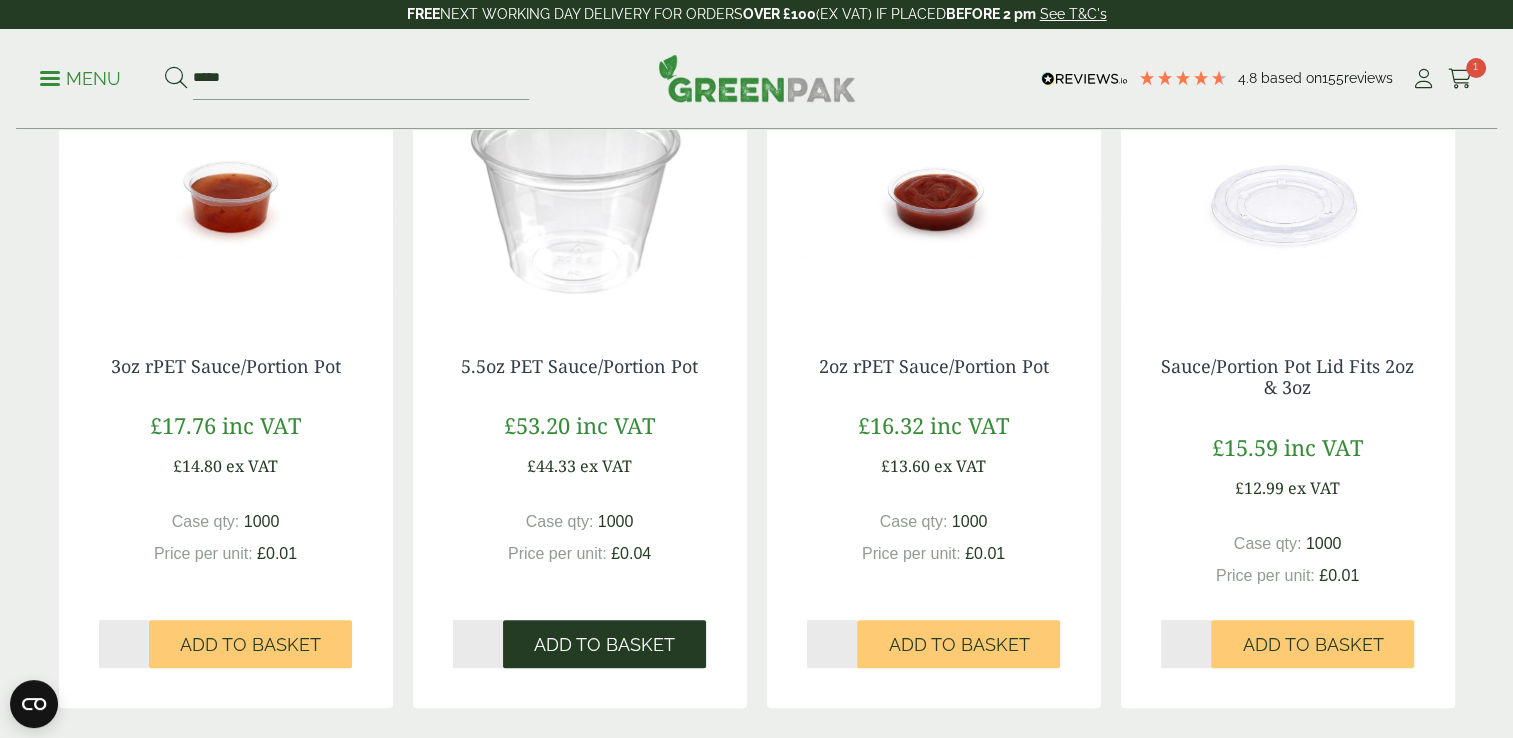 click on "Add to Basket" at bounding box center [604, 645] 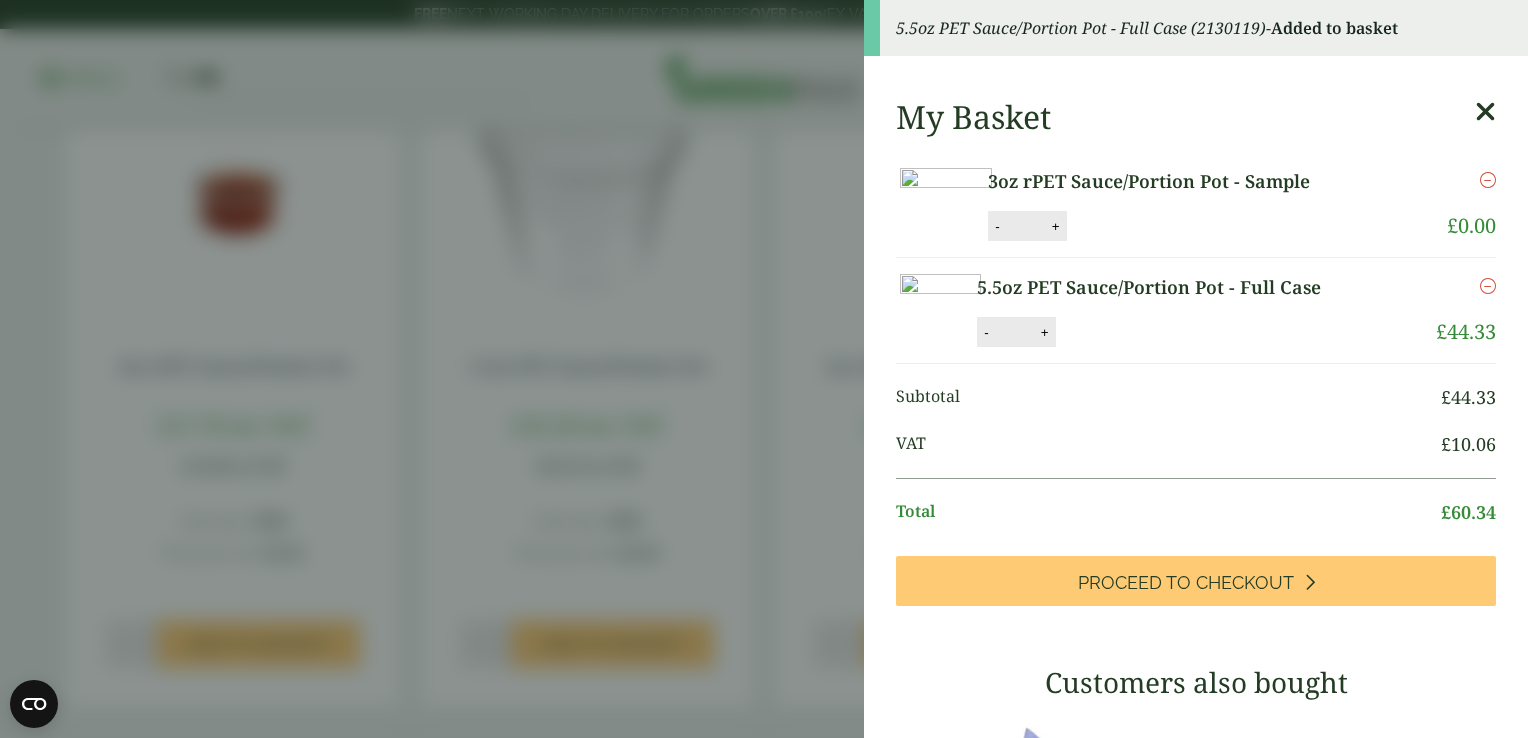 click at bounding box center (1488, 286) 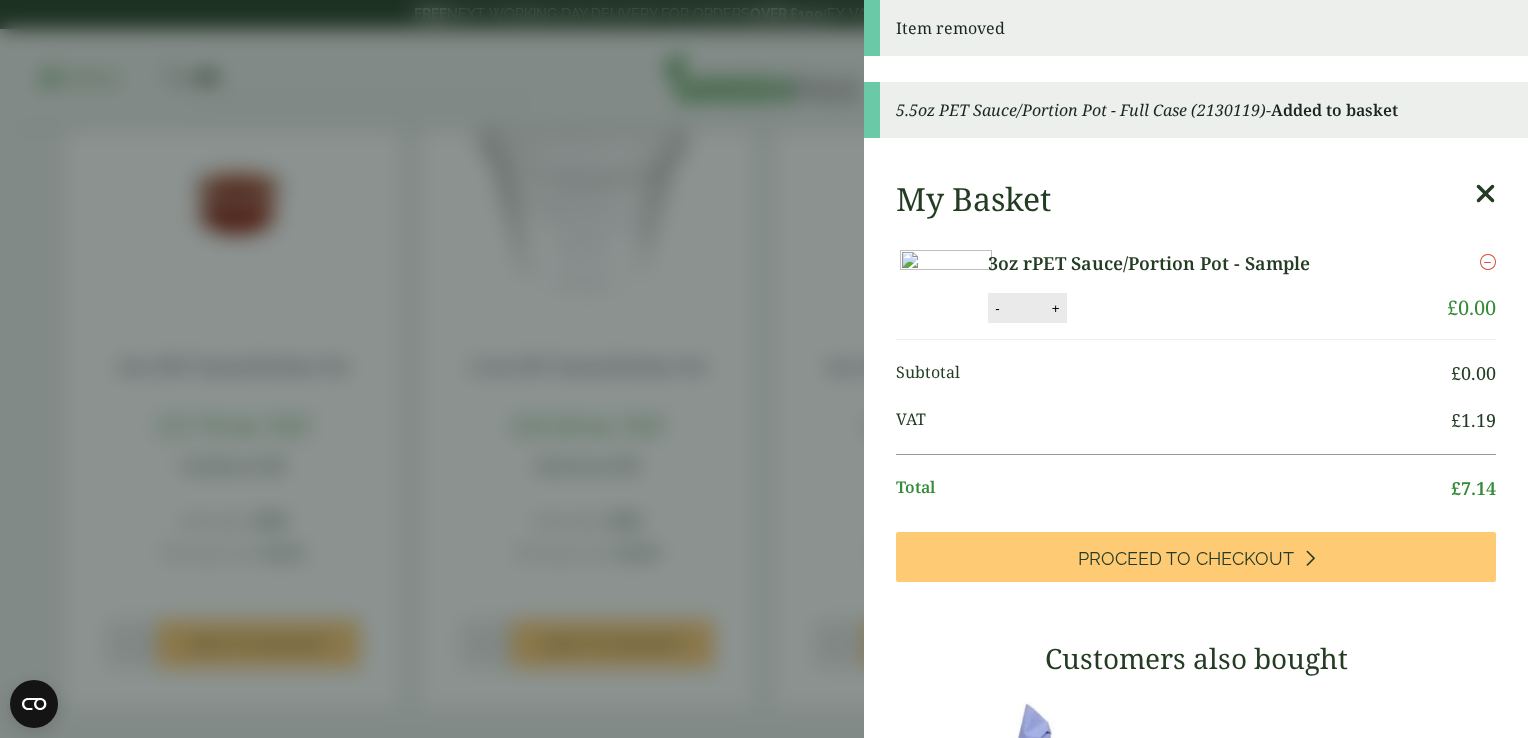 click at bounding box center (1485, 194) 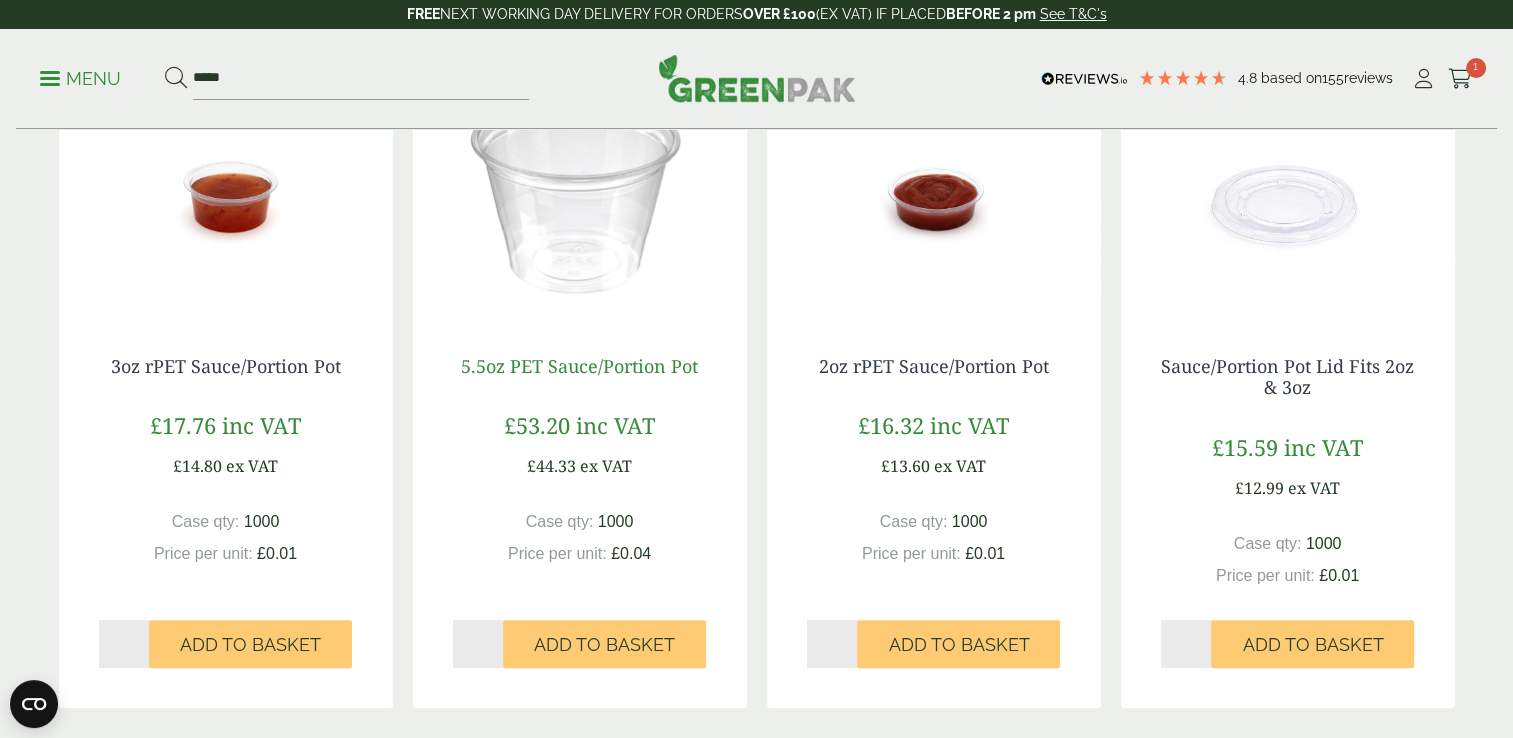 click on "5.5oz PET Sauce/Portion Pot" at bounding box center (579, 366) 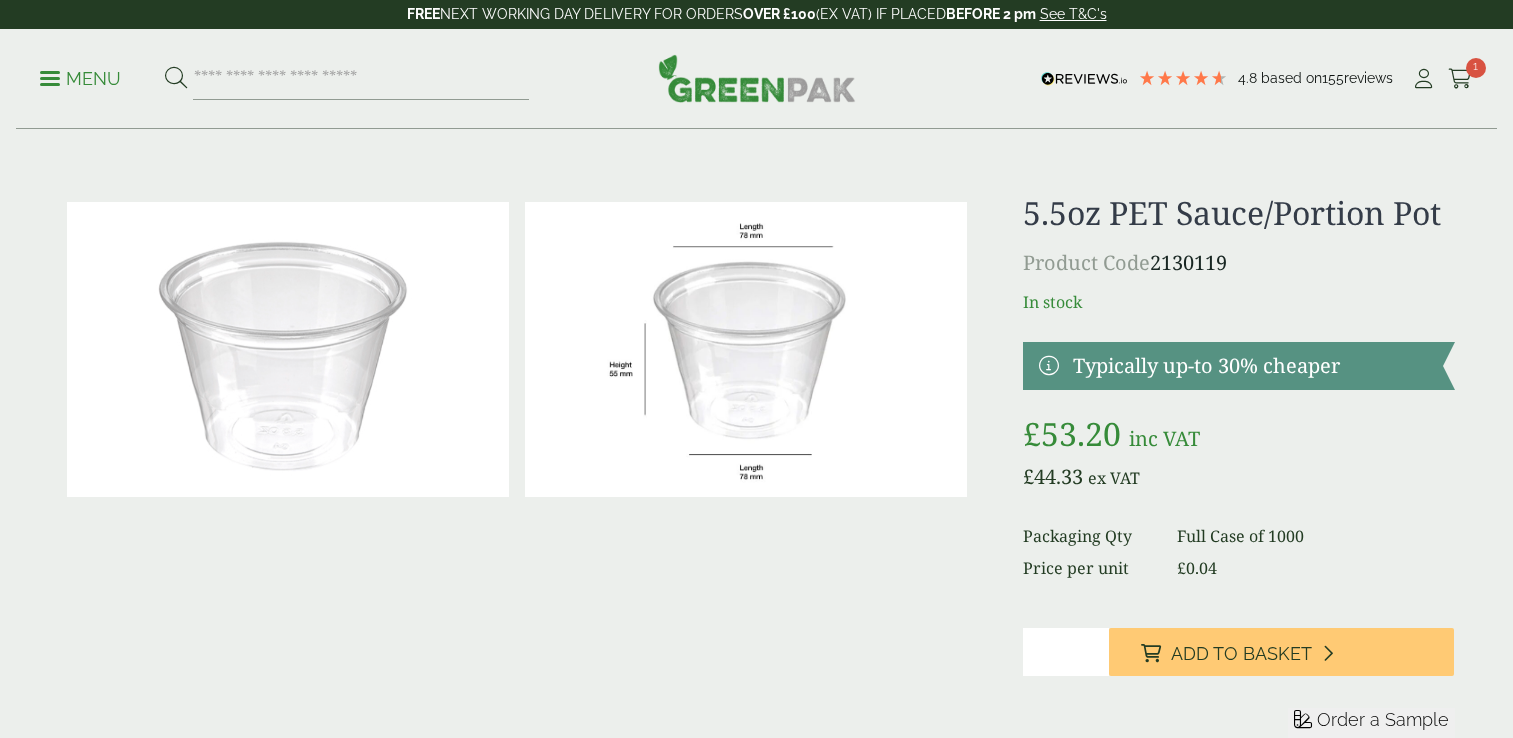 scroll, scrollTop: 0, scrollLeft: 0, axis: both 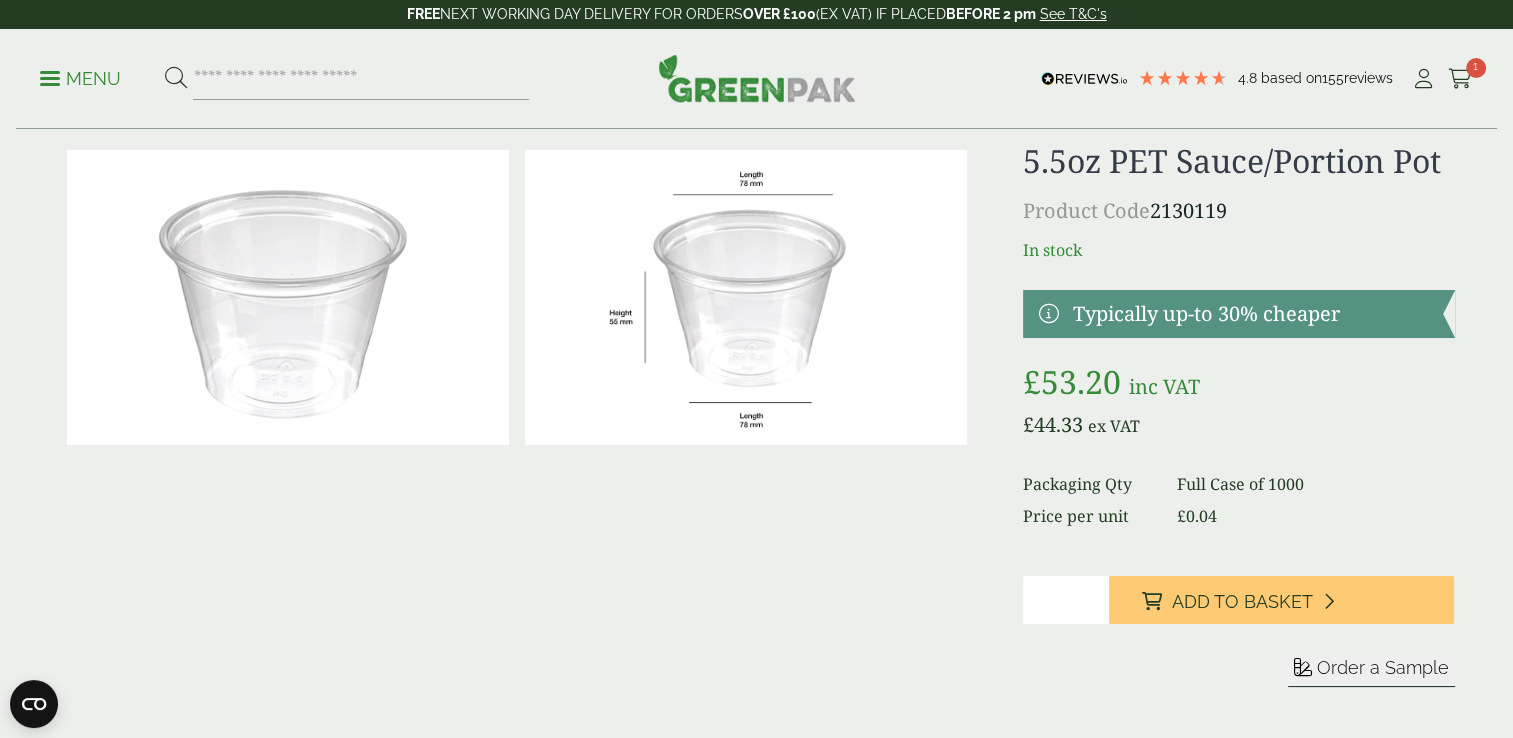 click on "Order a Sample" at bounding box center (1383, 667) 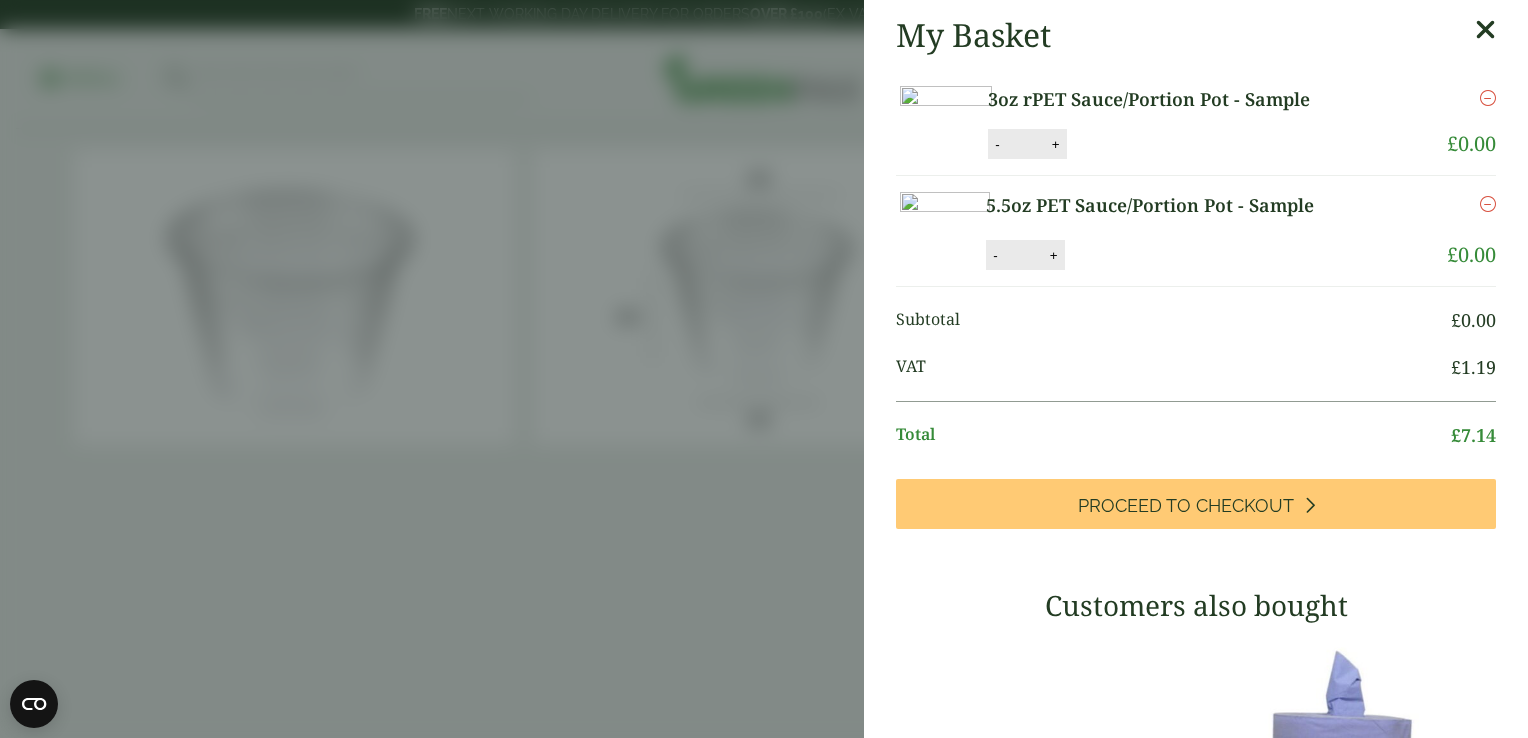 click at bounding box center [1485, 30] 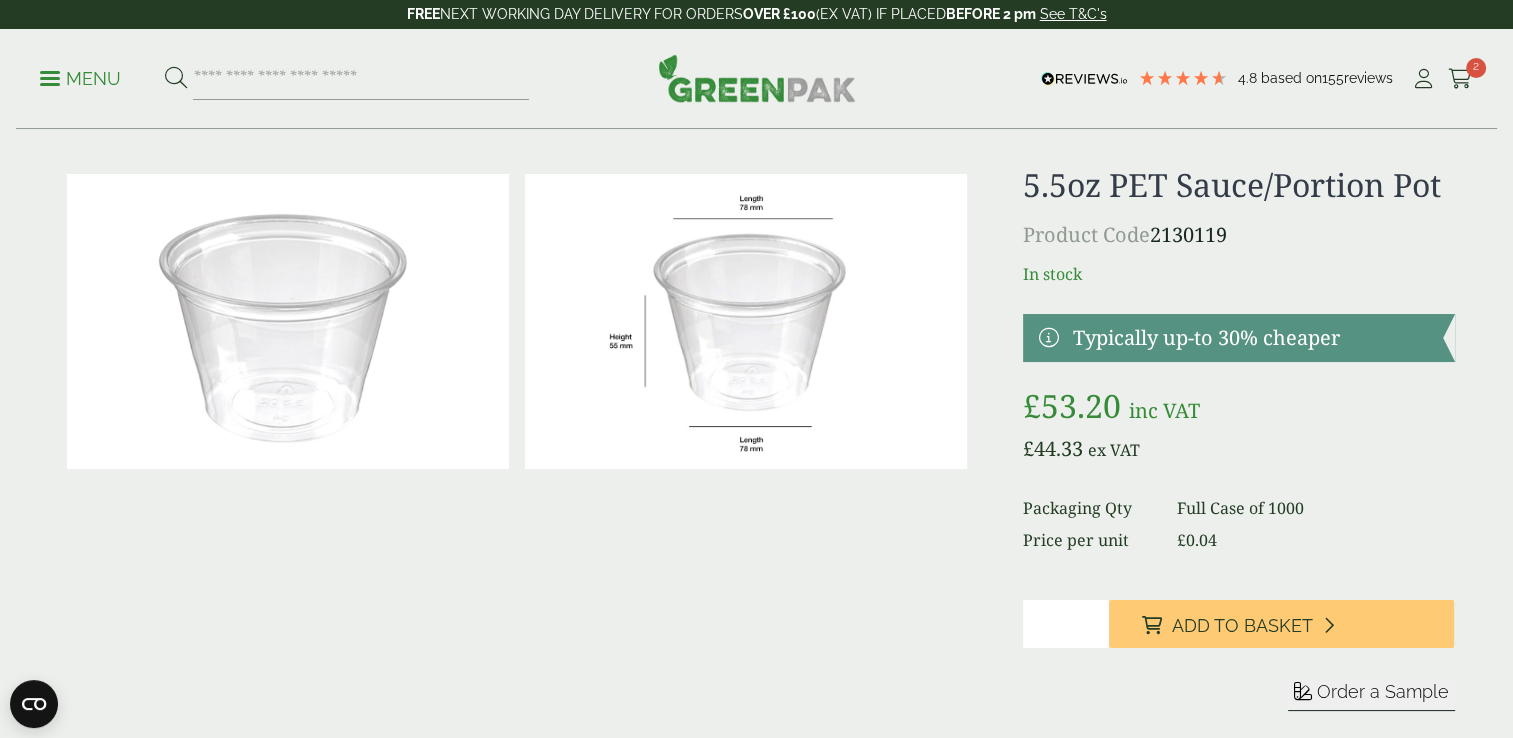 scroll, scrollTop: 13, scrollLeft: 0, axis: vertical 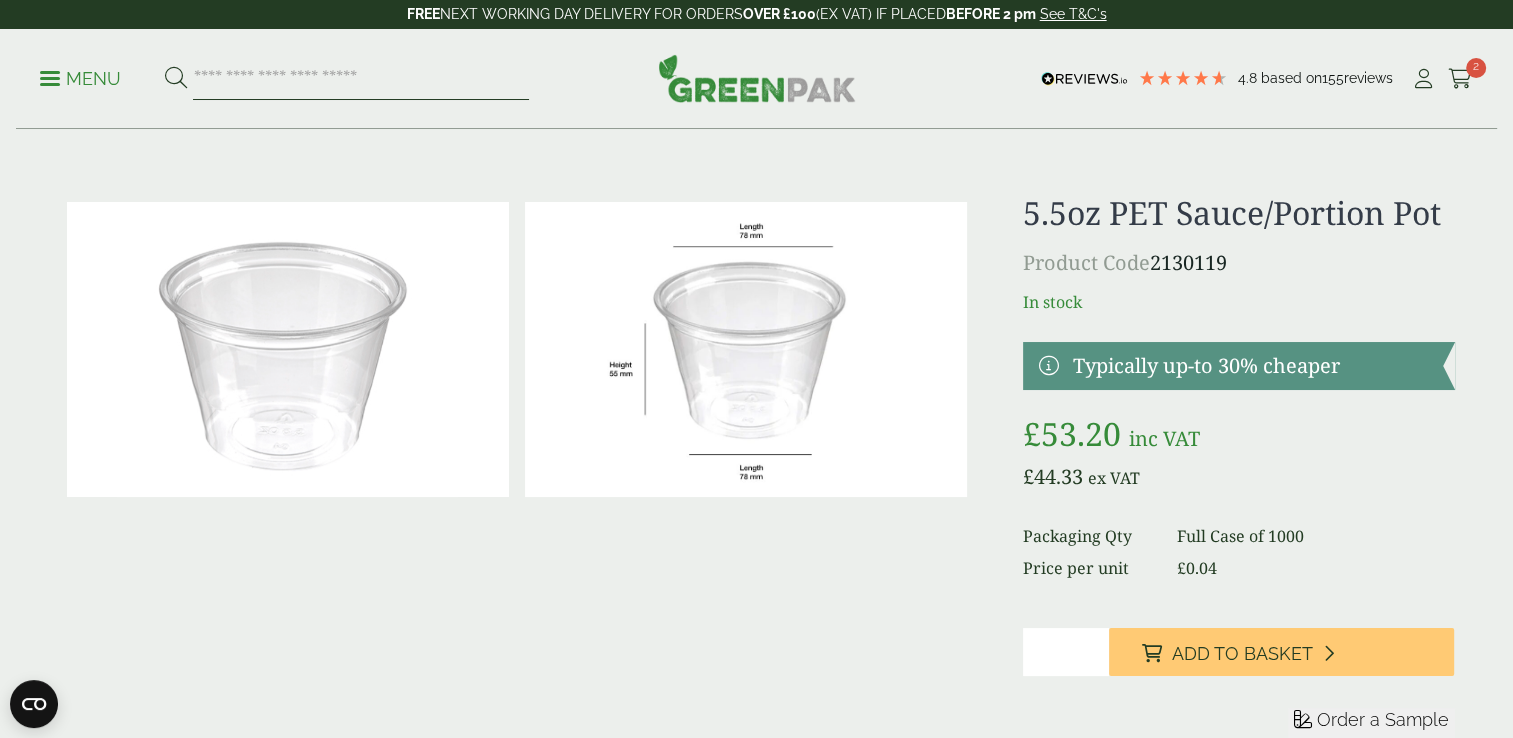 click at bounding box center [361, 79] 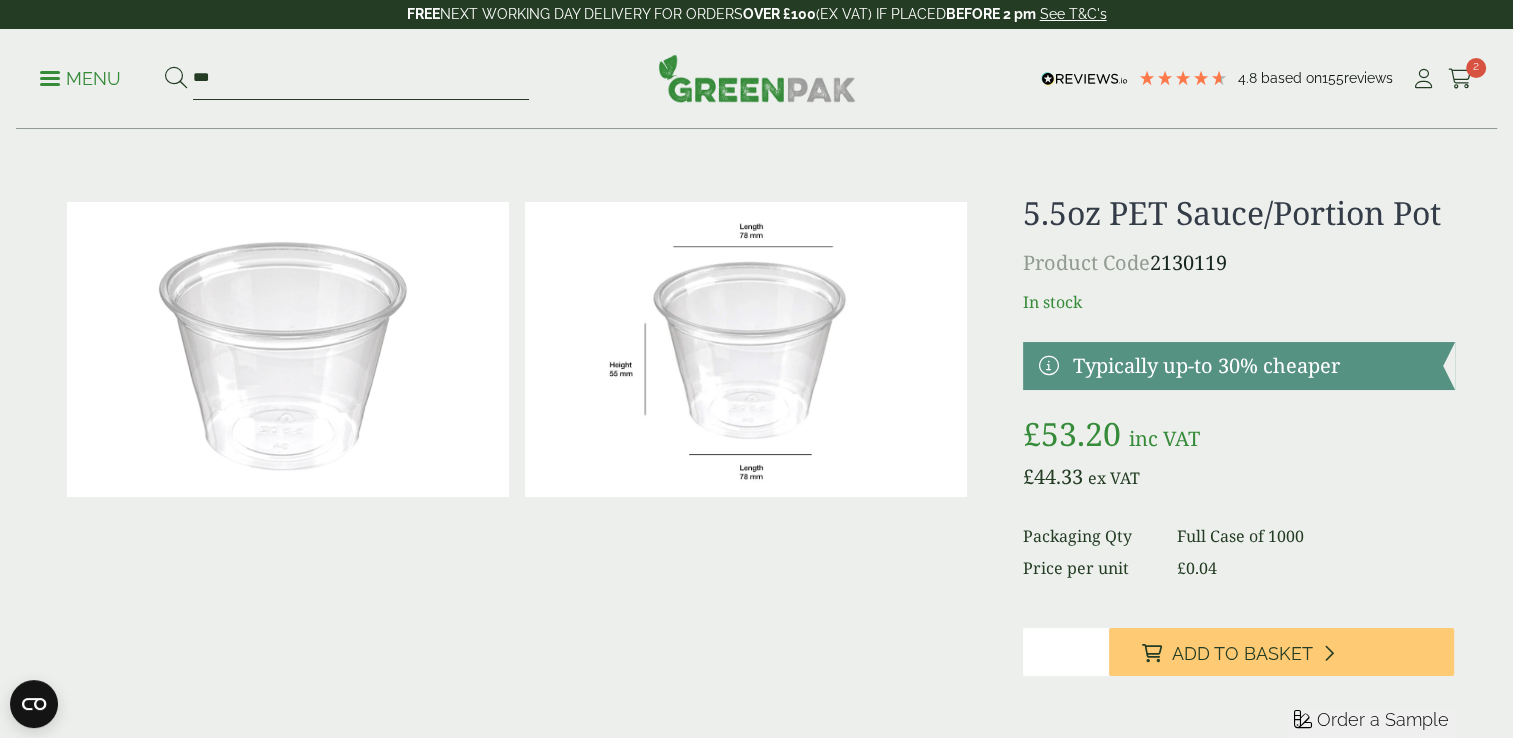 type on "***" 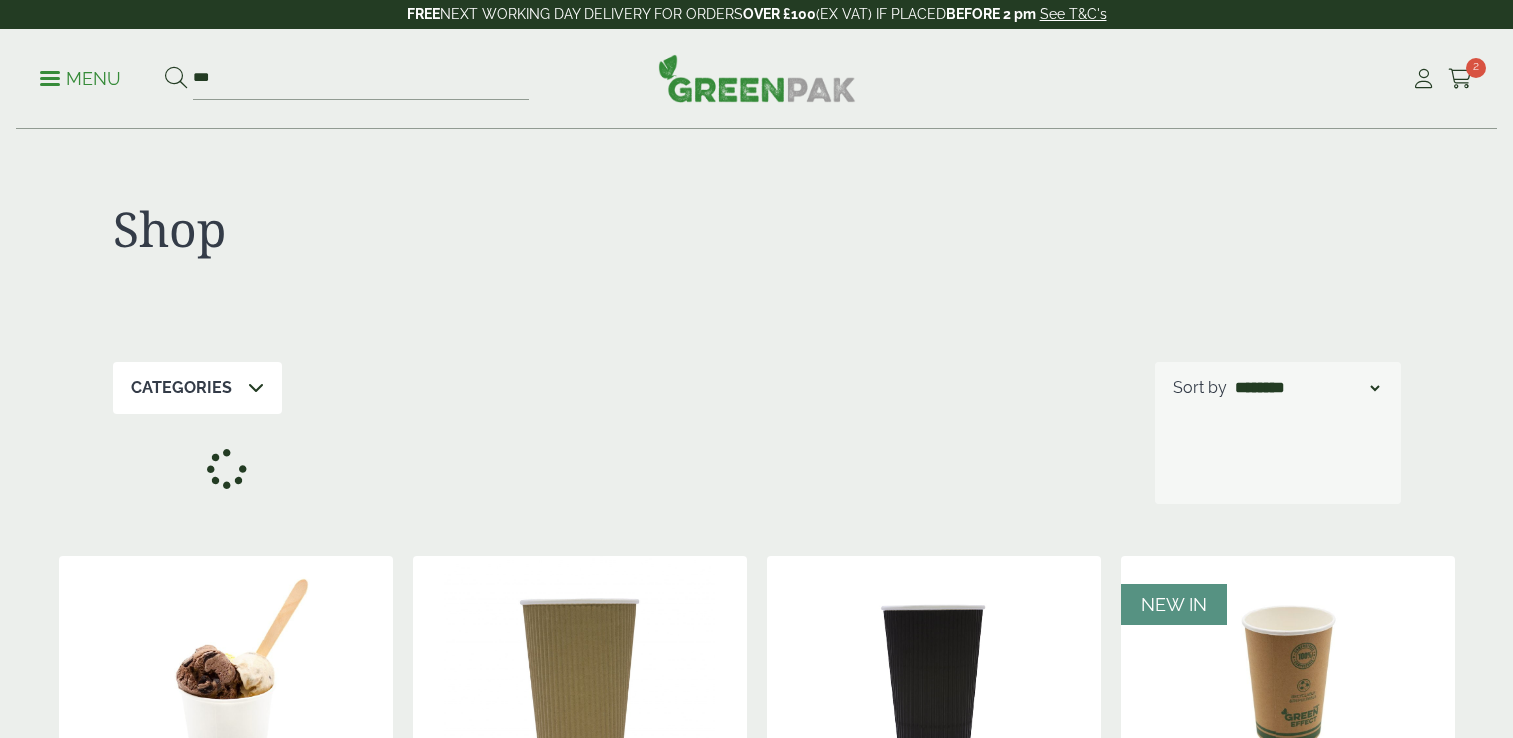 scroll, scrollTop: 0, scrollLeft: 0, axis: both 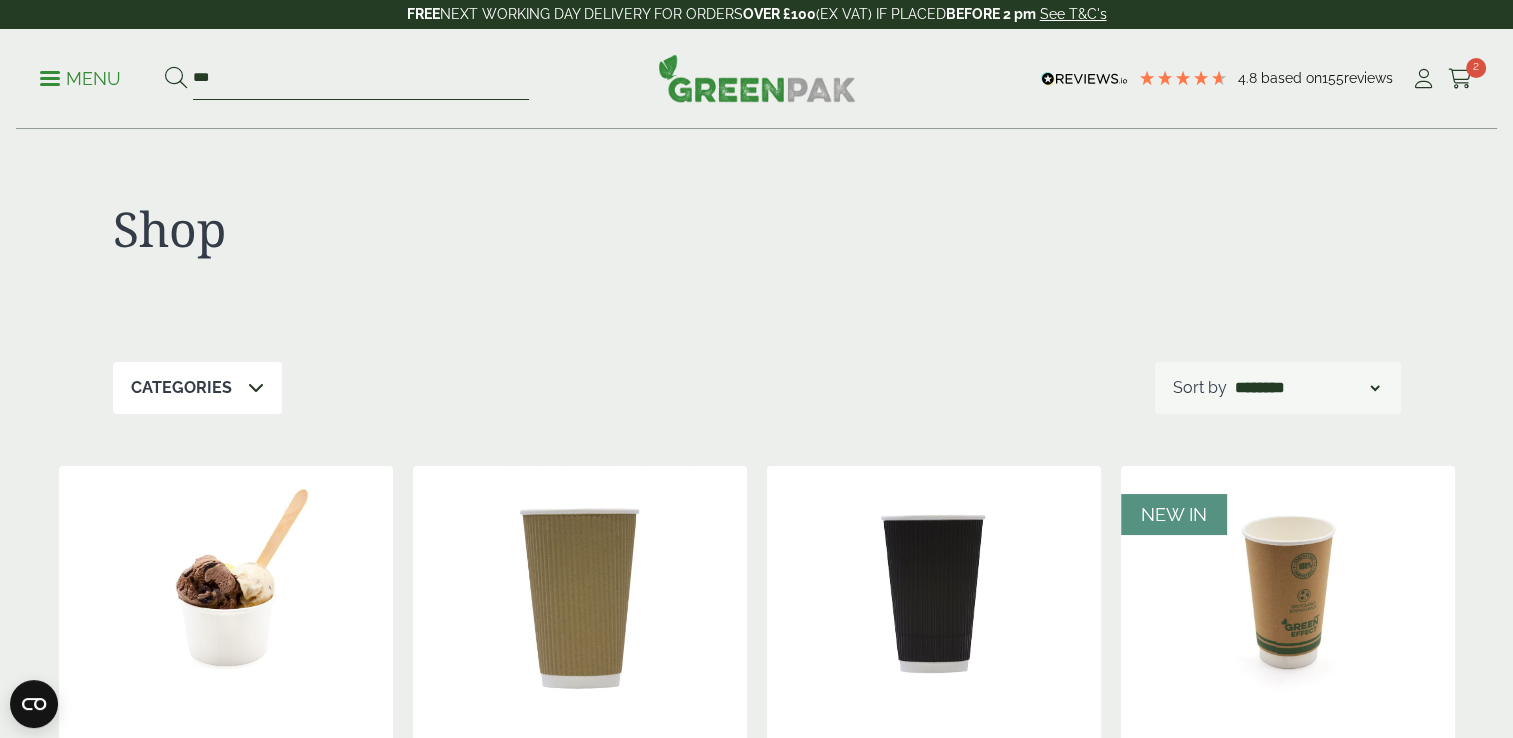 click on "***" at bounding box center (361, 79) 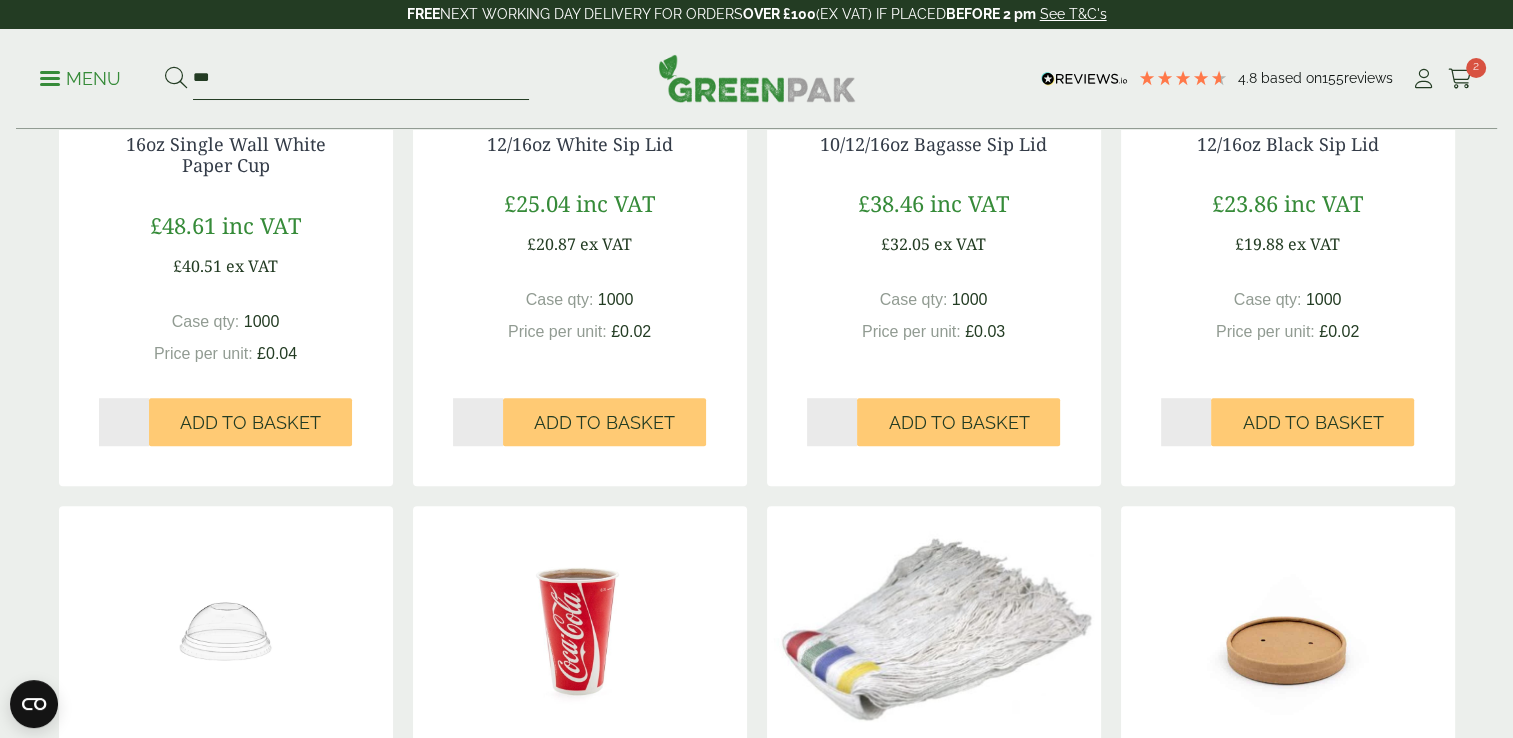scroll, scrollTop: 0, scrollLeft: 0, axis: both 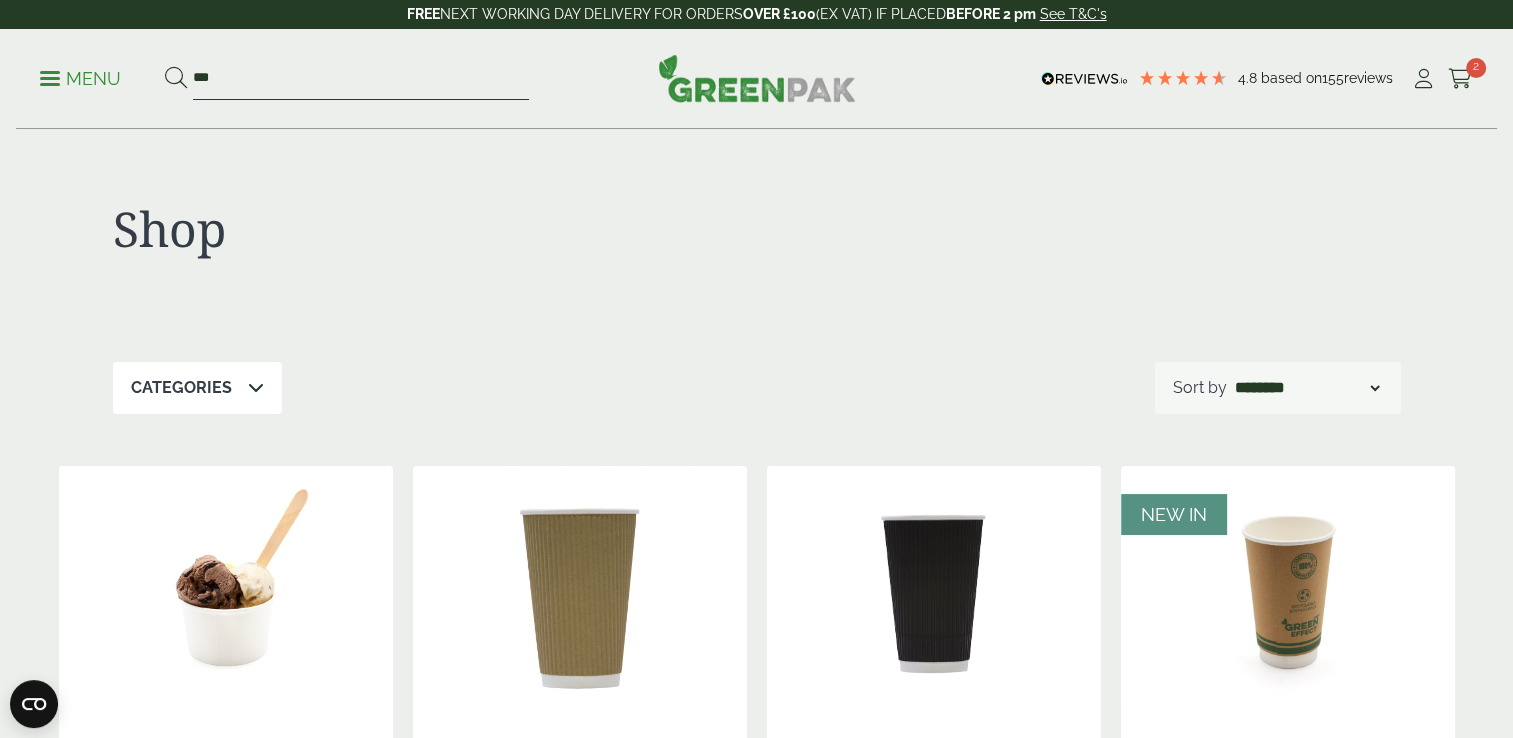 drag, startPoint x: 340, startPoint y: 80, endPoint x: 48, endPoint y: 77, distance: 292.0154 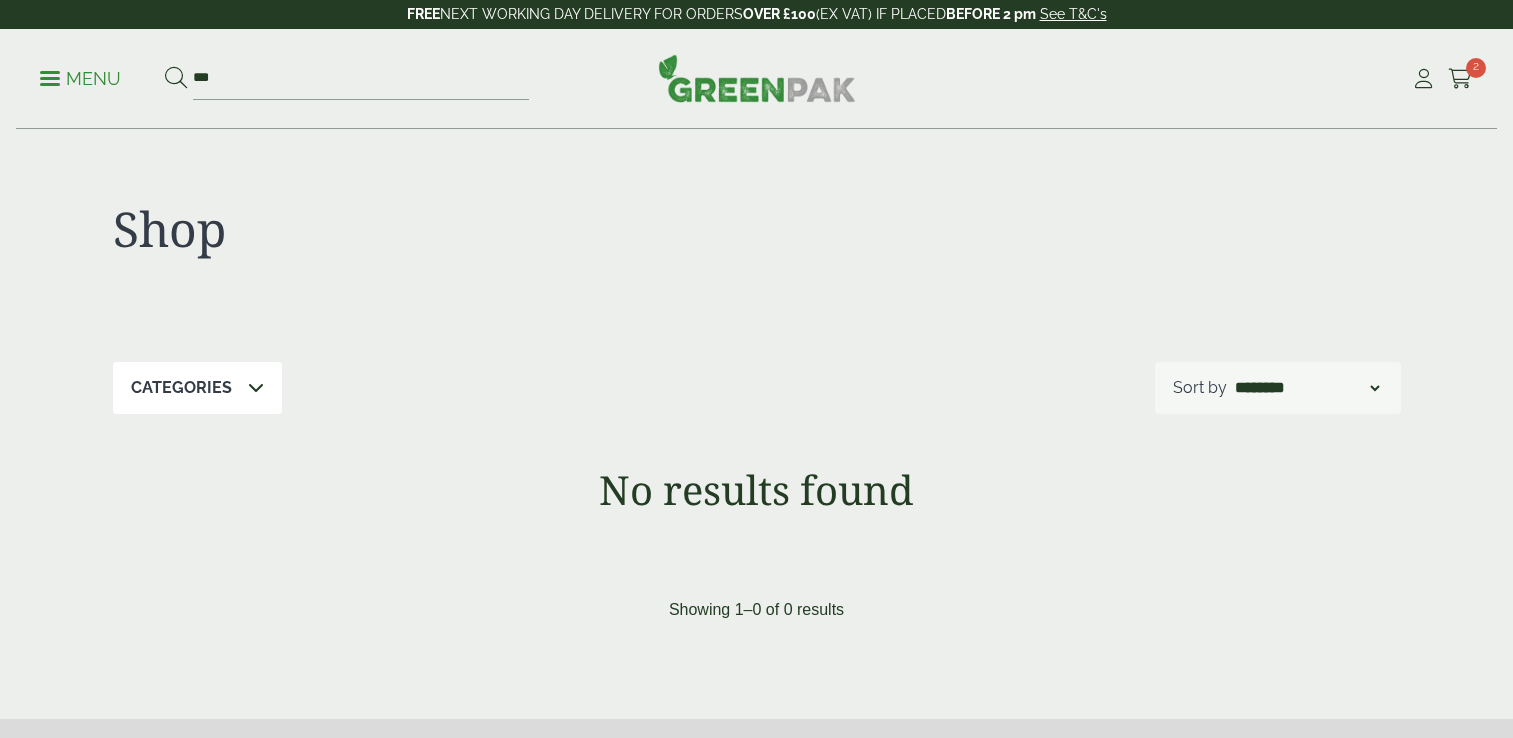 scroll, scrollTop: 0, scrollLeft: 0, axis: both 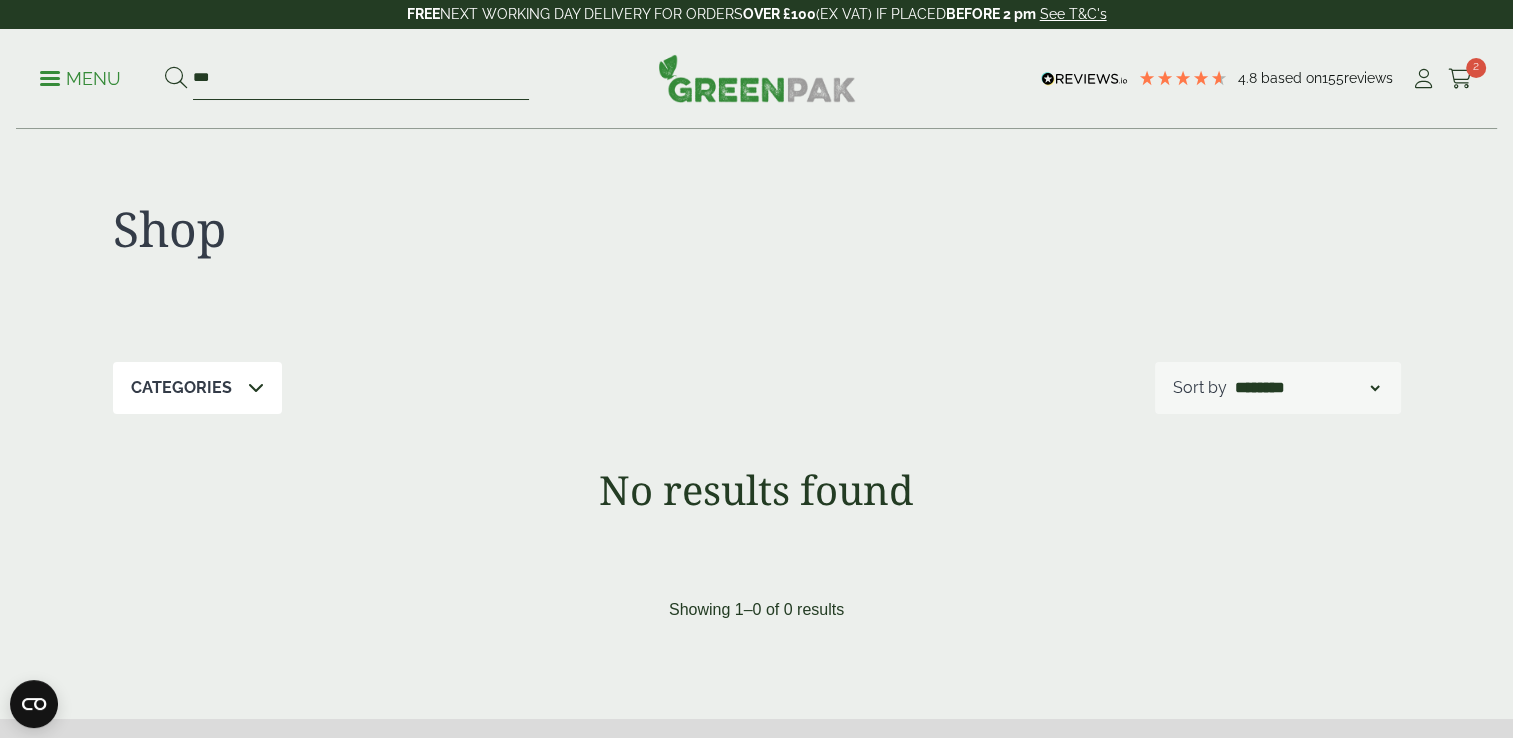 click on "***" at bounding box center (361, 79) 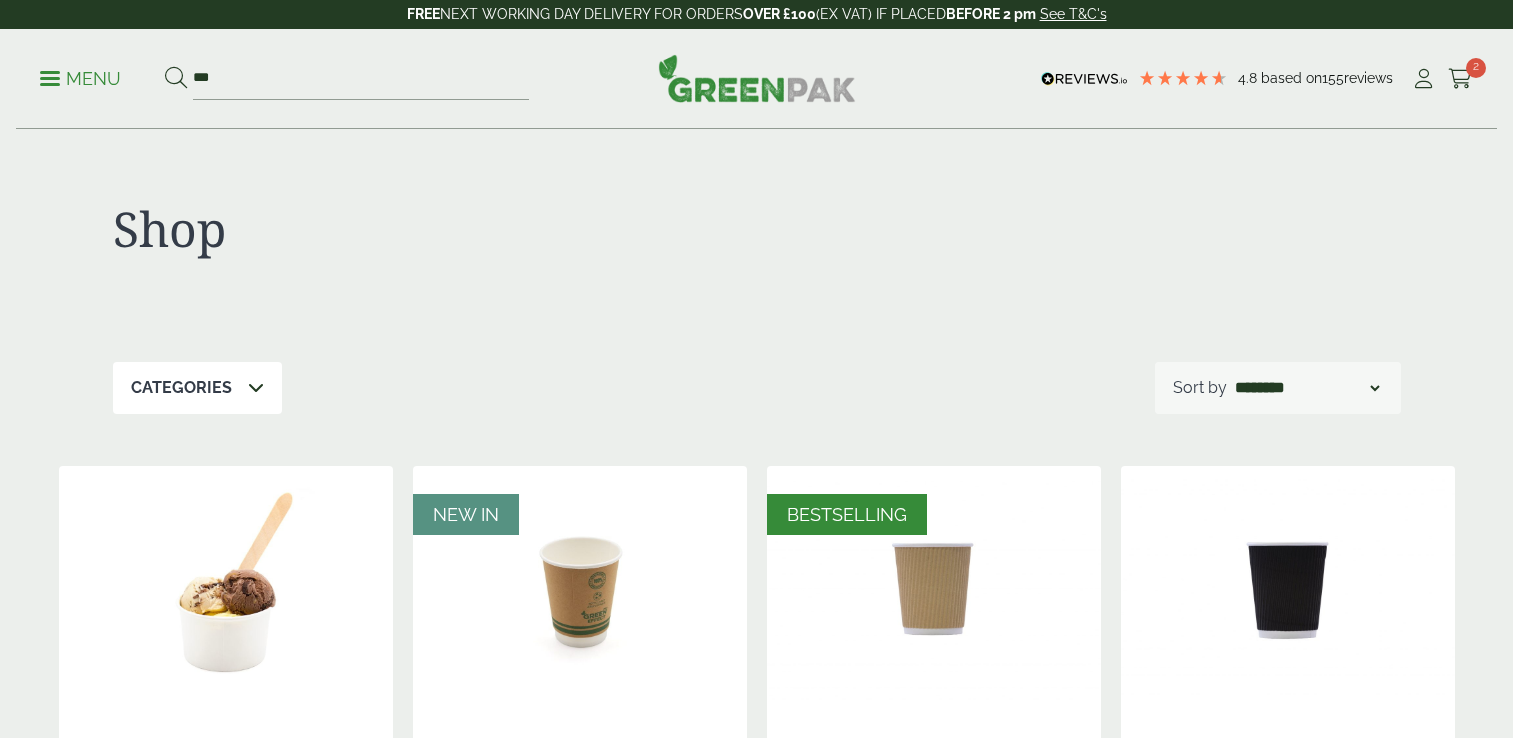 scroll, scrollTop: 0, scrollLeft: 0, axis: both 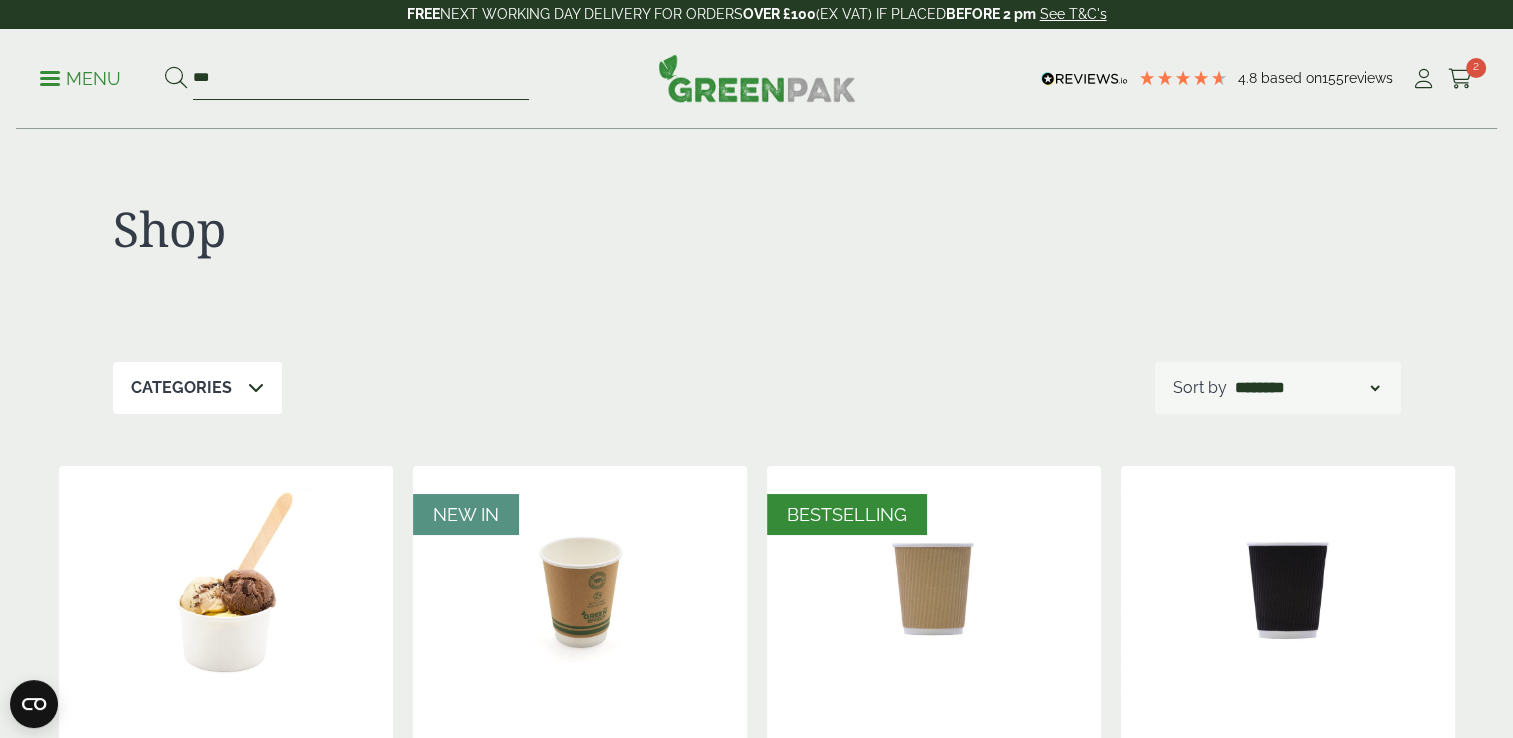 drag, startPoint x: 249, startPoint y: 86, endPoint x: 142, endPoint y: 50, distance: 112.89375 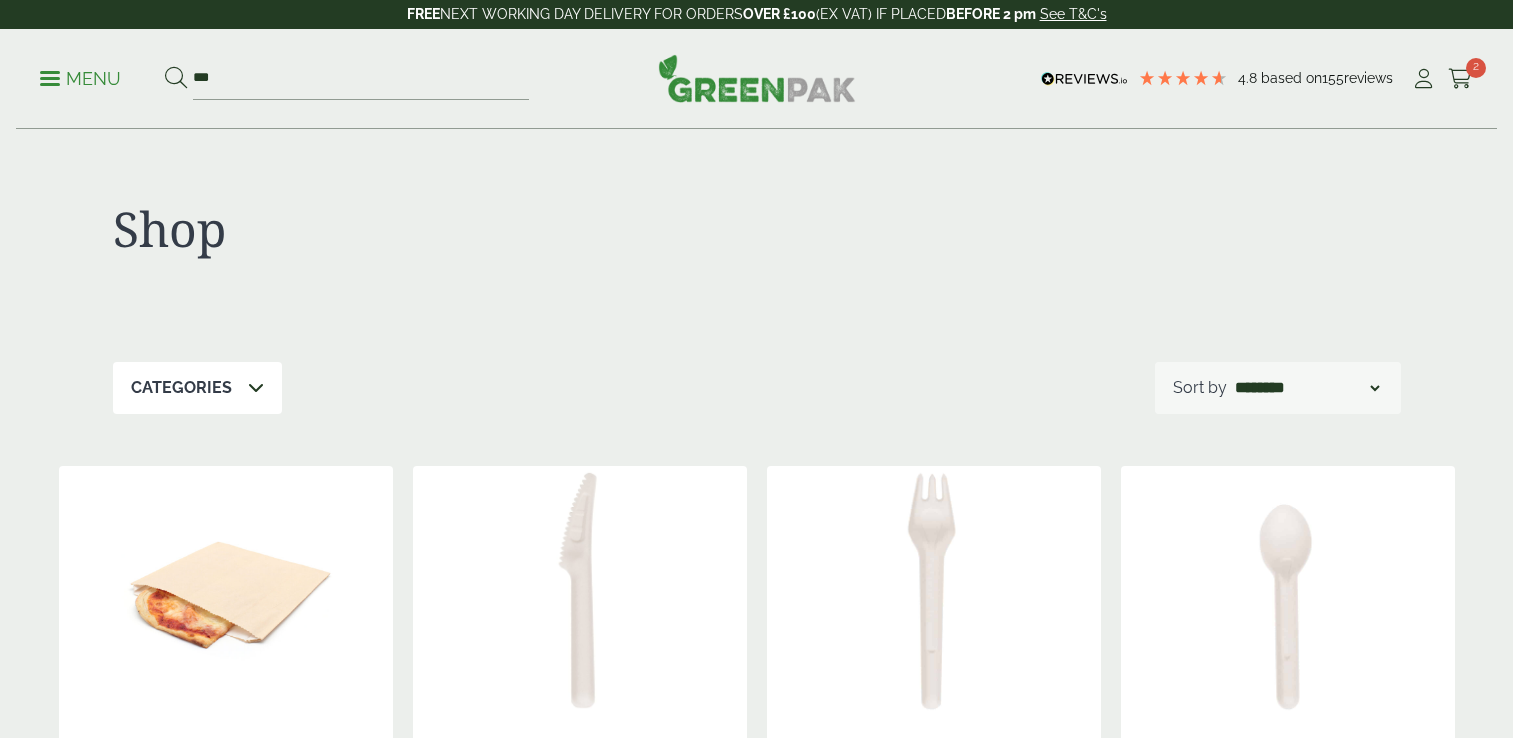 scroll, scrollTop: 0, scrollLeft: 0, axis: both 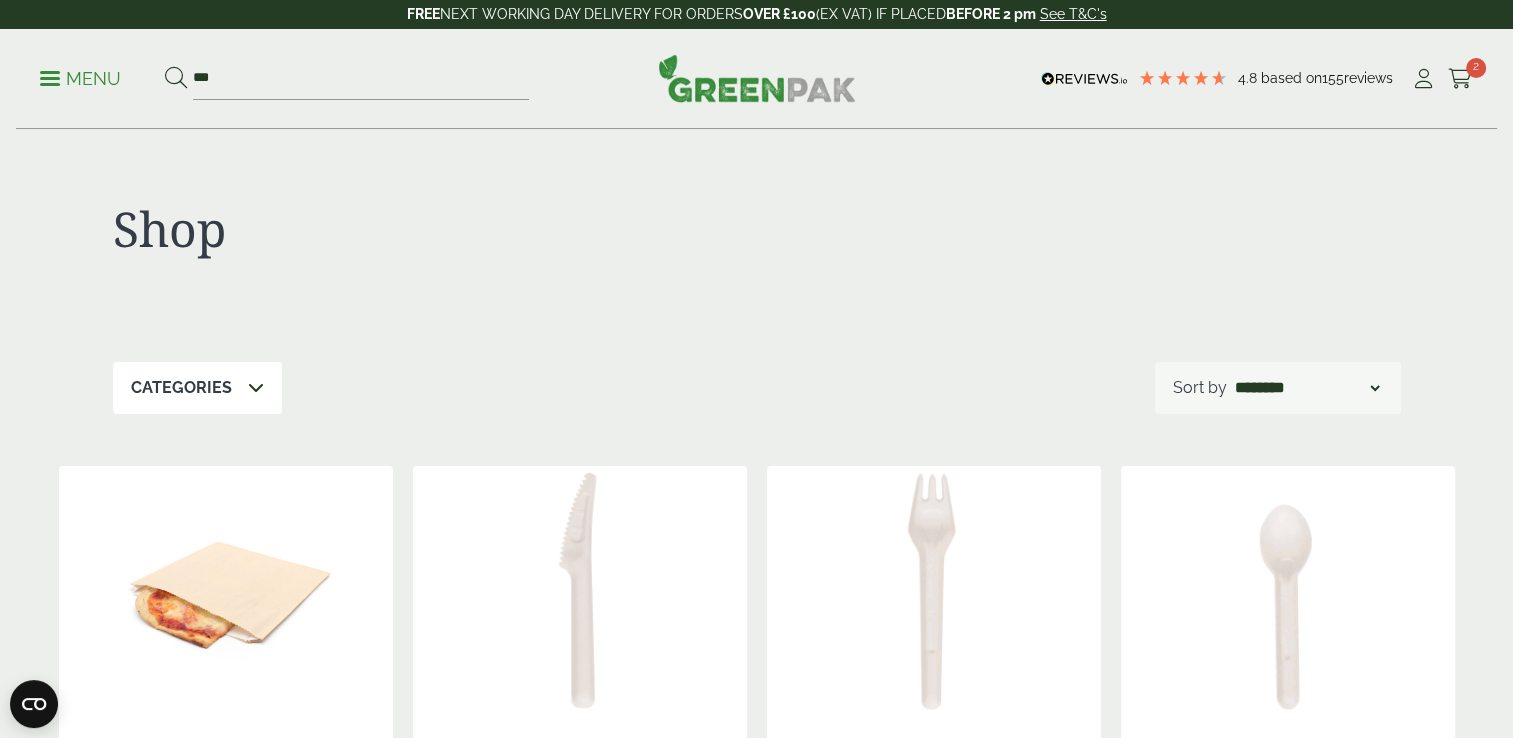 click on "Menu
***
4.8   Based on  155  reviews Cart" at bounding box center (756, 79) 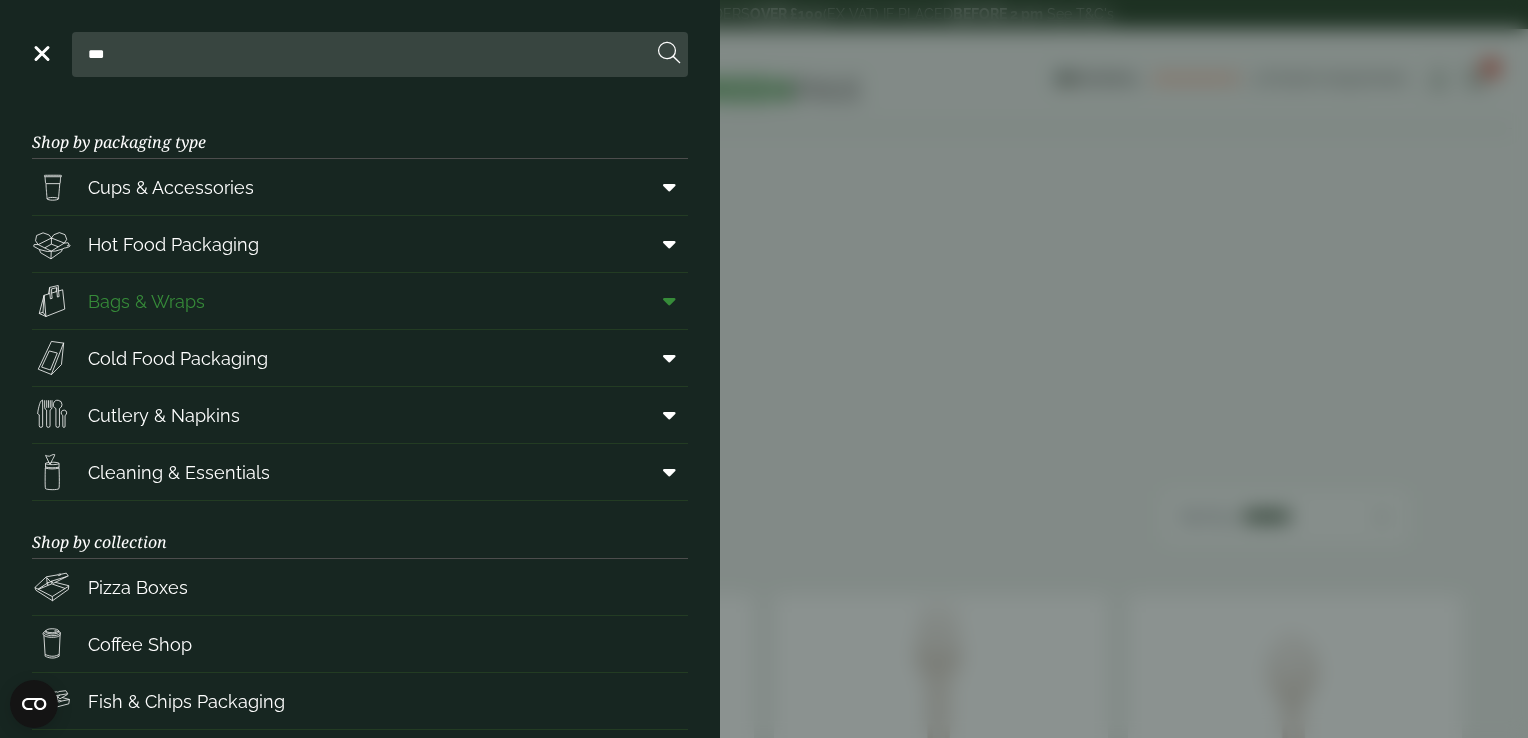 click on "Bags & Wraps" at bounding box center (146, 301) 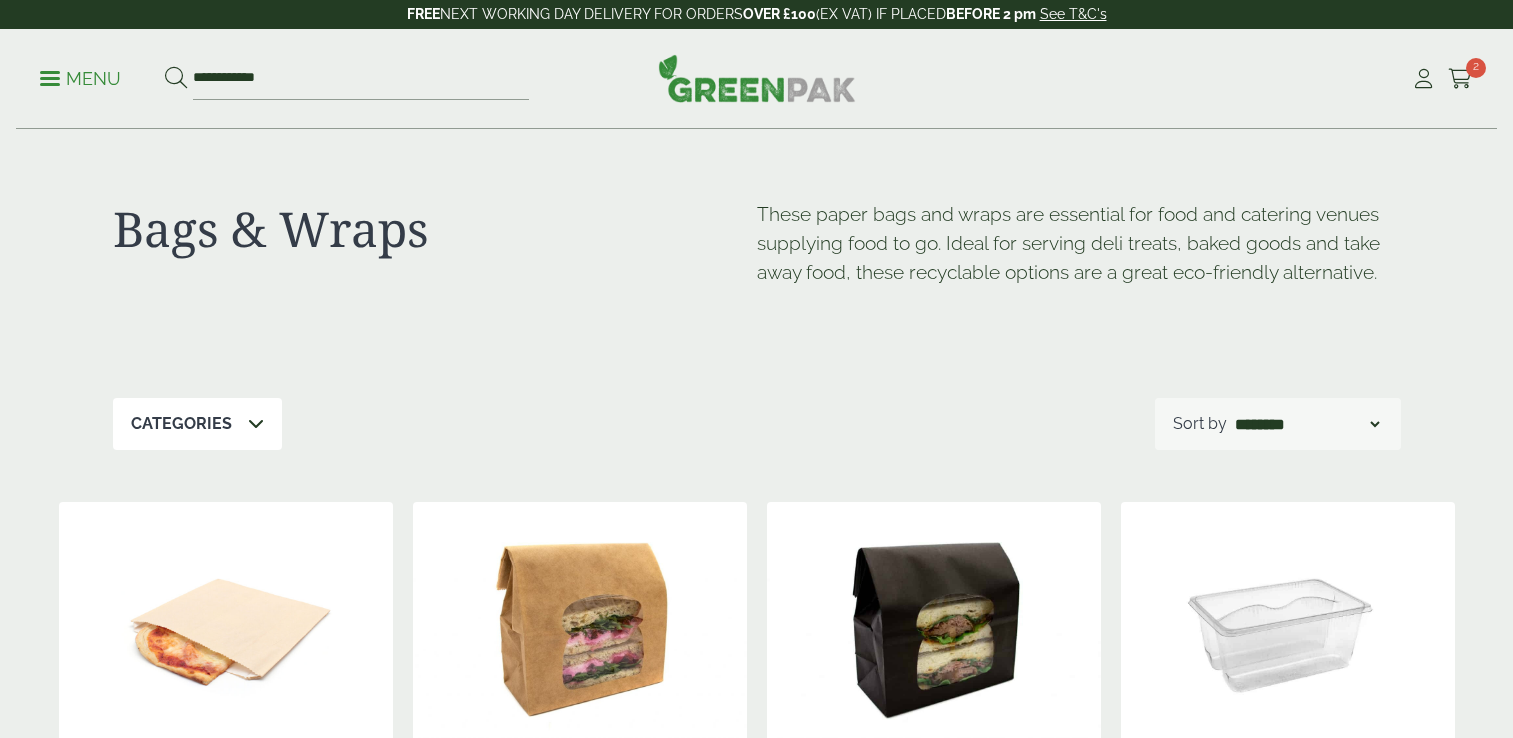 scroll, scrollTop: 0, scrollLeft: 0, axis: both 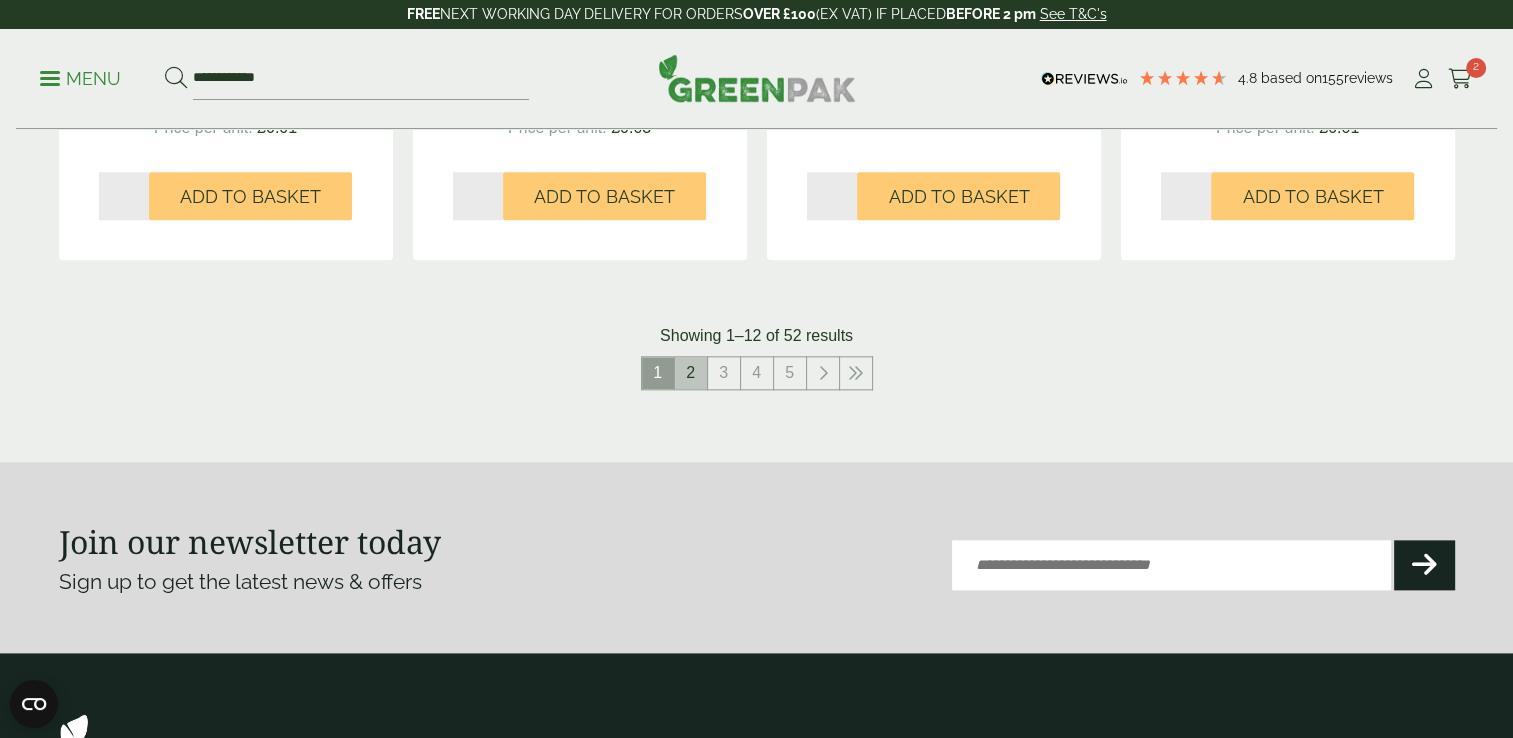 click on "2" at bounding box center (691, 373) 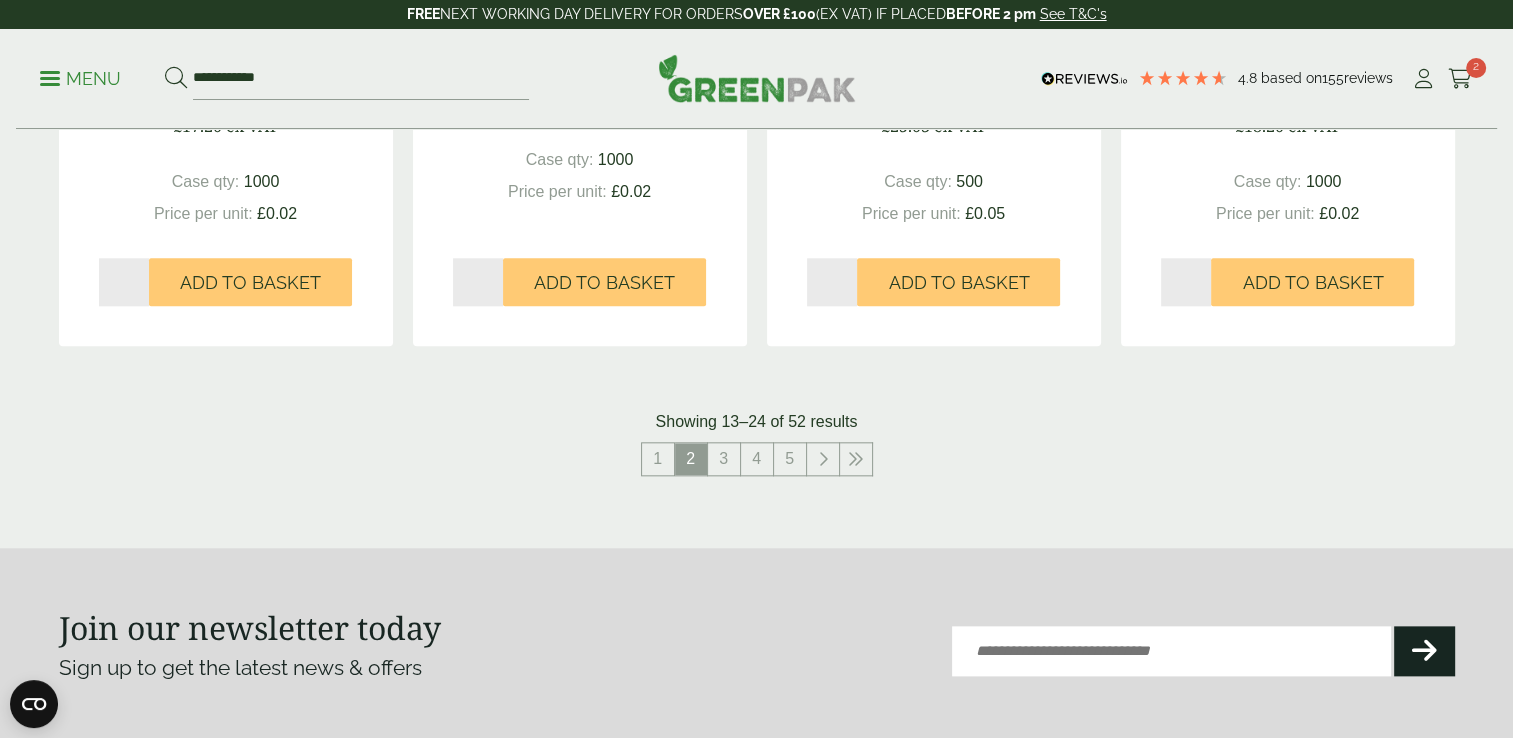 scroll, scrollTop: 2142, scrollLeft: 0, axis: vertical 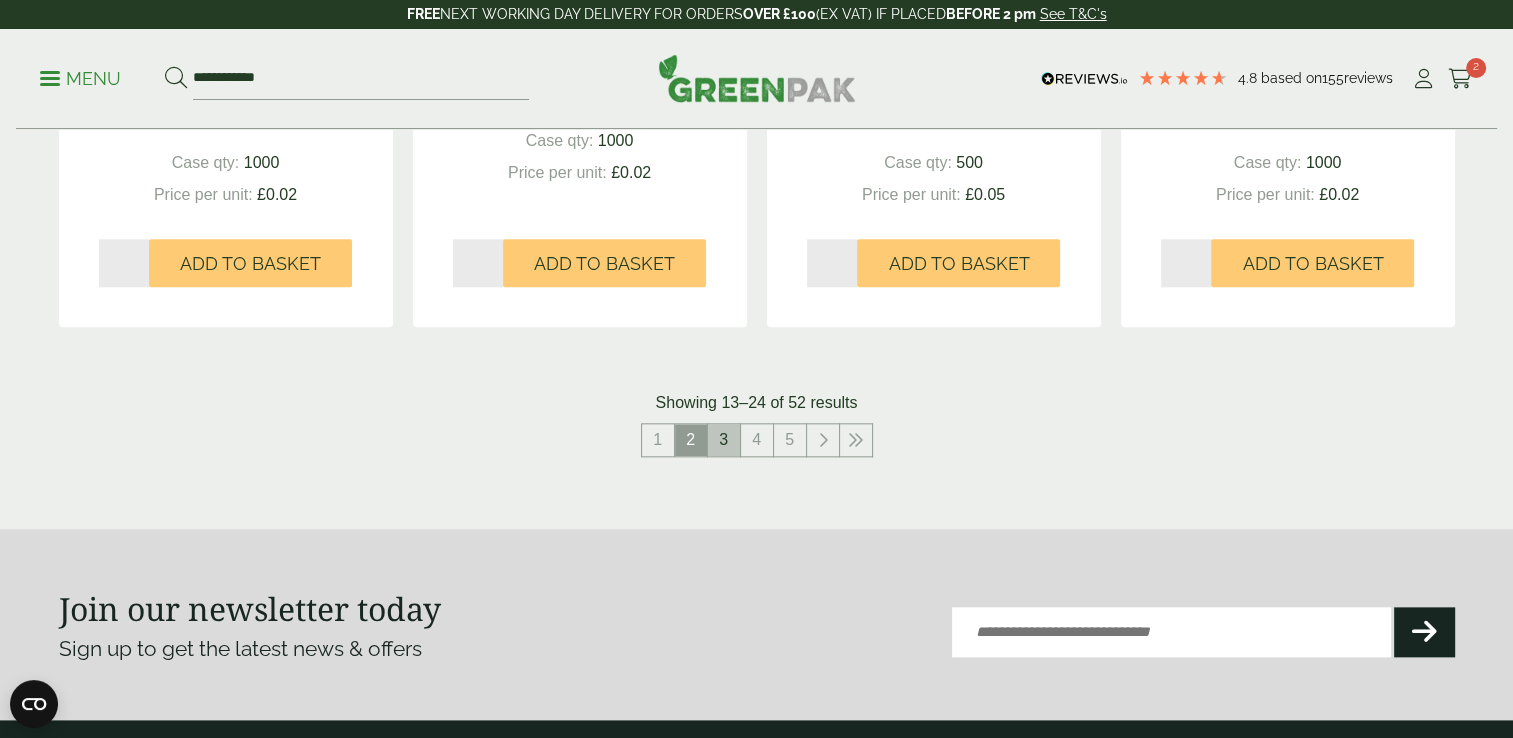 click on "3" at bounding box center [724, 440] 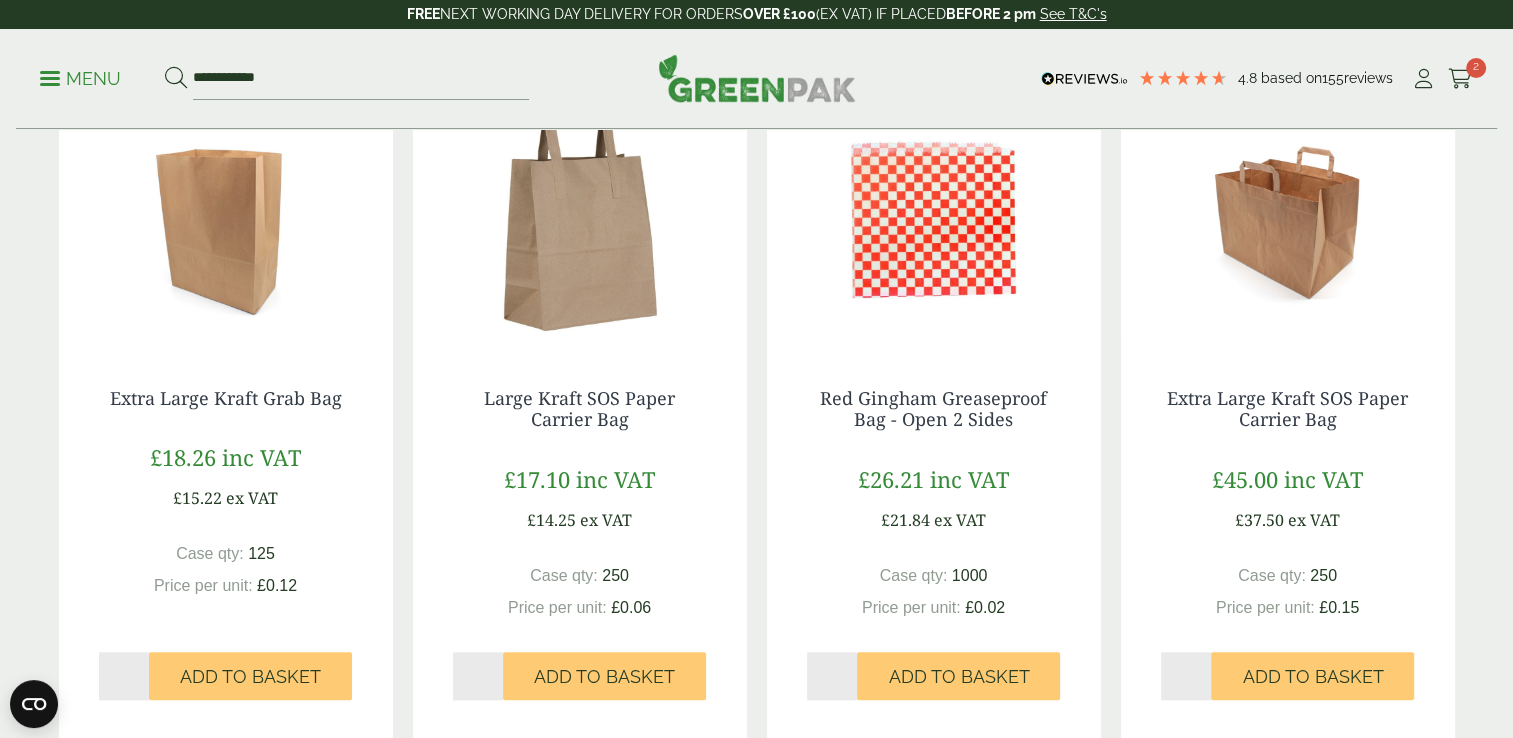 scroll, scrollTop: 1740, scrollLeft: 0, axis: vertical 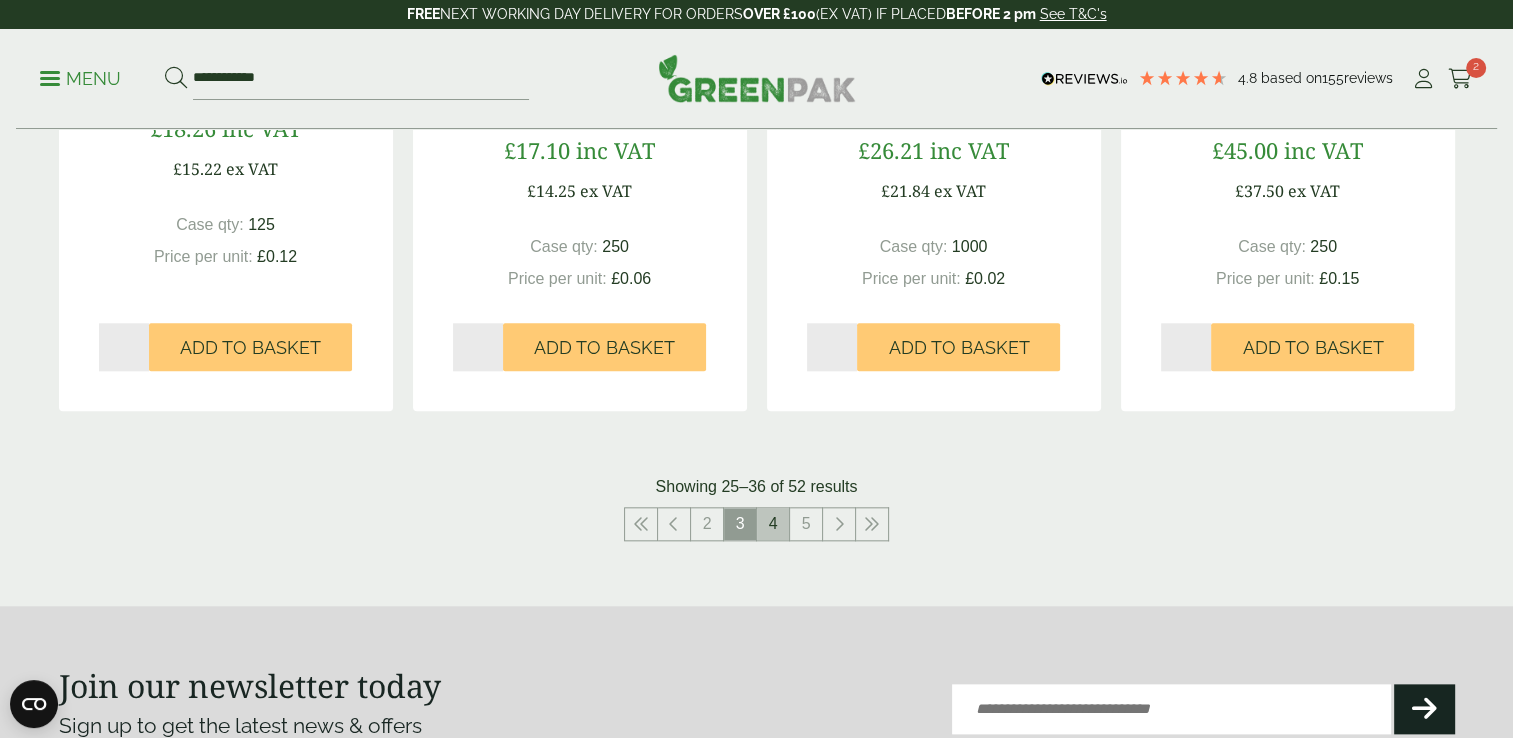 click on "4" at bounding box center [773, 524] 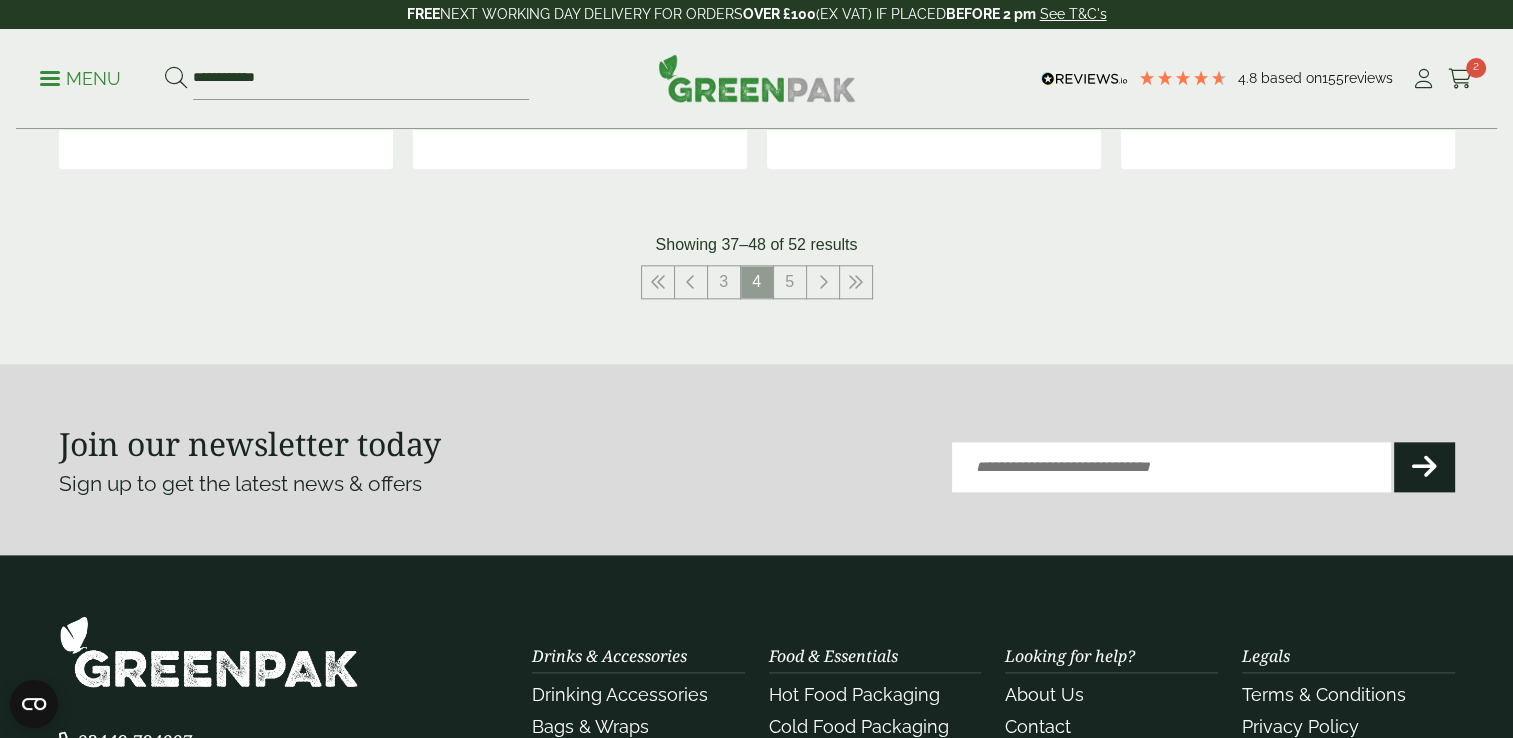 scroll, scrollTop: 2428, scrollLeft: 0, axis: vertical 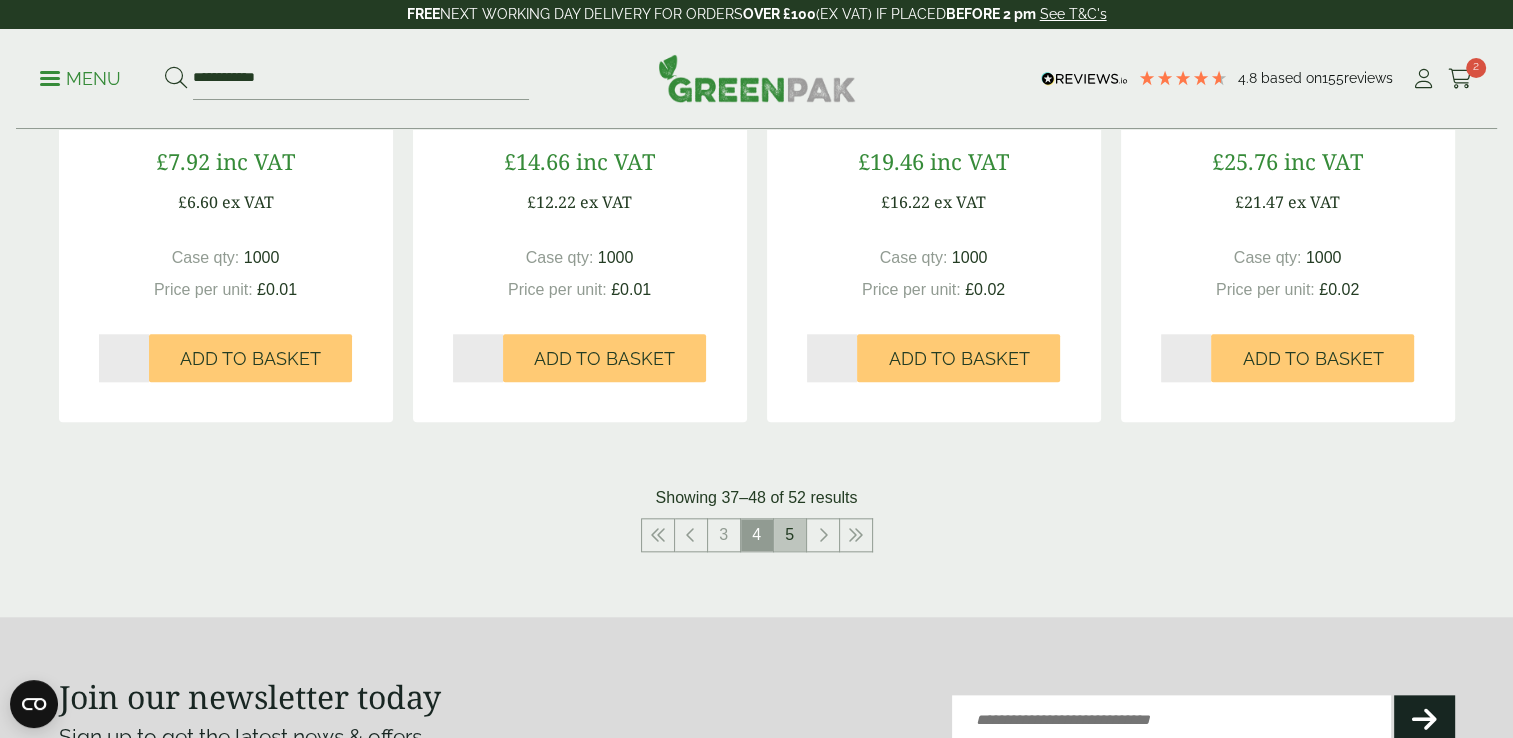click on "5" at bounding box center (790, 535) 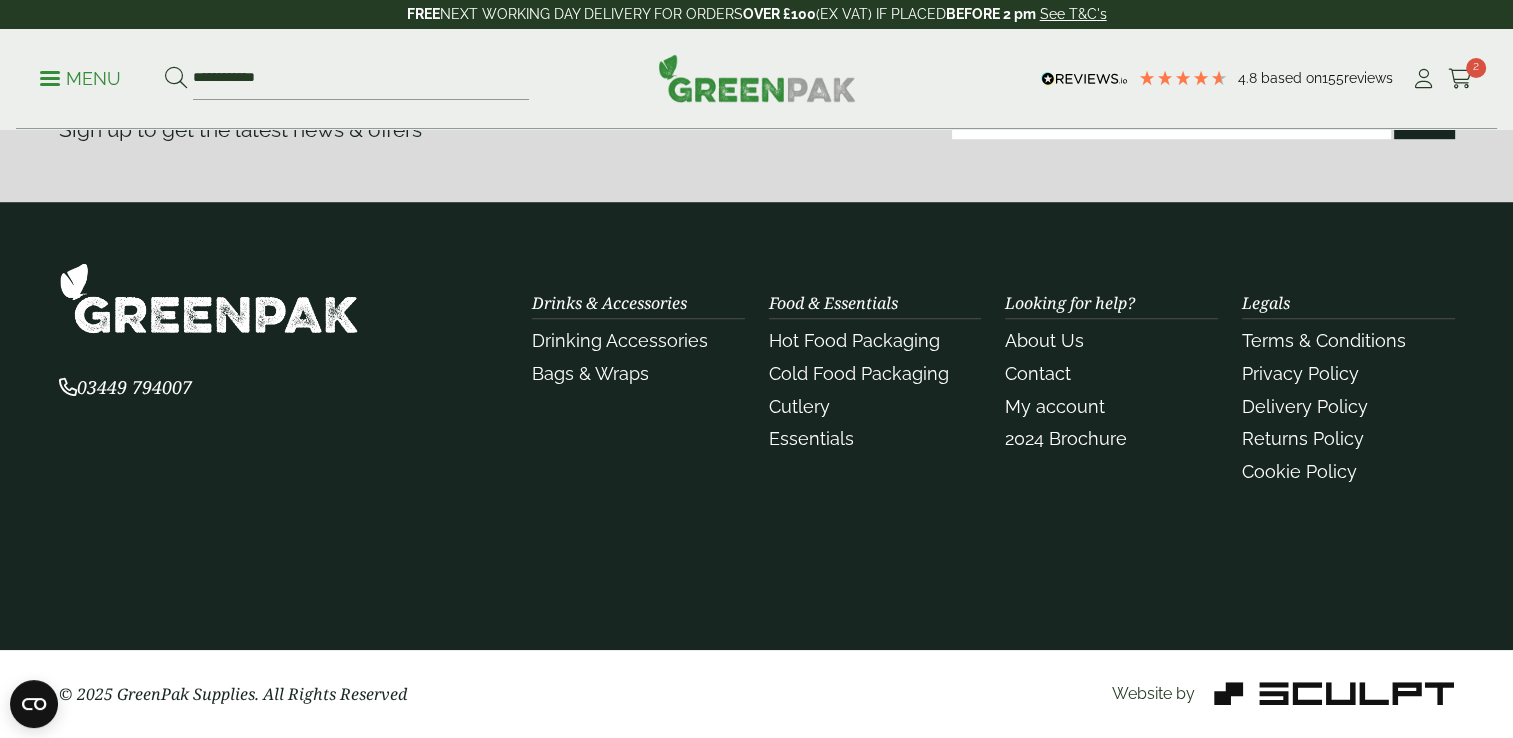 scroll, scrollTop: 1328, scrollLeft: 0, axis: vertical 